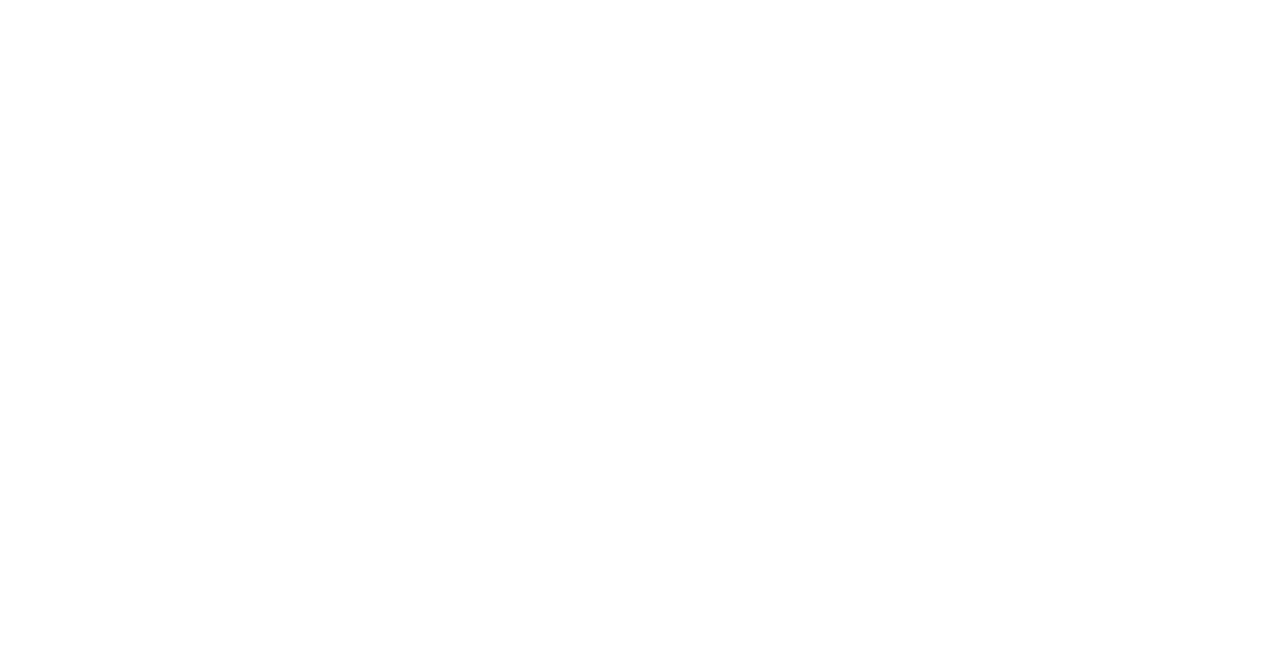 scroll, scrollTop: 0, scrollLeft: 0, axis: both 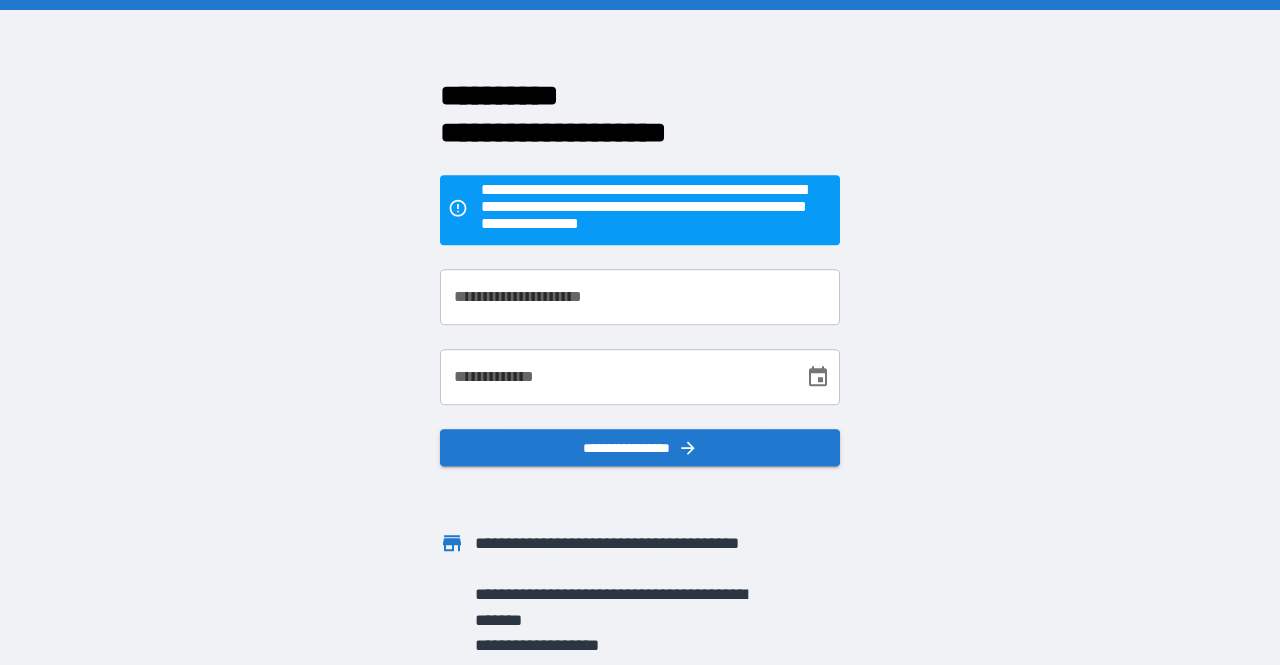 click on "**********" at bounding box center (640, 332) 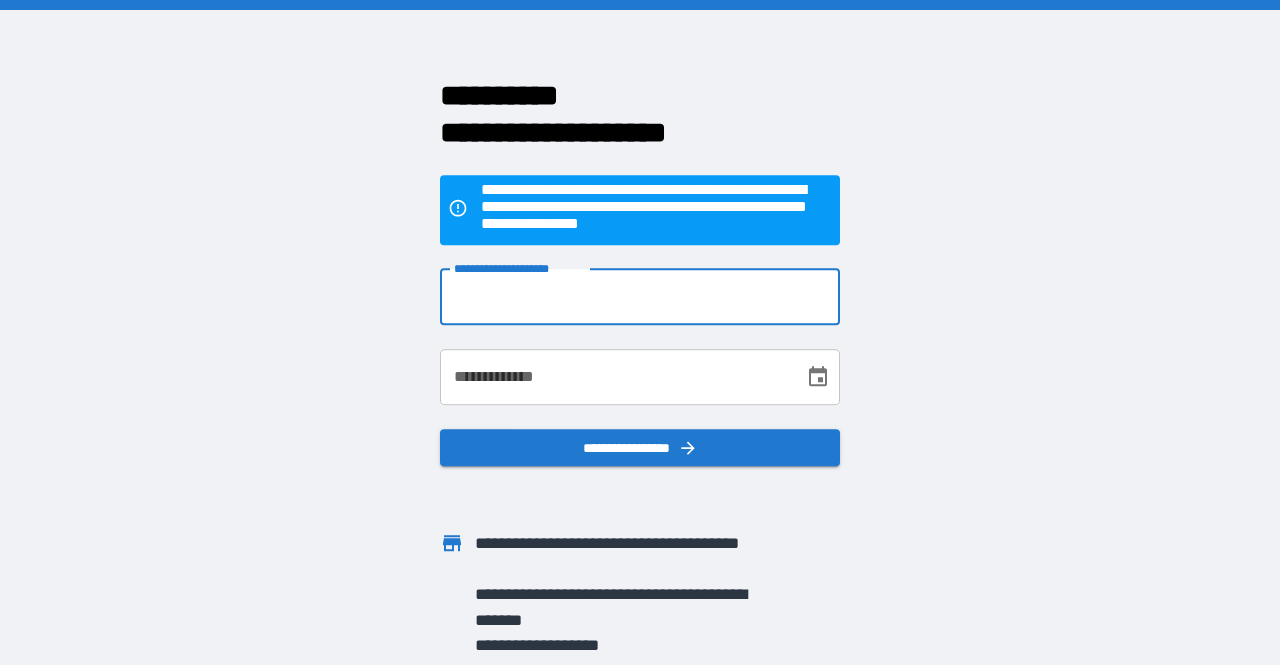 click on "**********" at bounding box center [640, 297] 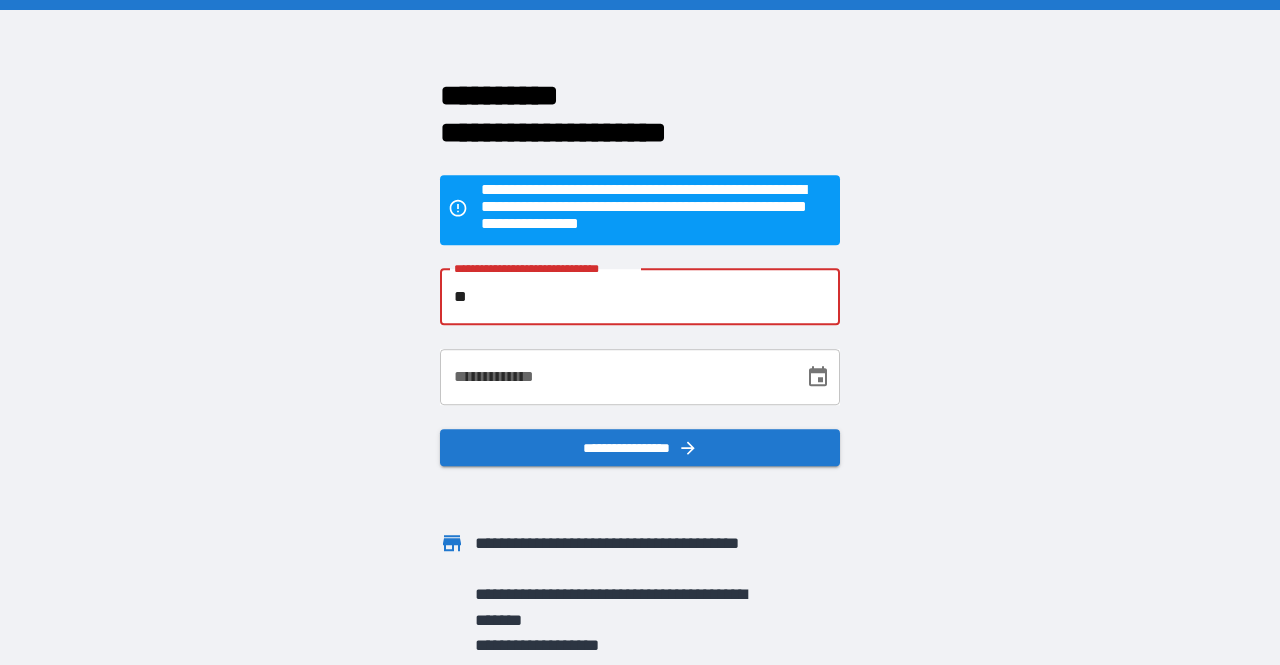 type on "*" 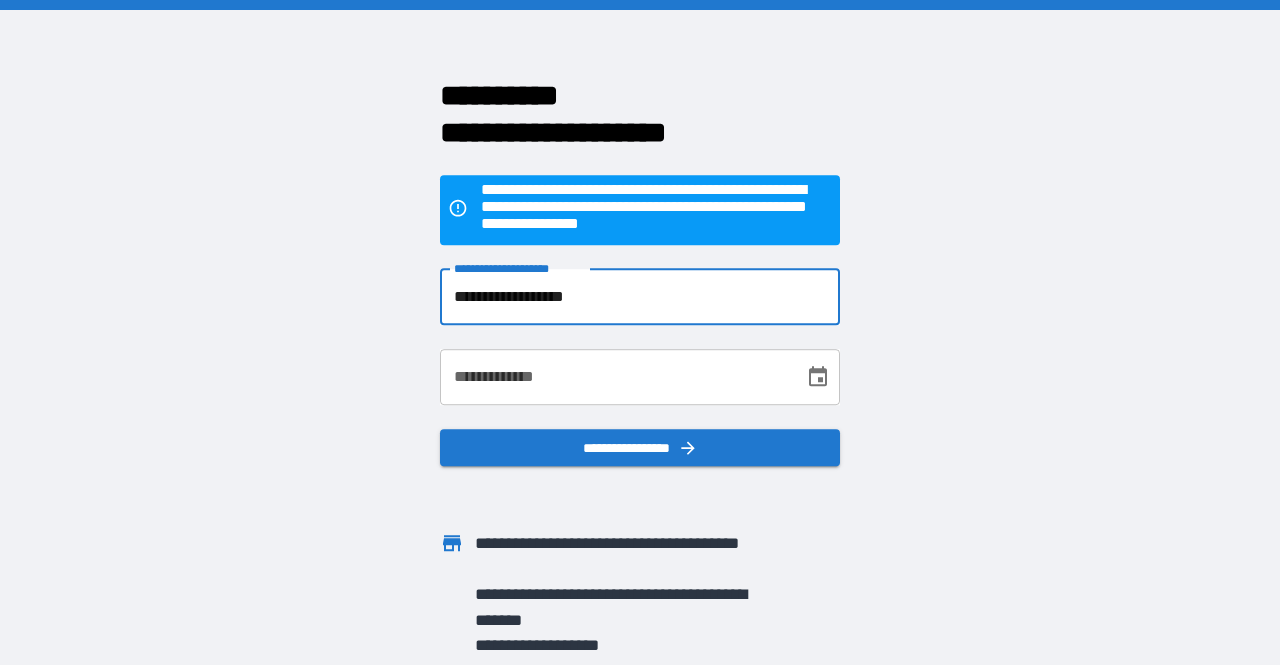 type on "**********" 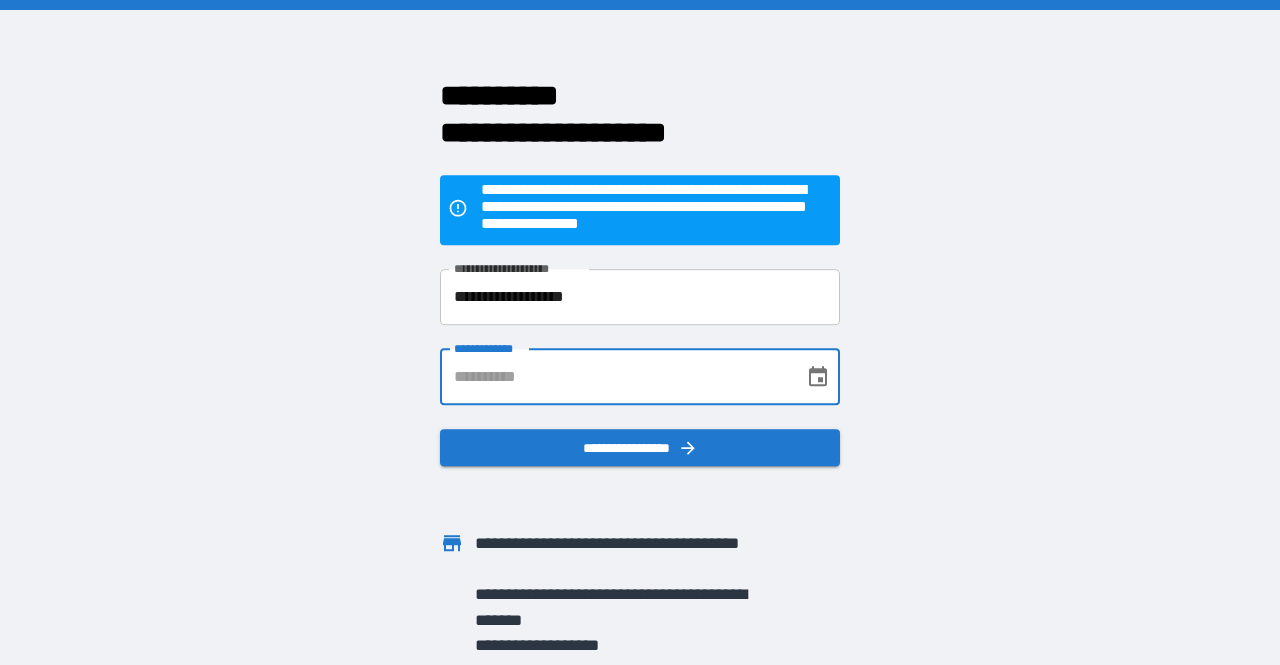 click on "**********" at bounding box center [615, 377] 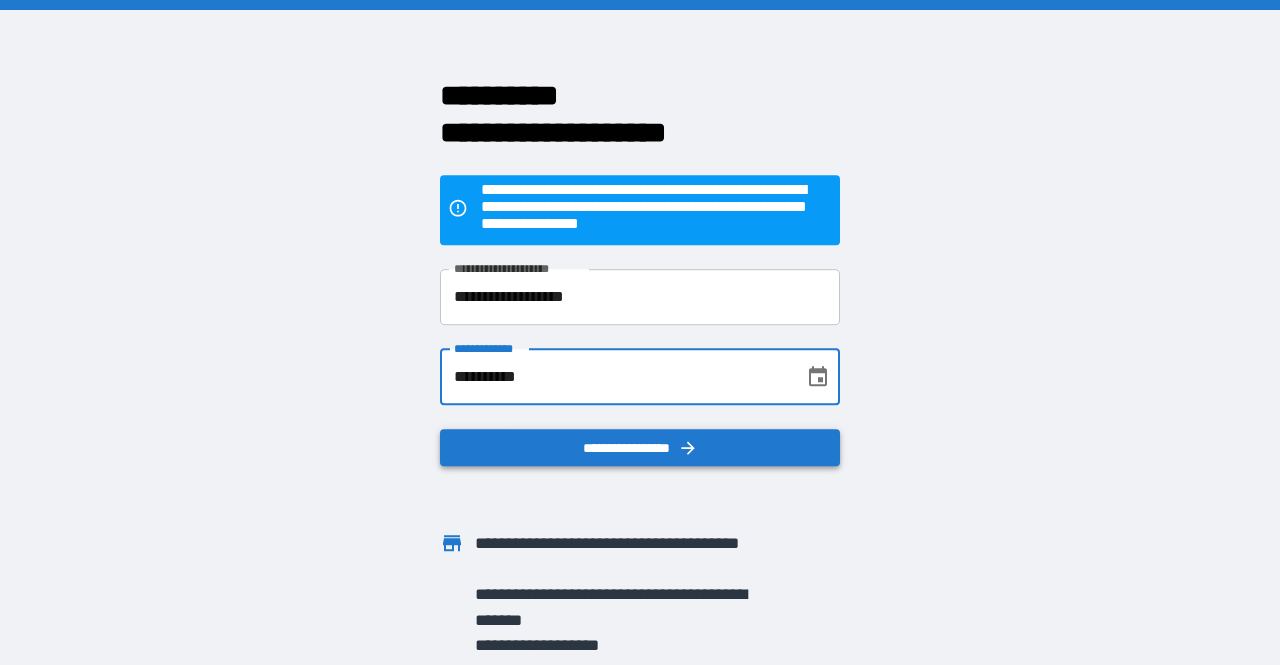 type on "**********" 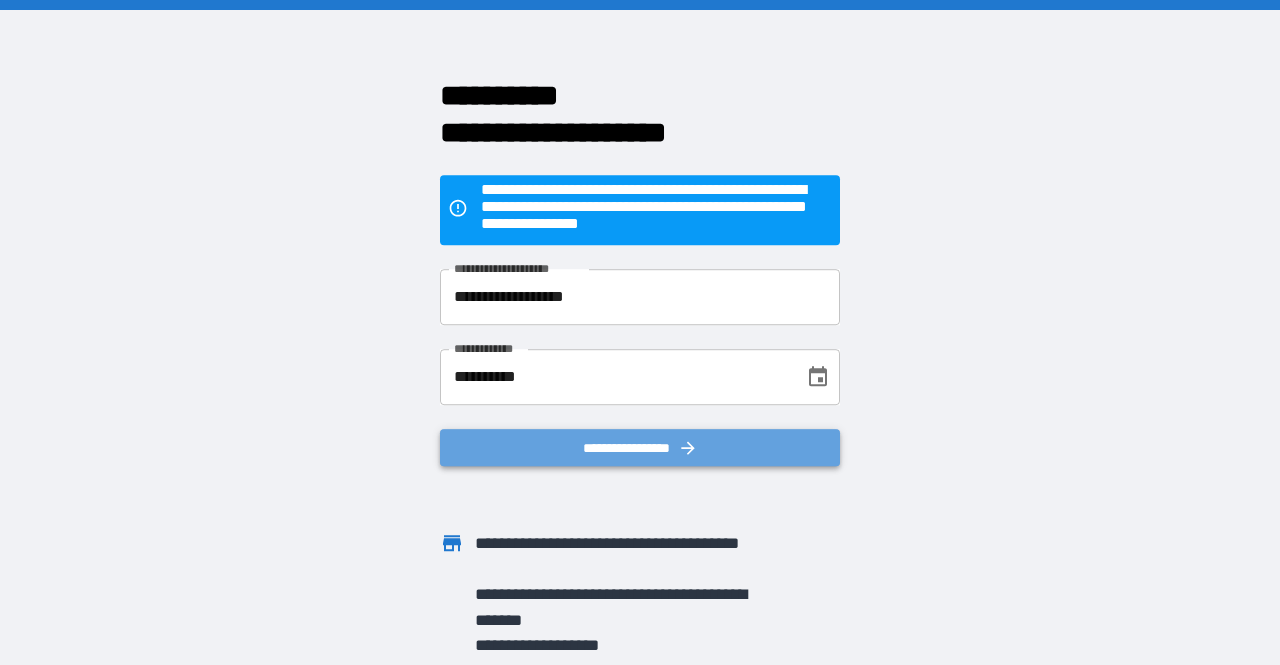click on "**********" at bounding box center [640, 448] 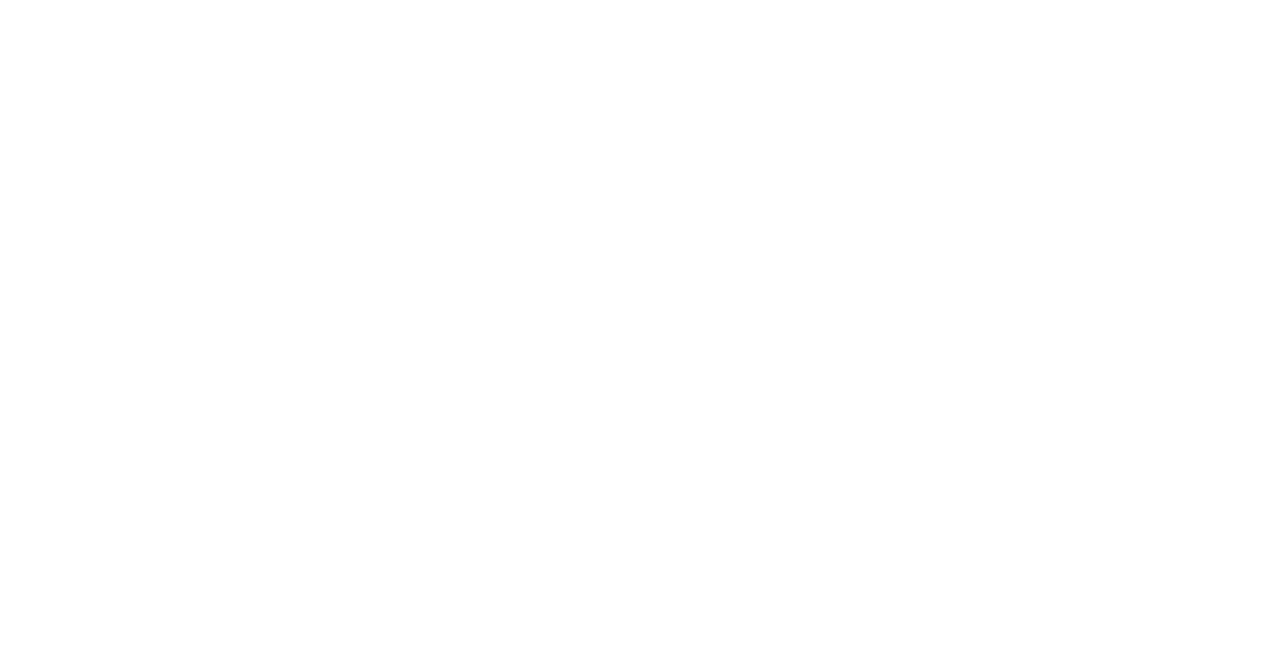 scroll, scrollTop: 0, scrollLeft: 0, axis: both 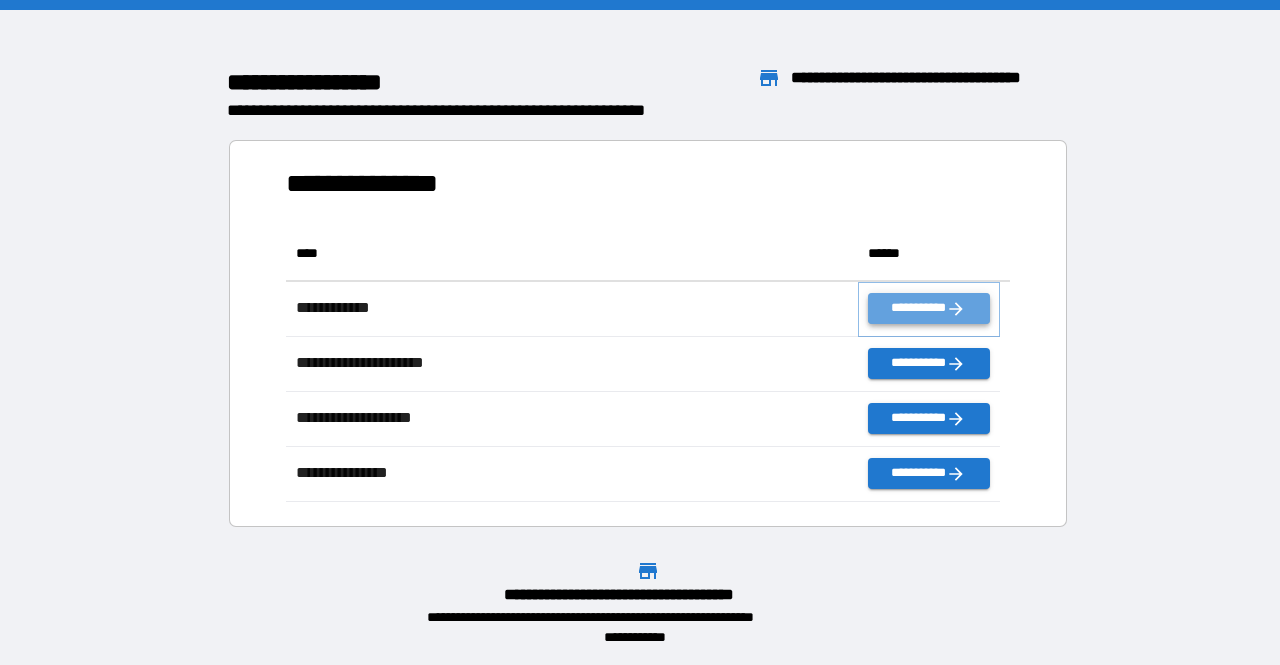 click on "**********" at bounding box center (929, 308) 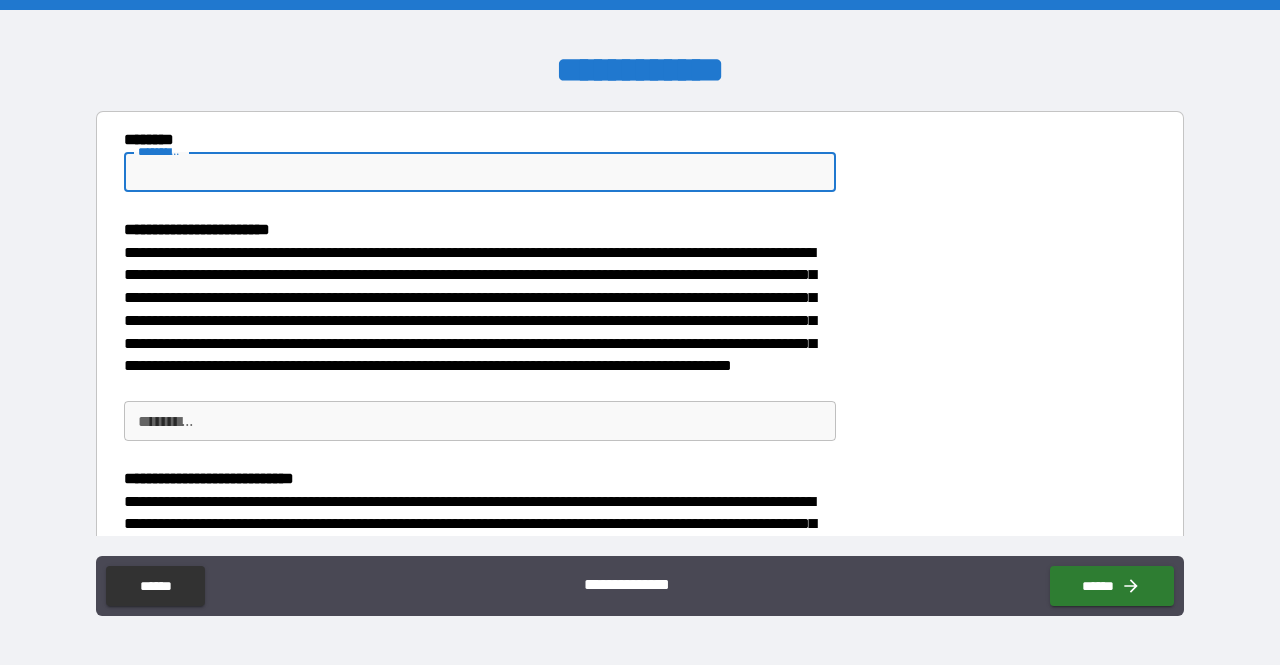 click on "********   *" at bounding box center [480, 172] 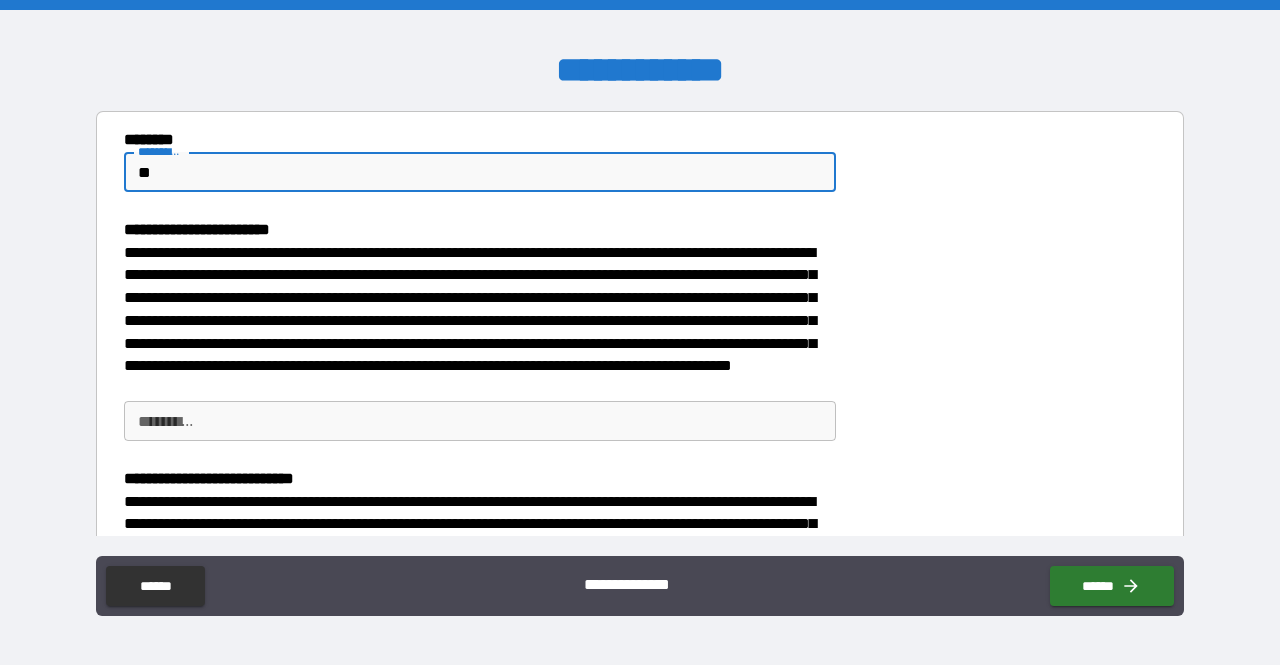 type on "*" 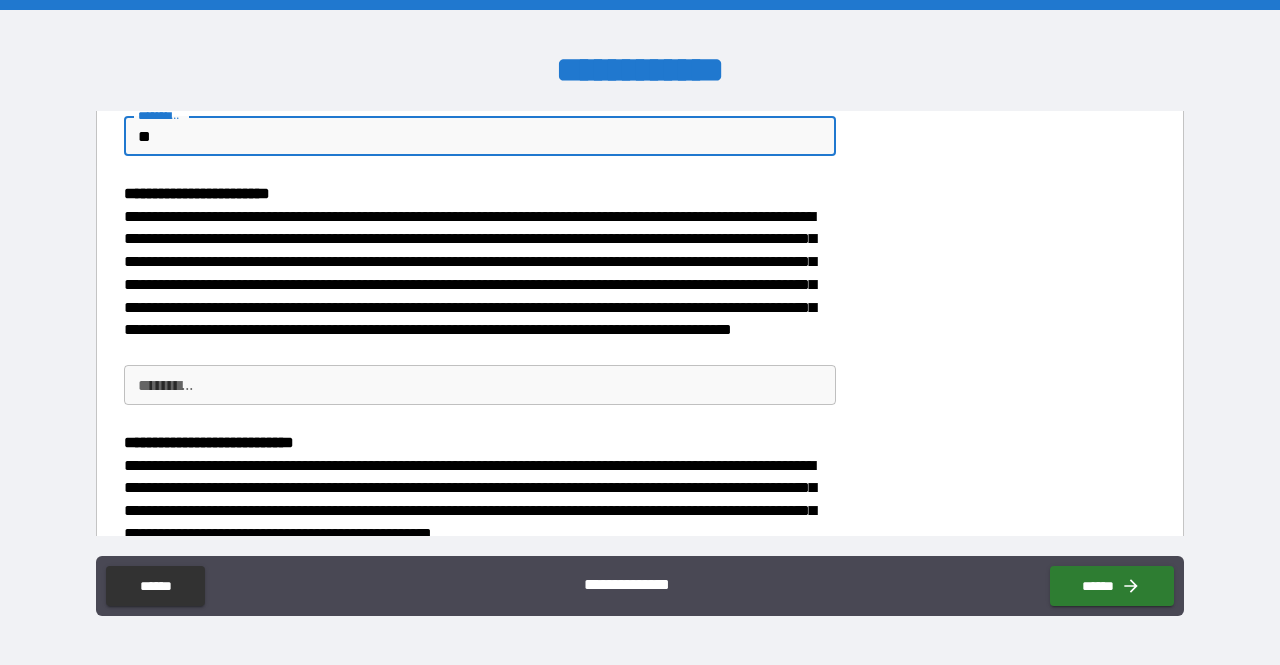 scroll, scrollTop: 37, scrollLeft: 0, axis: vertical 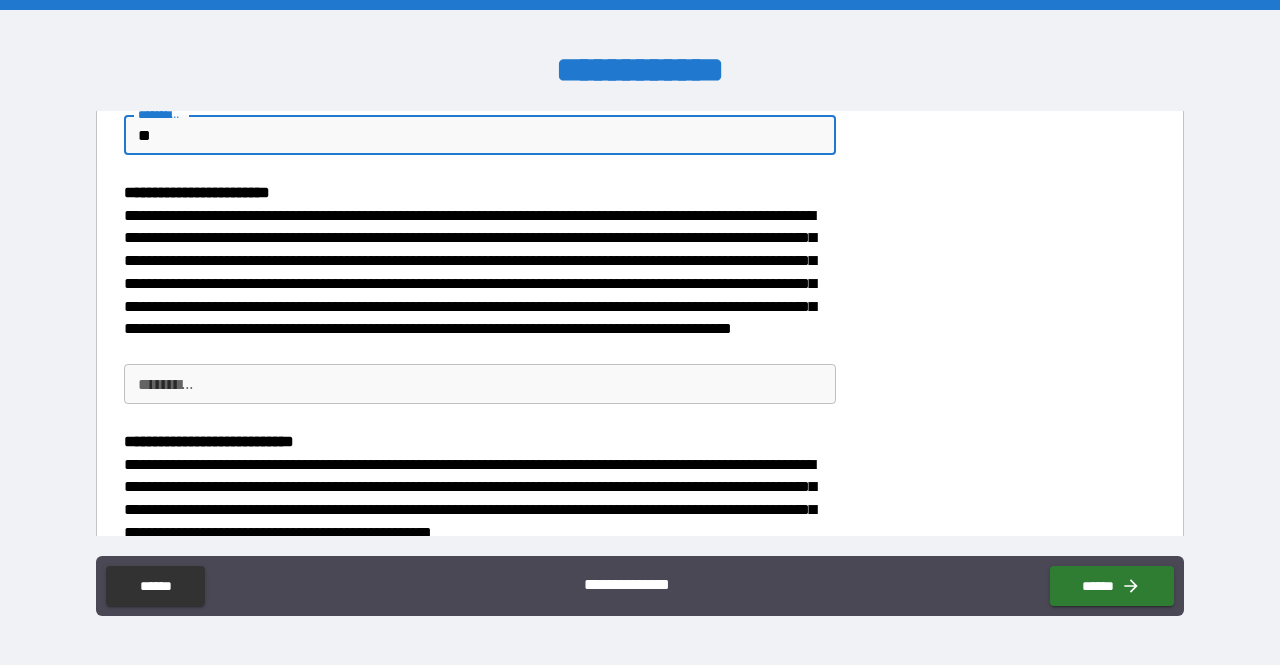 type on "**" 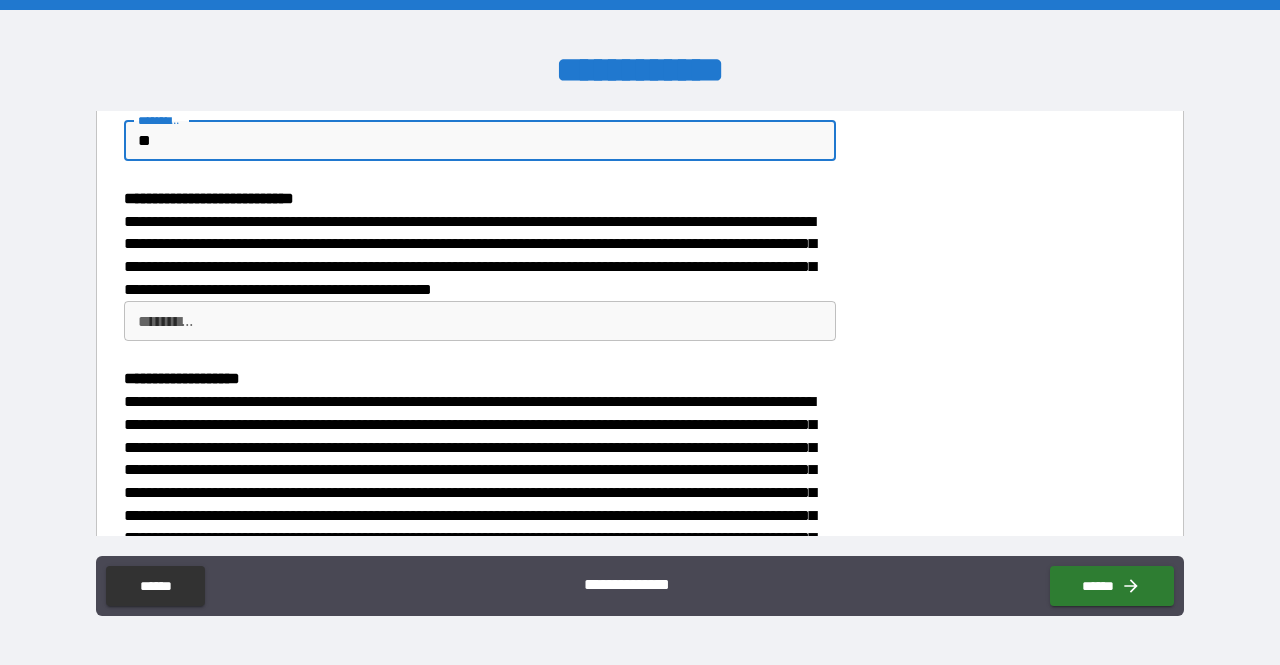 scroll, scrollTop: 281, scrollLeft: 0, axis: vertical 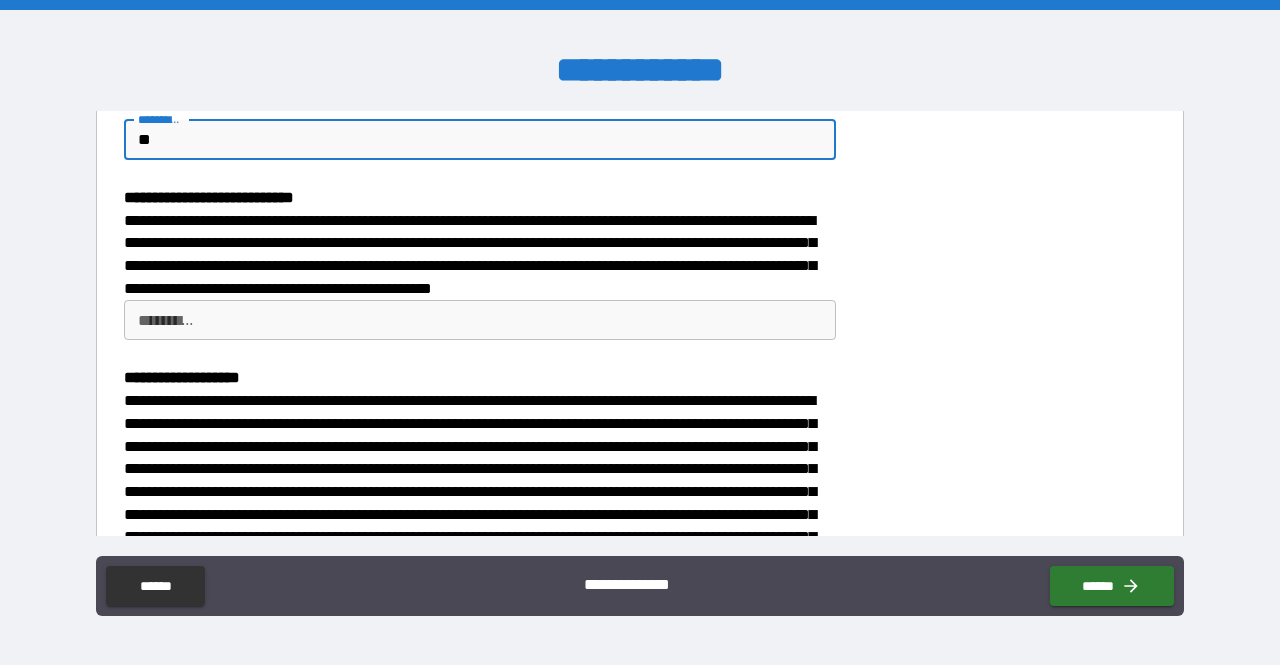 type on "**" 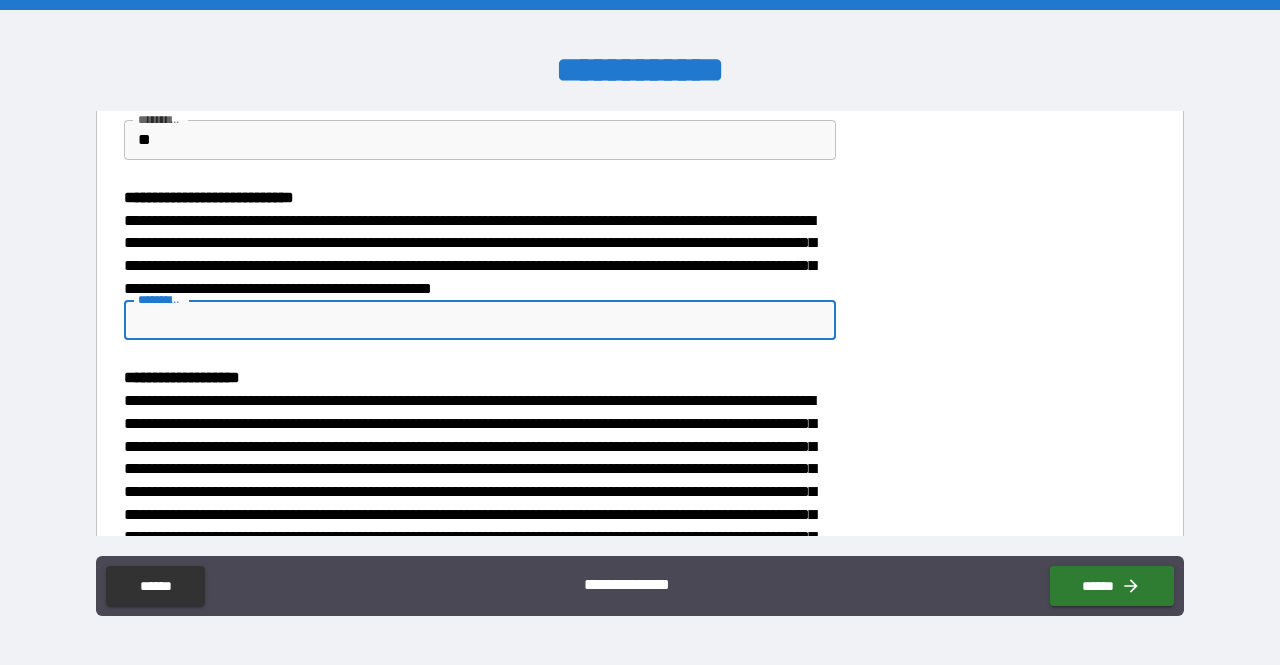 click on "********   *" at bounding box center (480, 320) 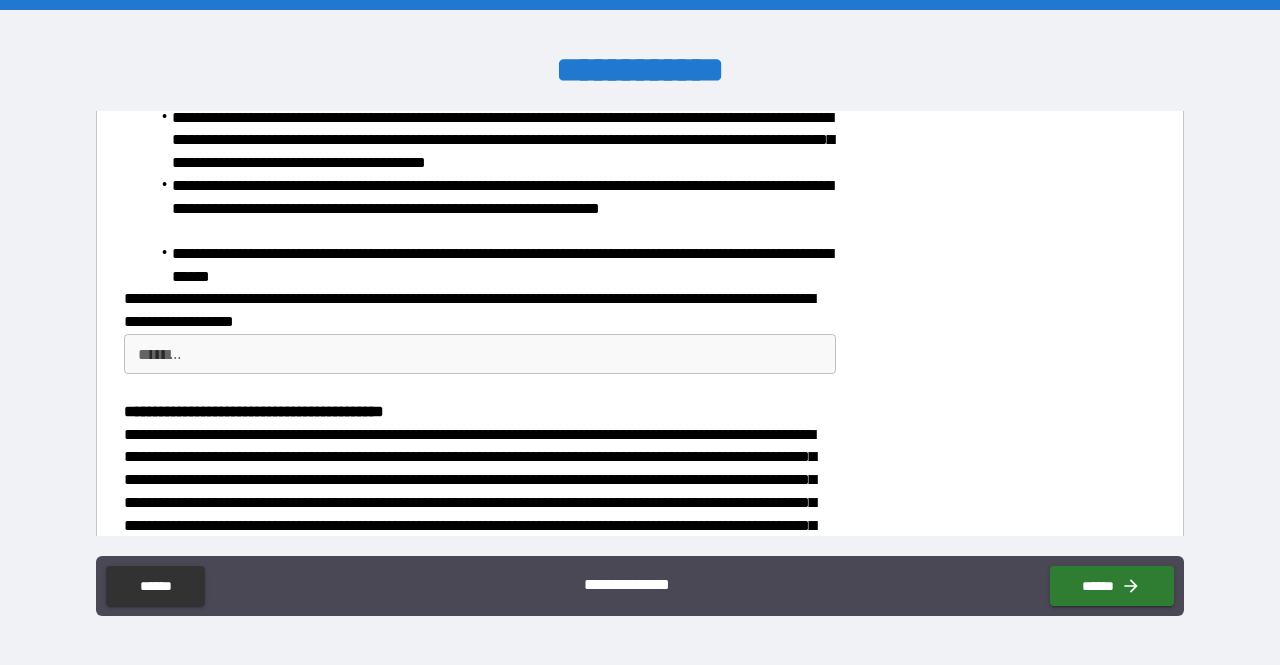 scroll, scrollTop: 872, scrollLeft: 0, axis: vertical 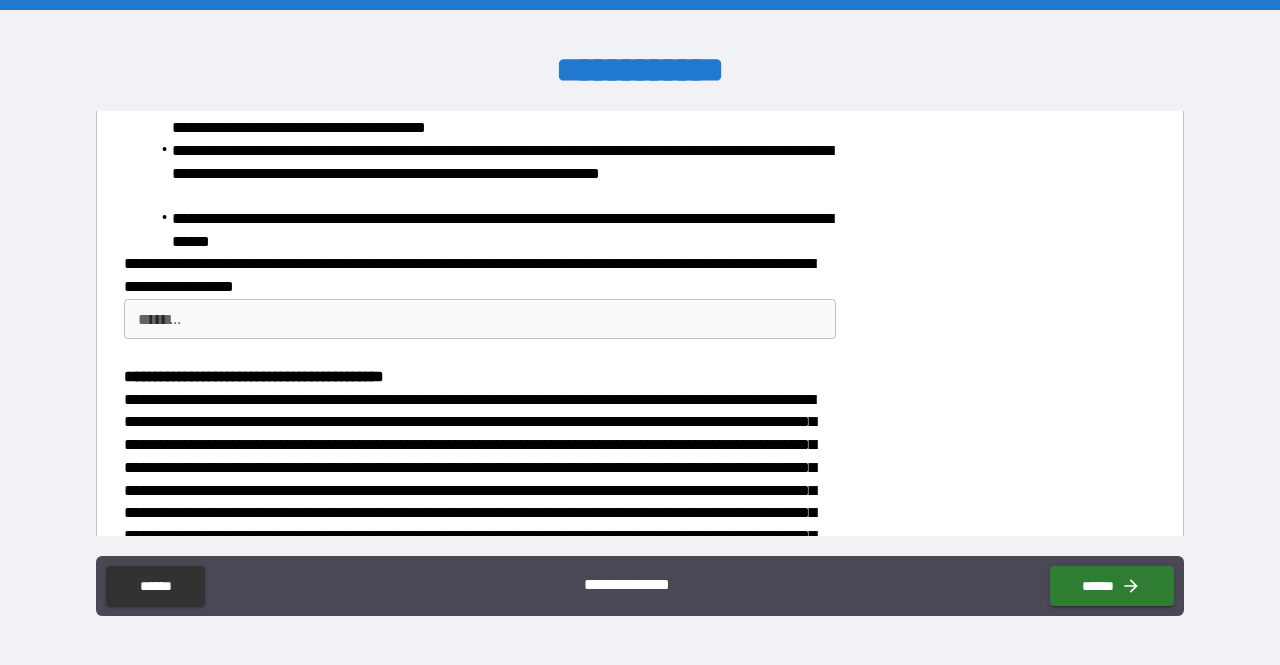 type on "**" 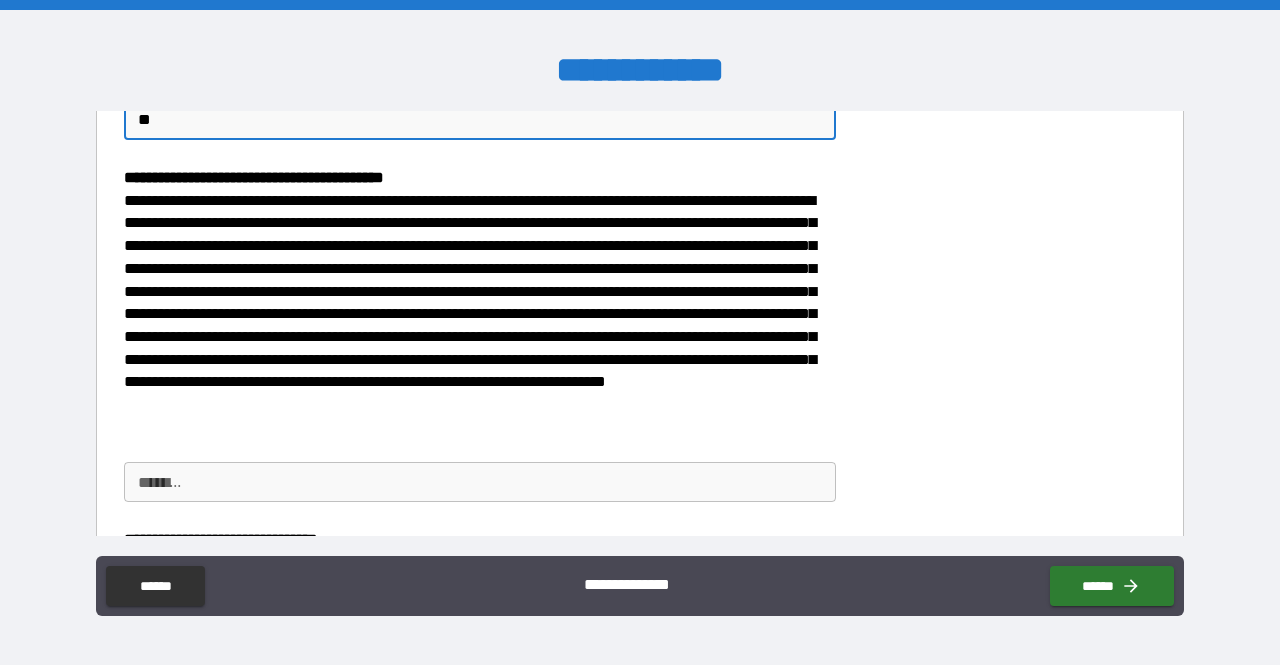 scroll, scrollTop: 1079, scrollLeft: 0, axis: vertical 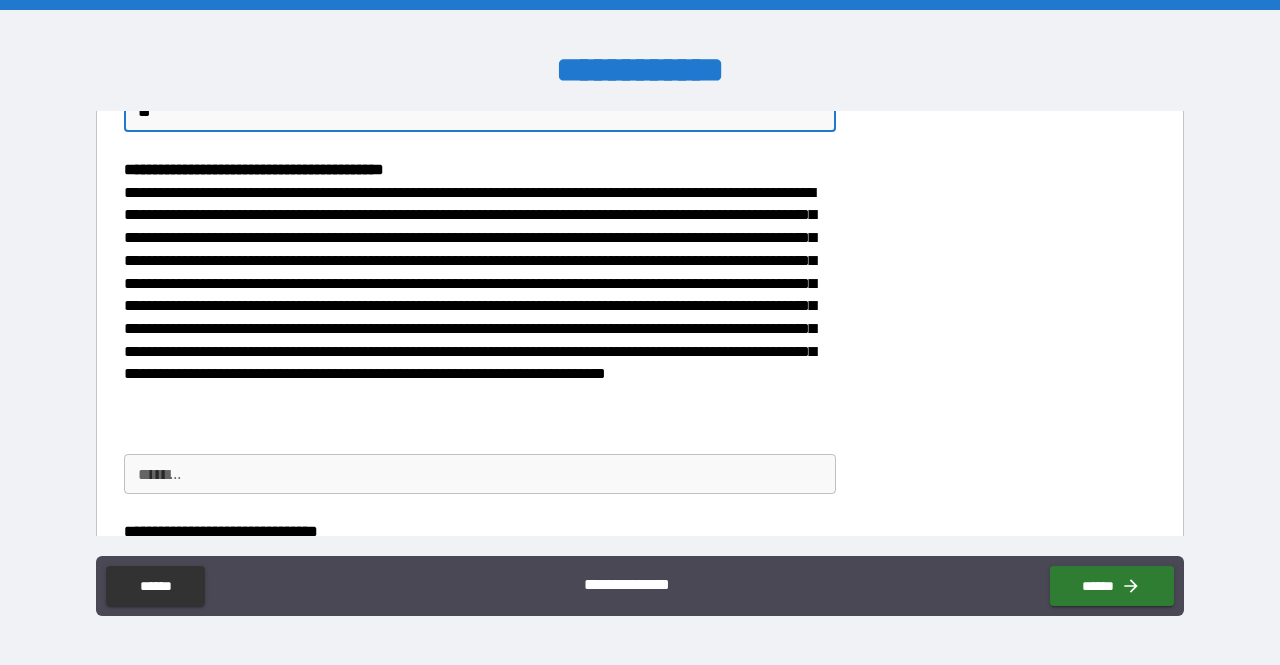 type on "**" 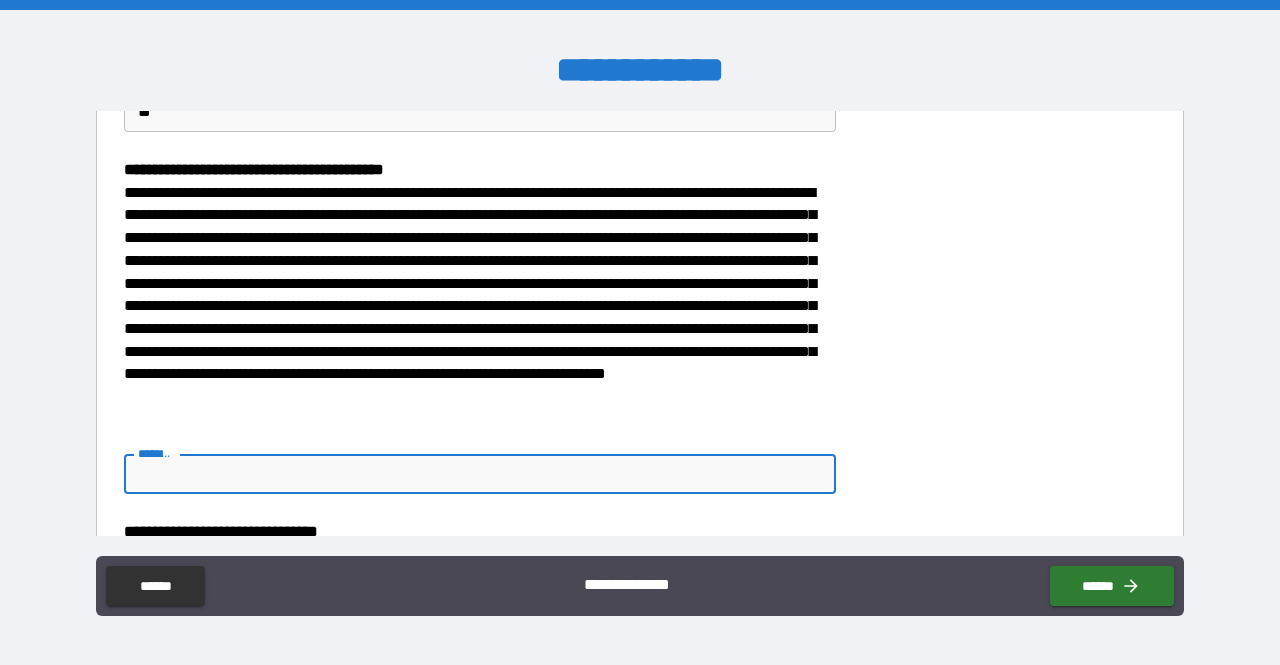 click on "********" at bounding box center (480, 474) 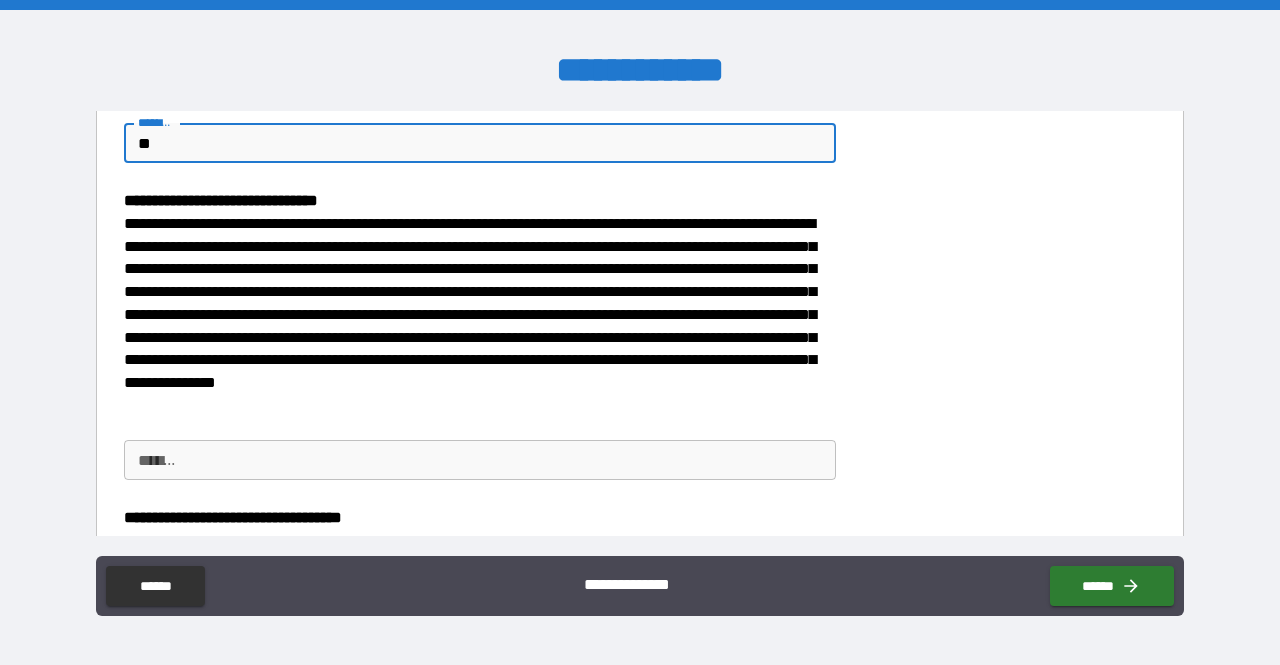 scroll, scrollTop: 1448, scrollLeft: 0, axis: vertical 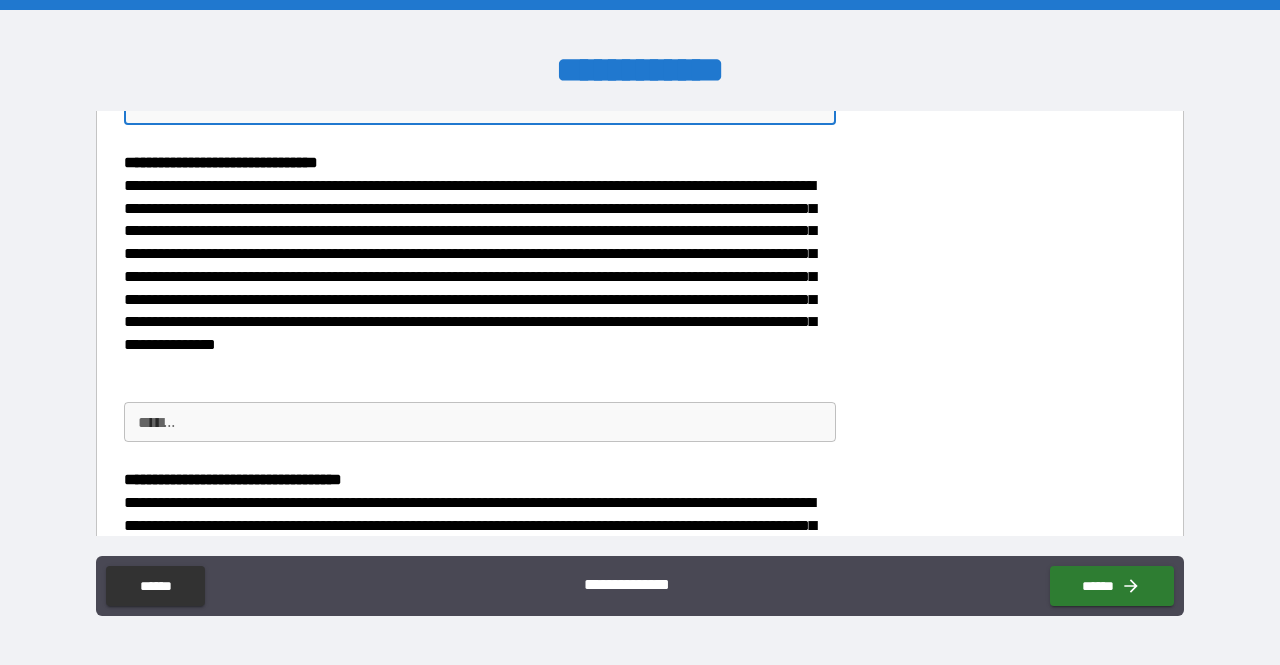 type on "**" 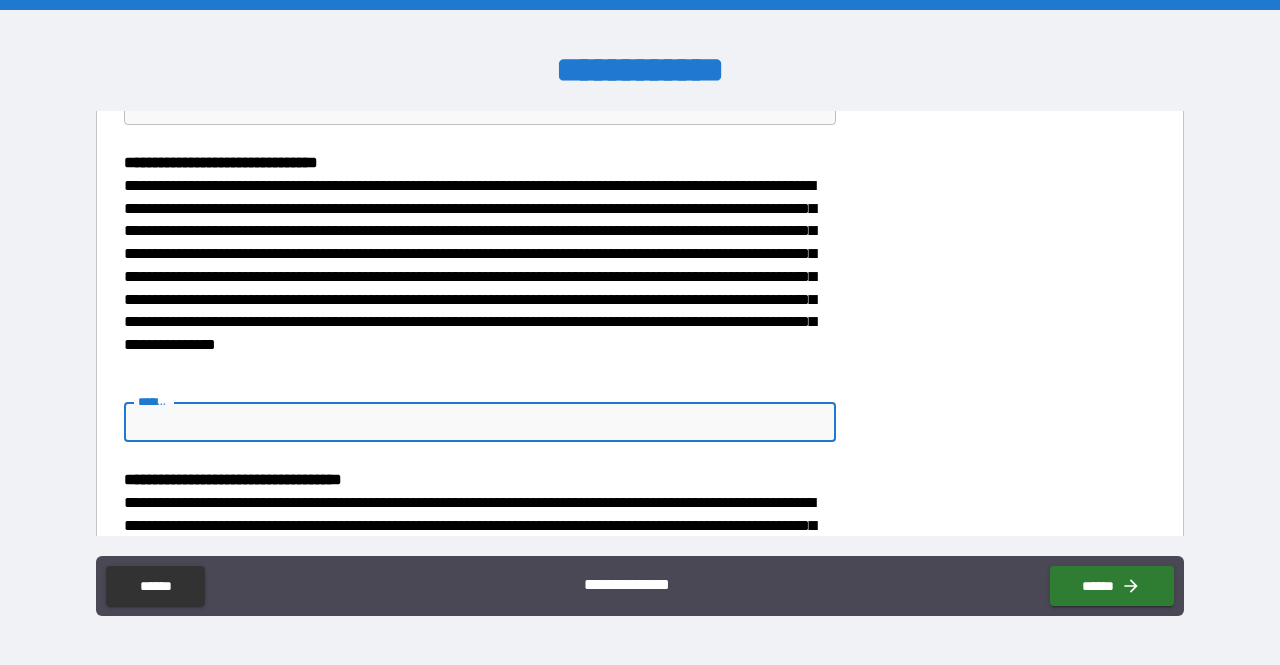 click on "*******" at bounding box center [480, 422] 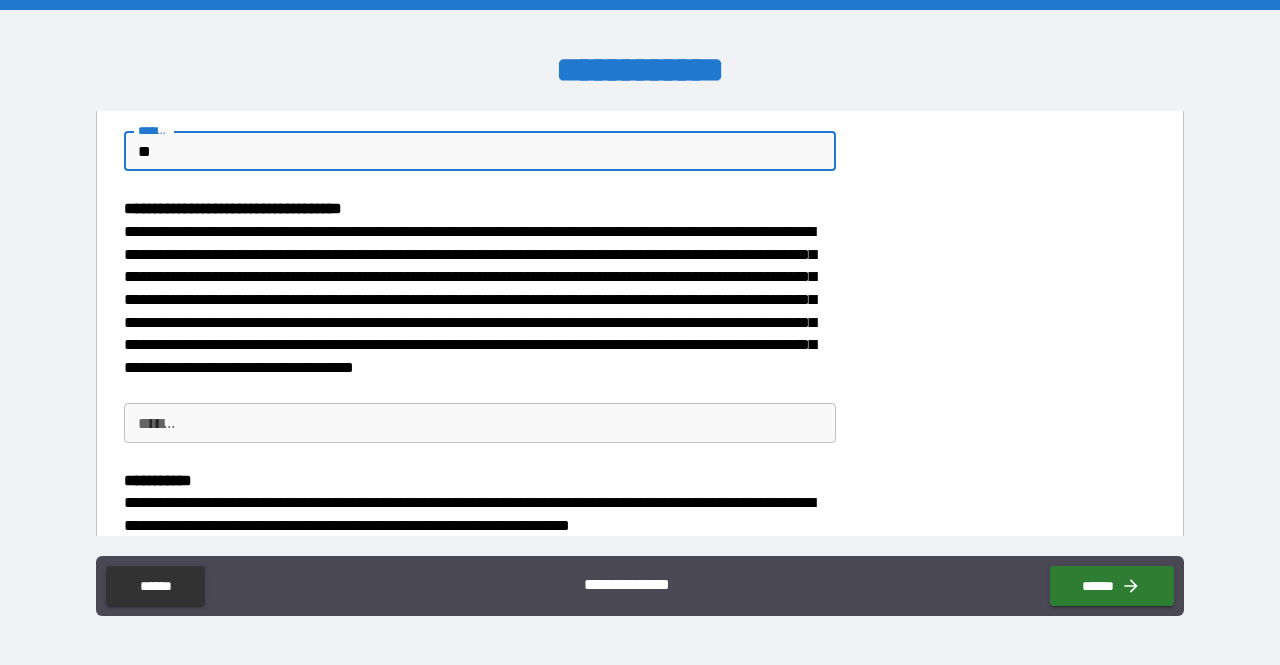 scroll, scrollTop: 1756, scrollLeft: 0, axis: vertical 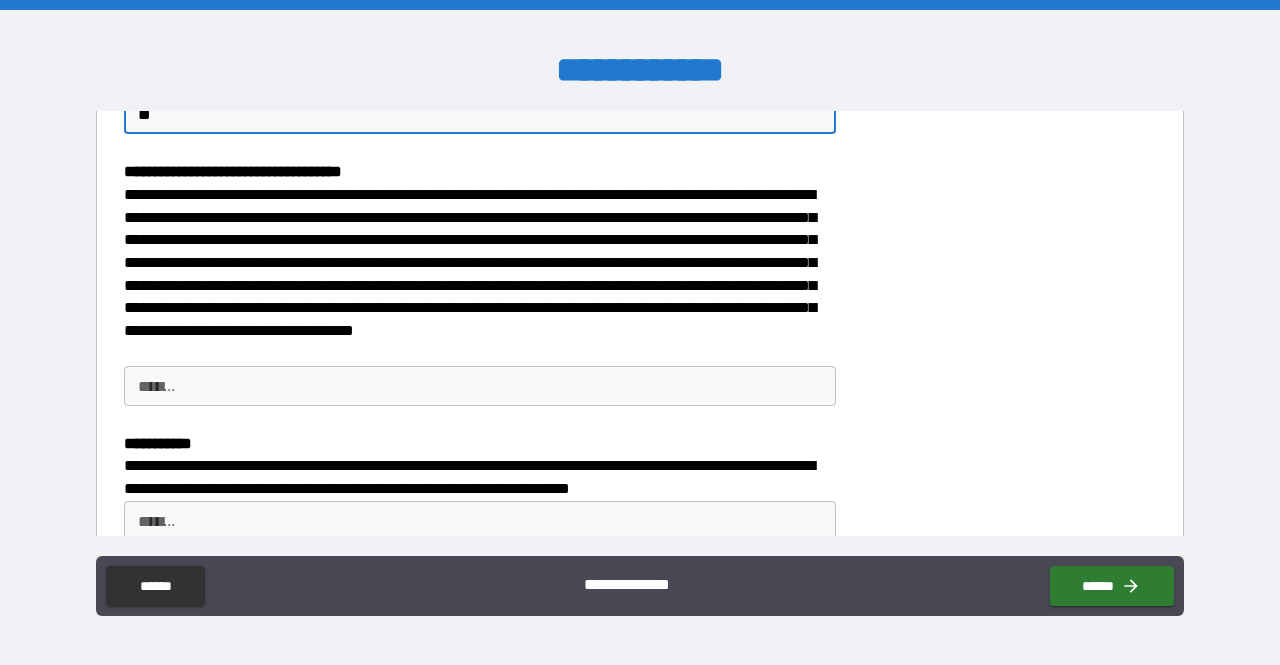 type on "**" 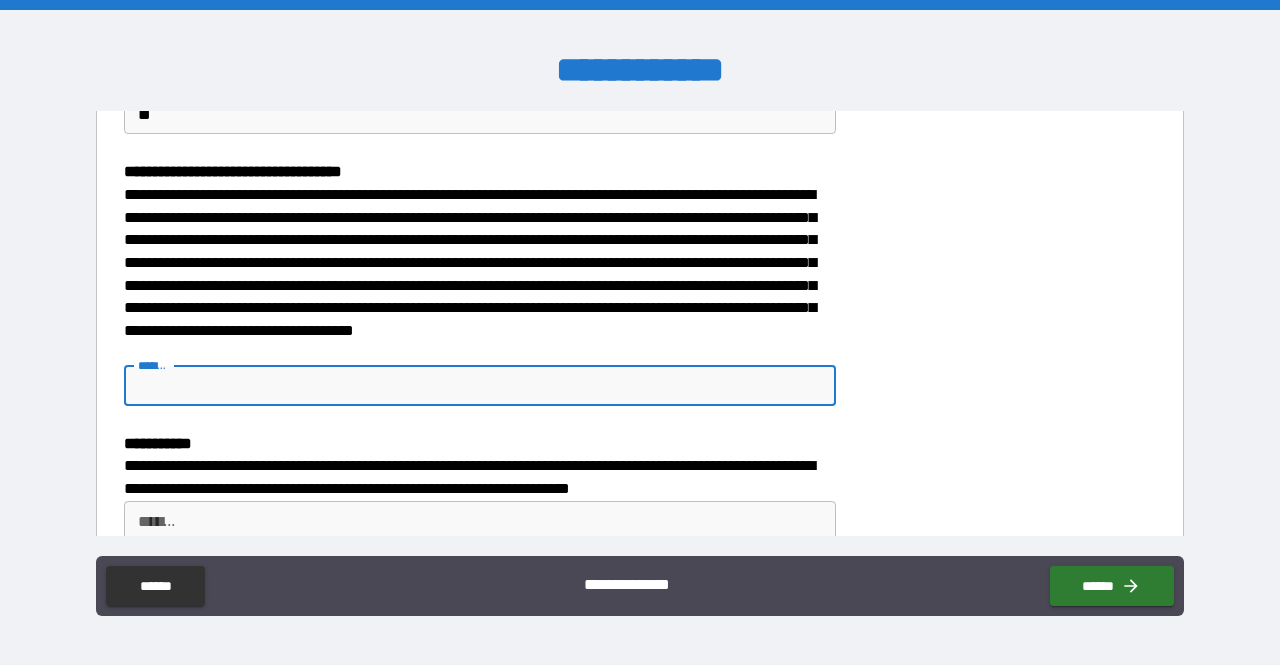 click on "*******" at bounding box center [480, 386] 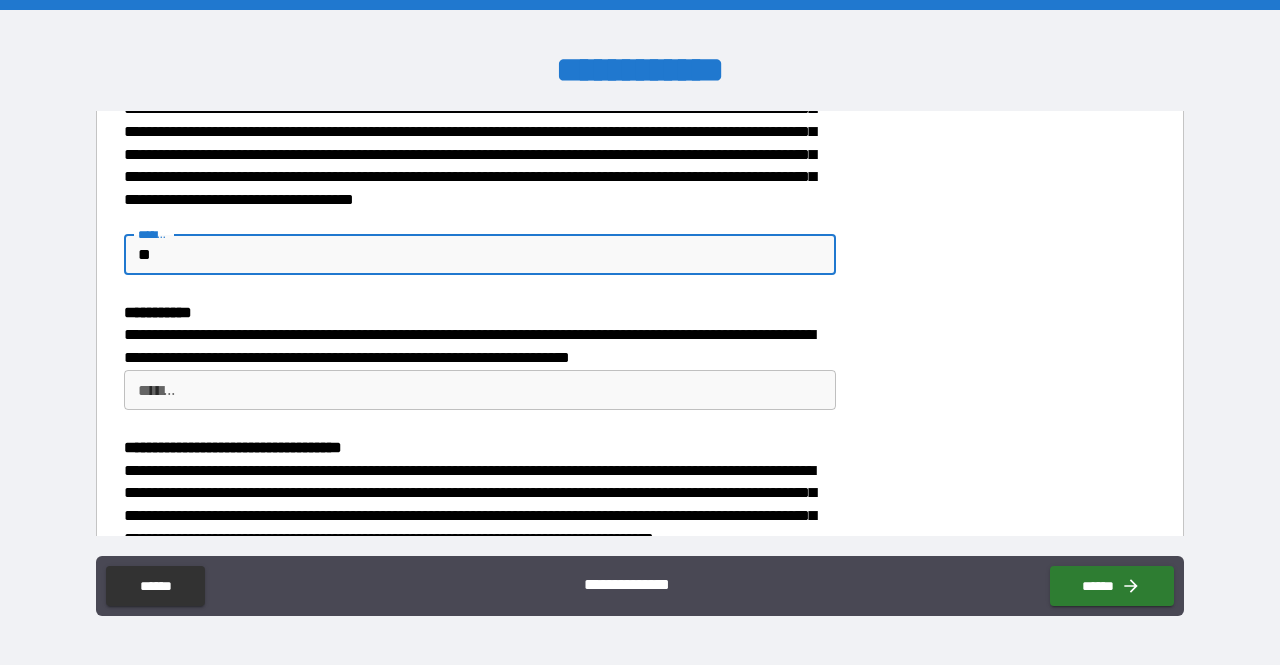 scroll, scrollTop: 1888, scrollLeft: 0, axis: vertical 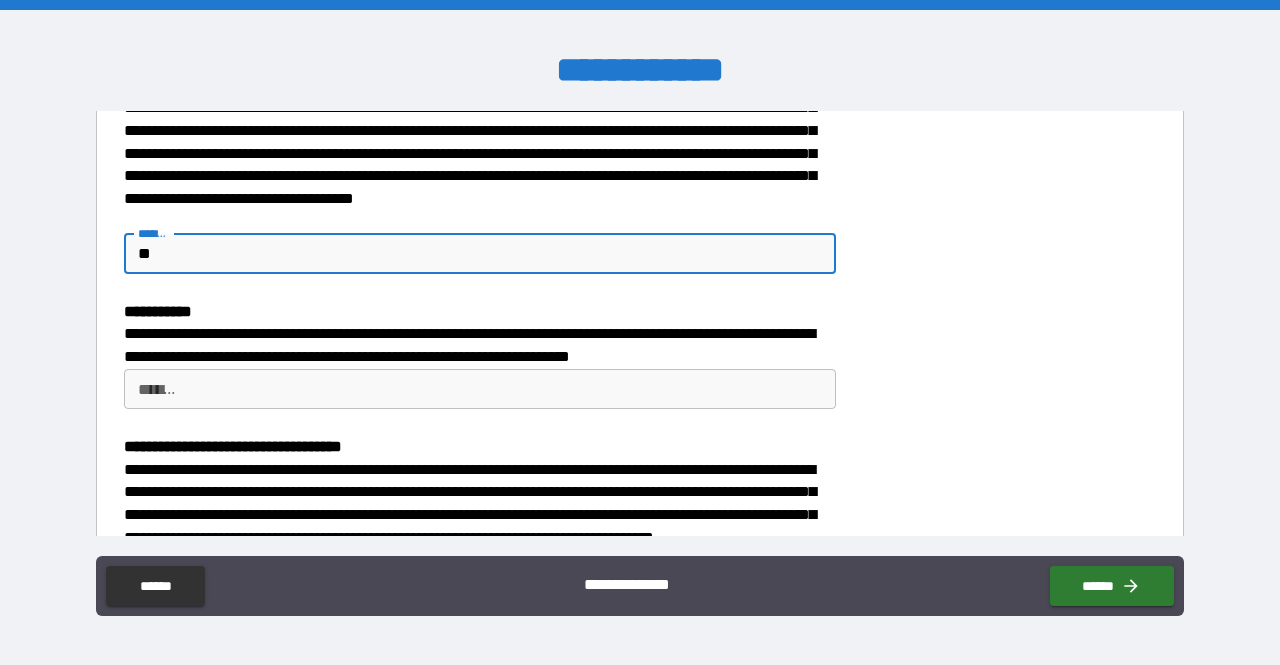 type on "**" 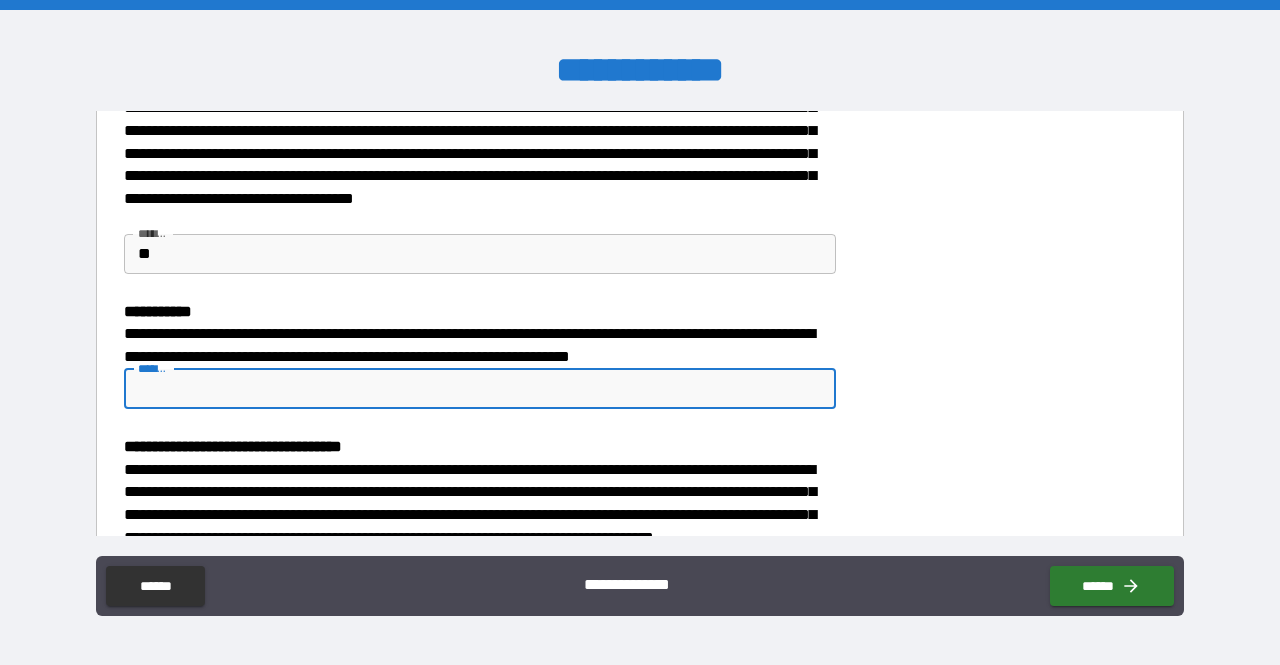 click on "*******" at bounding box center [480, 389] 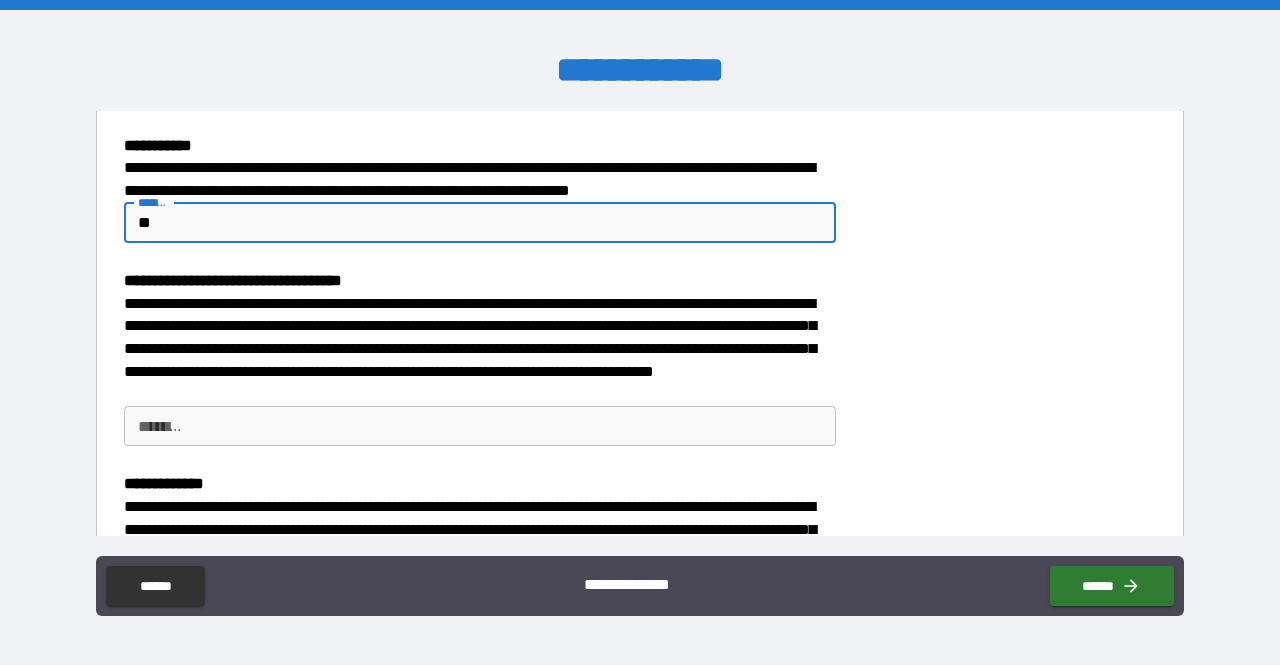 scroll, scrollTop: 2108, scrollLeft: 0, axis: vertical 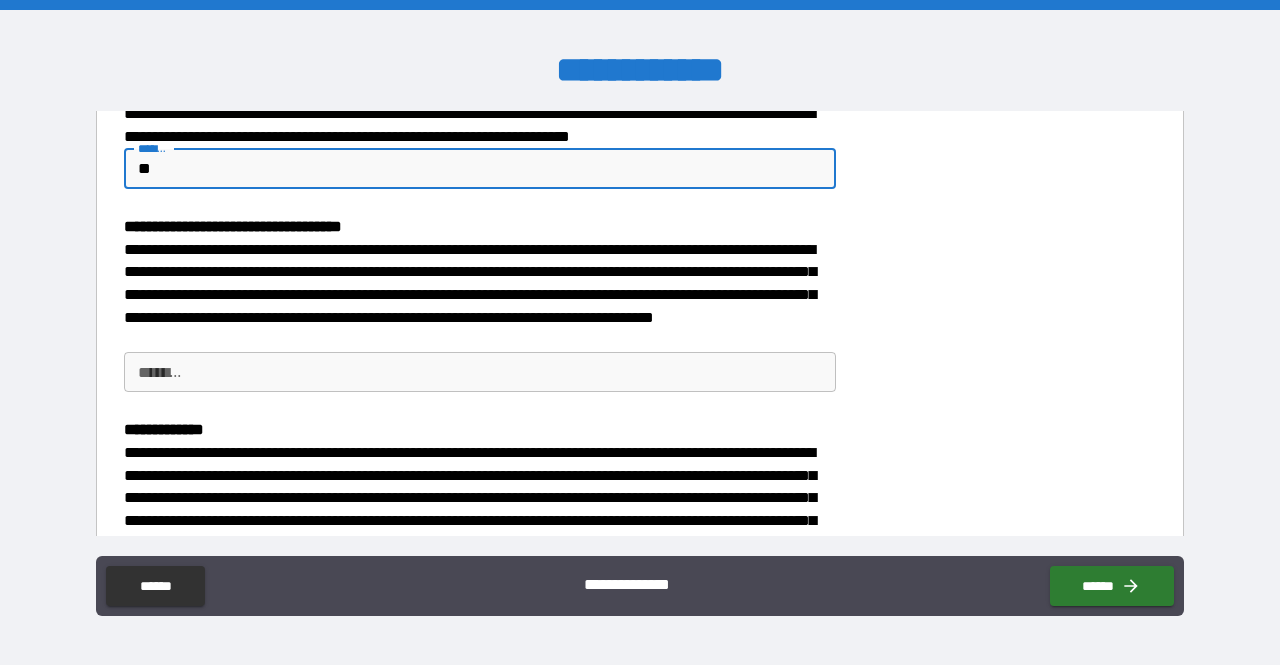 type on "**" 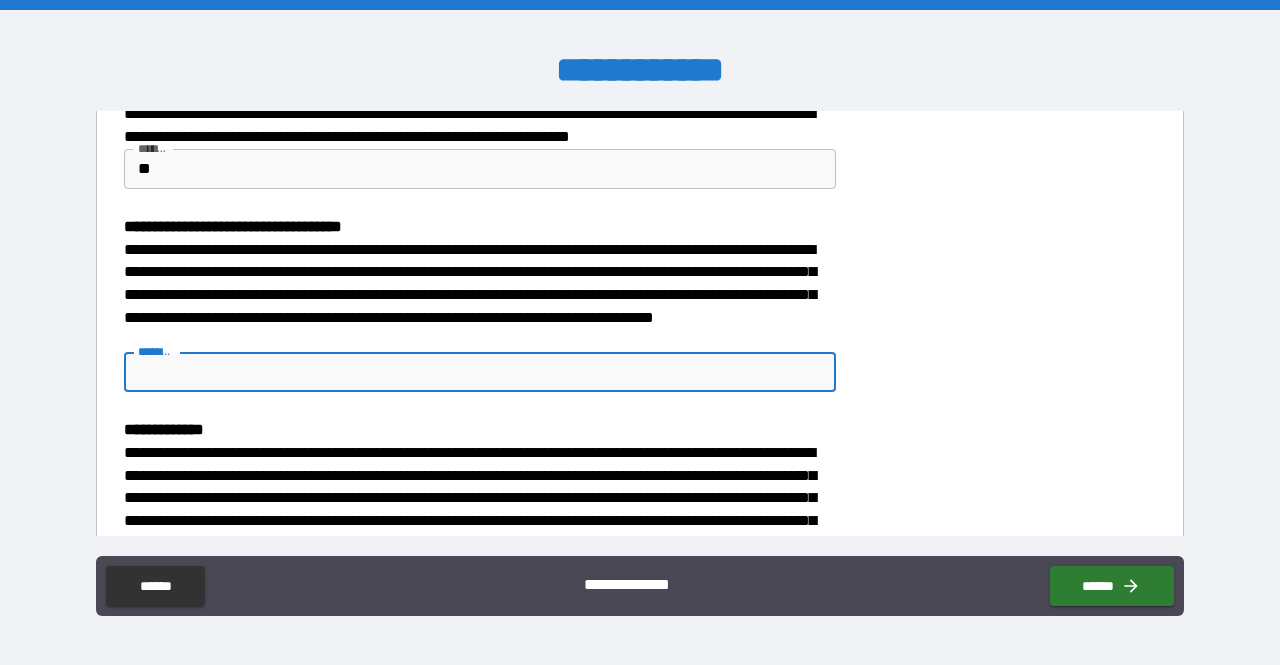 click on "********" at bounding box center (480, 372) 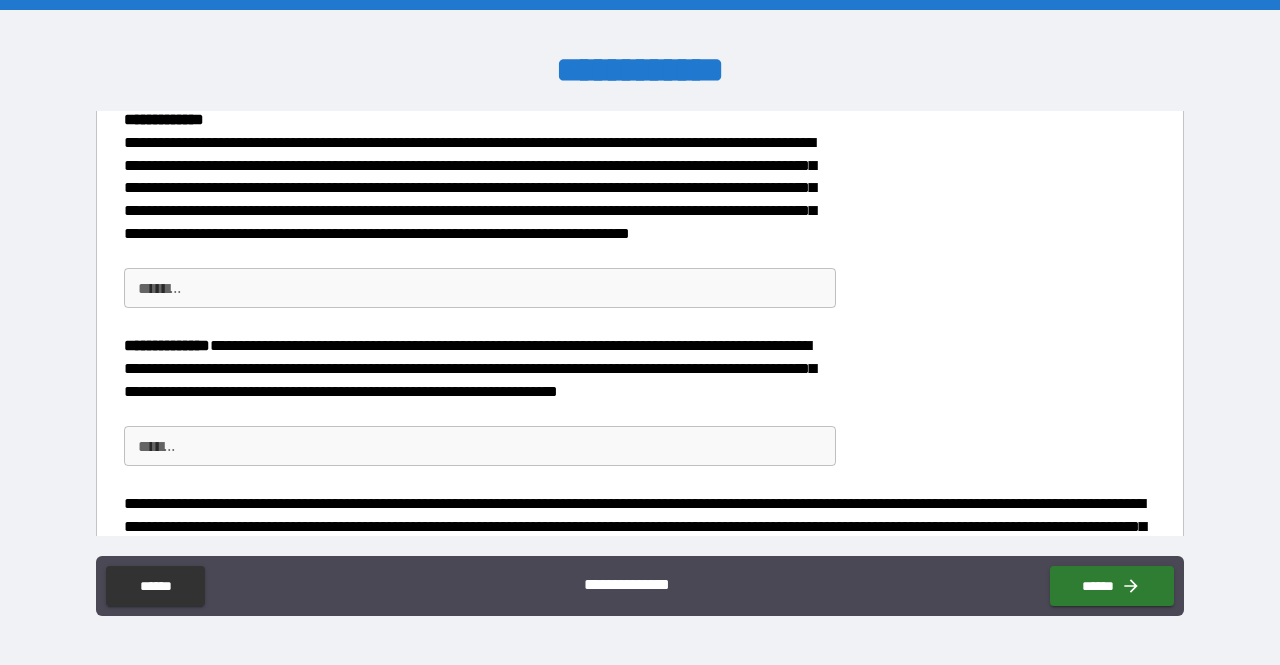 scroll, scrollTop: 2417, scrollLeft: 0, axis: vertical 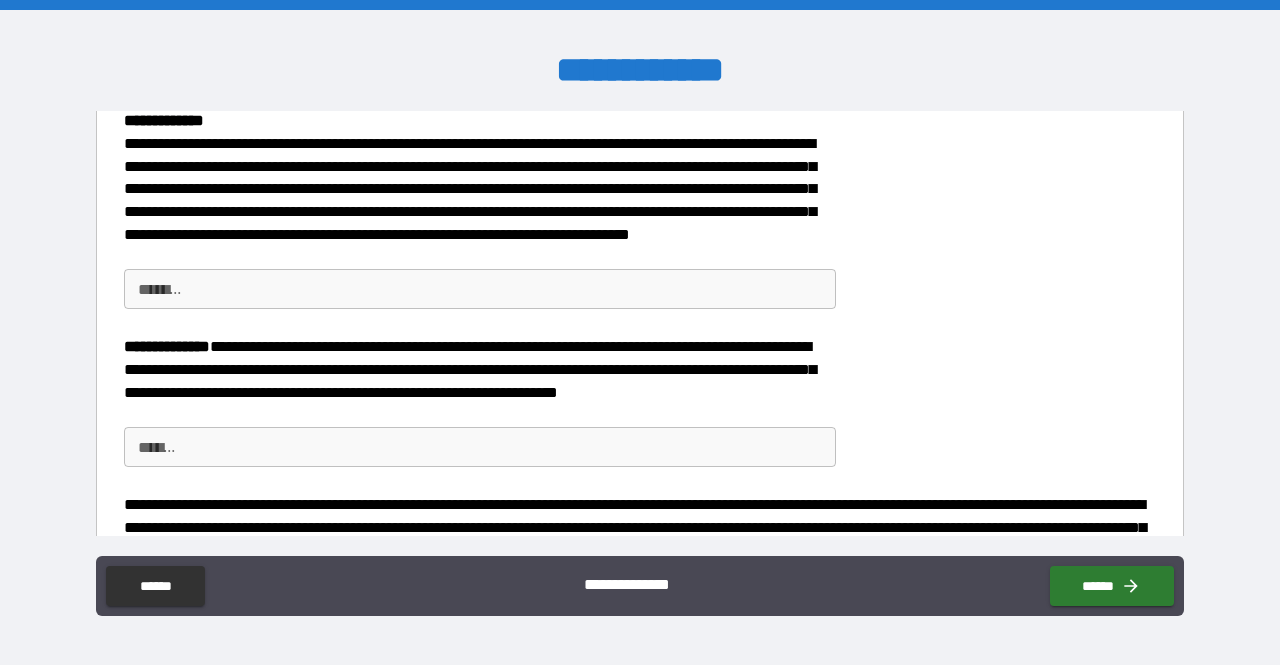 type on "**" 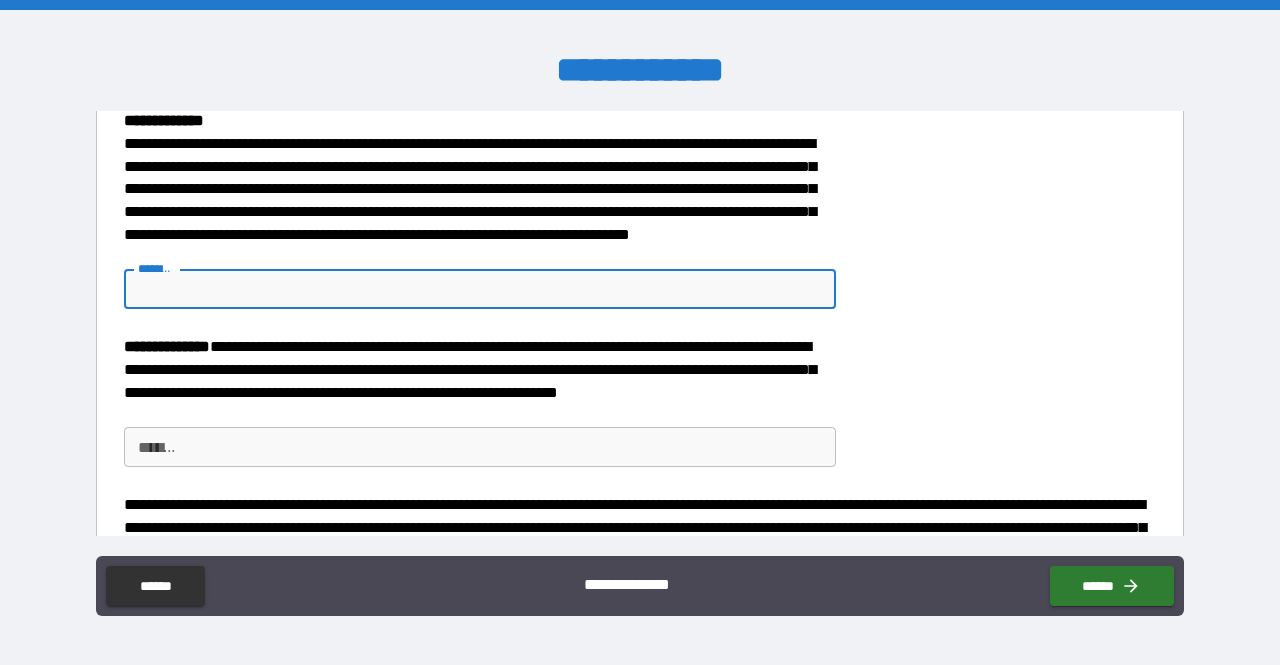 click on "********" at bounding box center [480, 289] 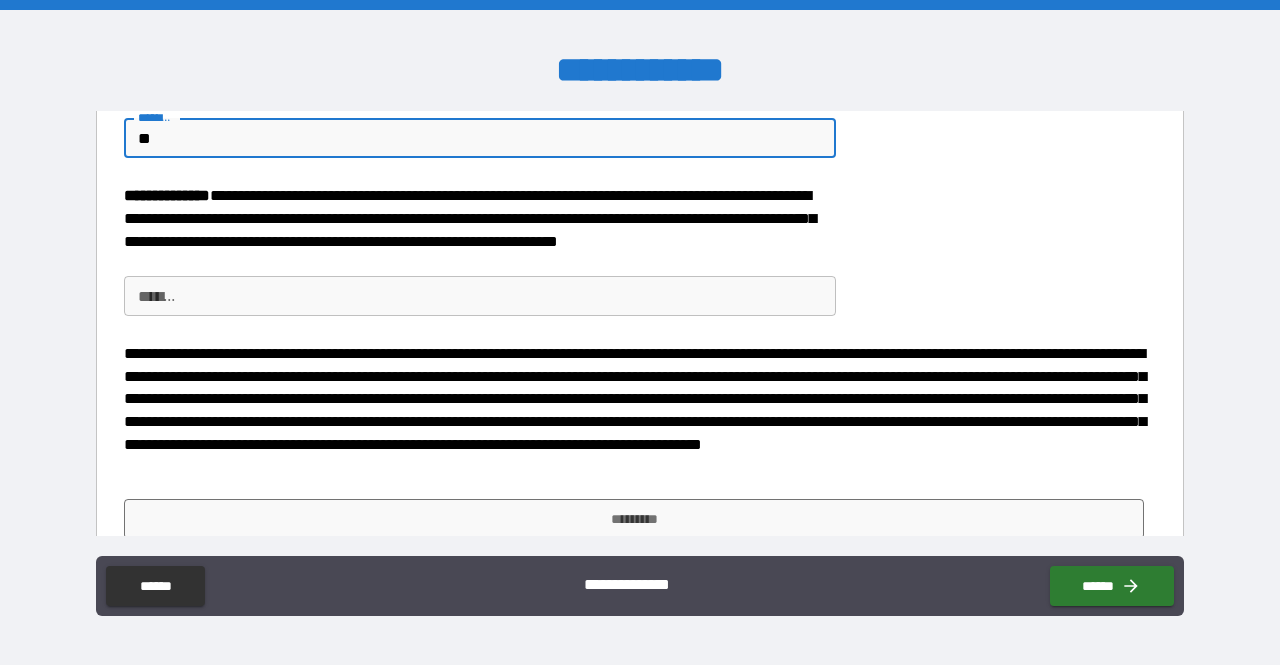 scroll, scrollTop: 2572, scrollLeft: 0, axis: vertical 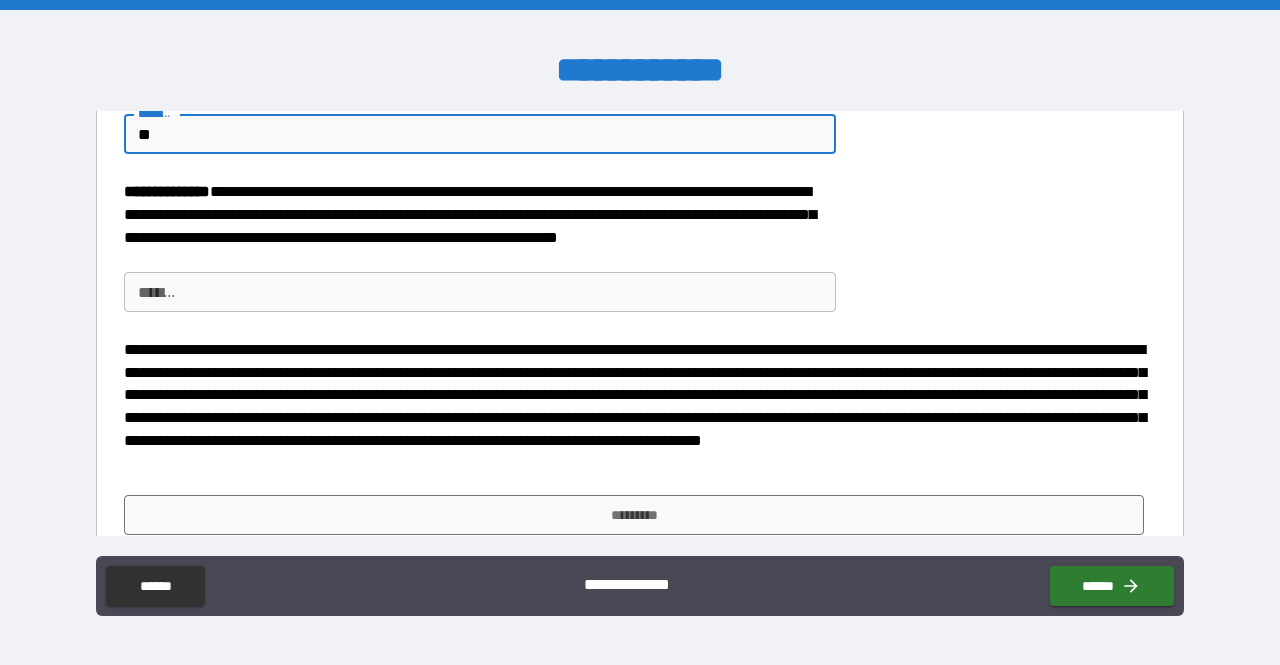 type on "**" 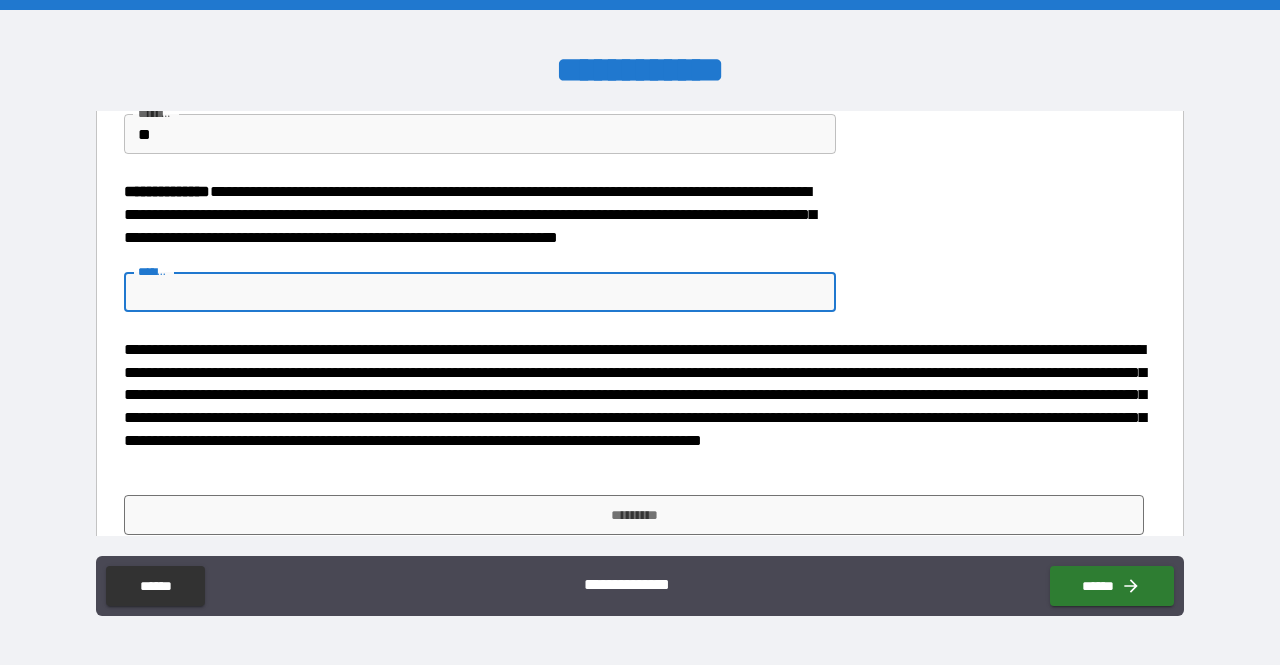 click on "*******" at bounding box center [480, 292] 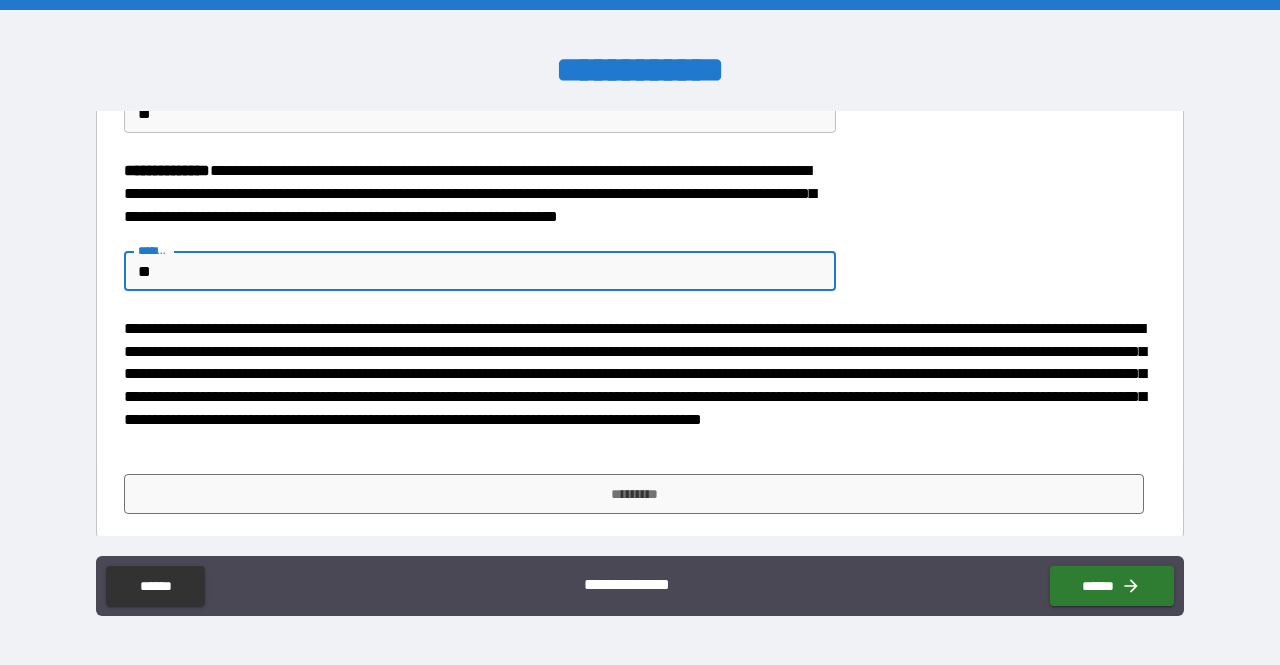 scroll, scrollTop: 2602, scrollLeft: 0, axis: vertical 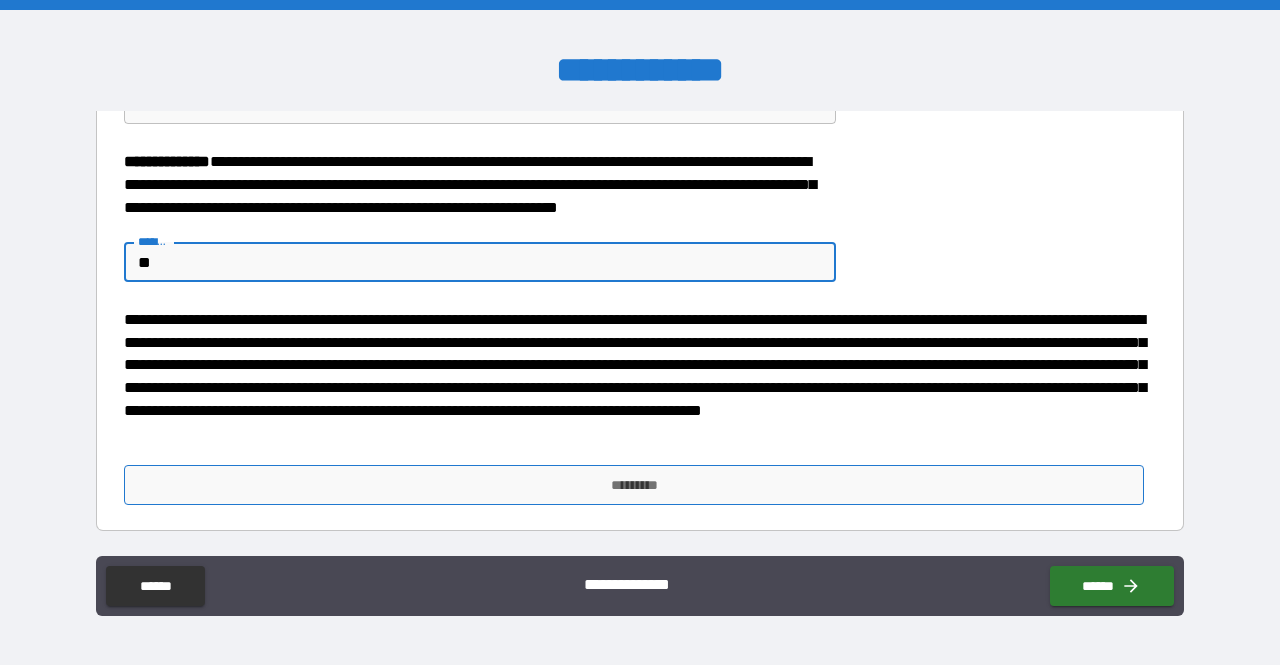 type on "**" 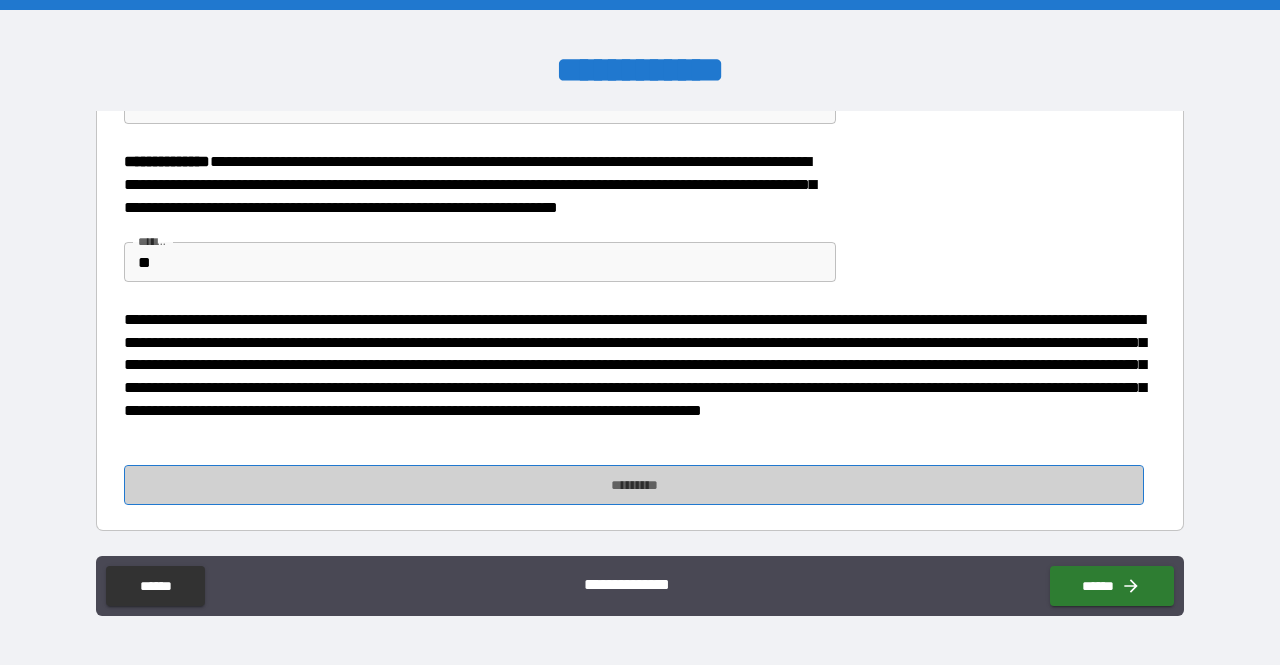 click on "*********" at bounding box center [634, 485] 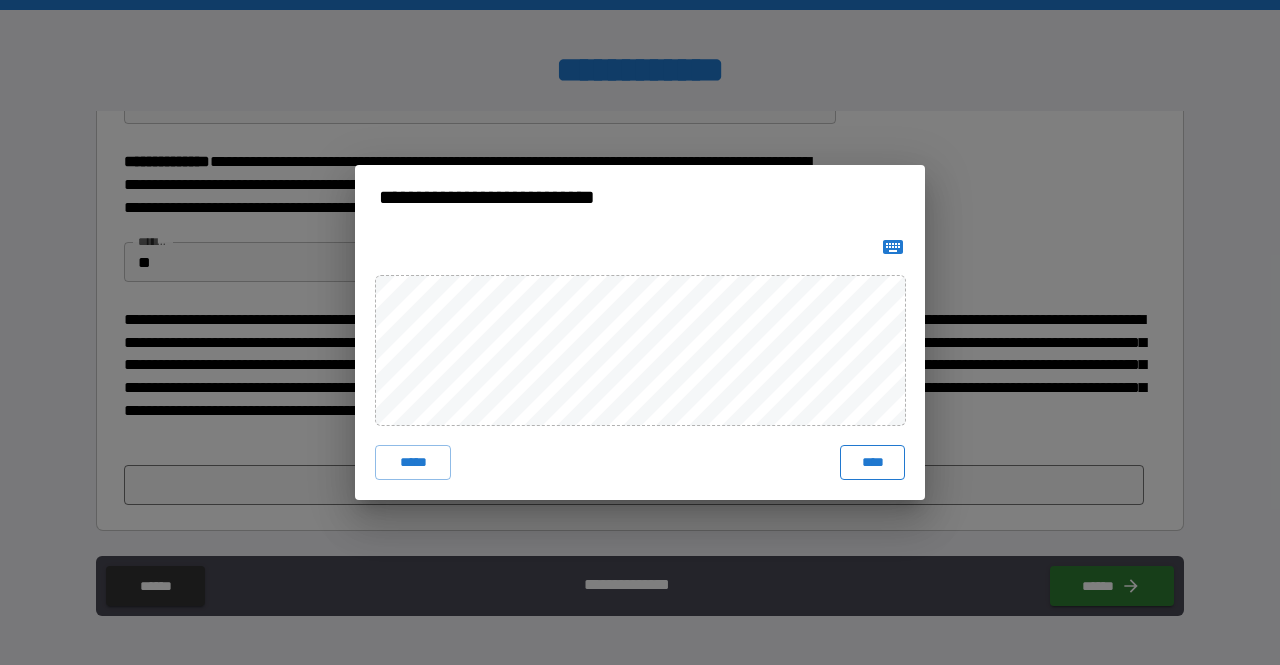 click on "****" at bounding box center (872, 463) 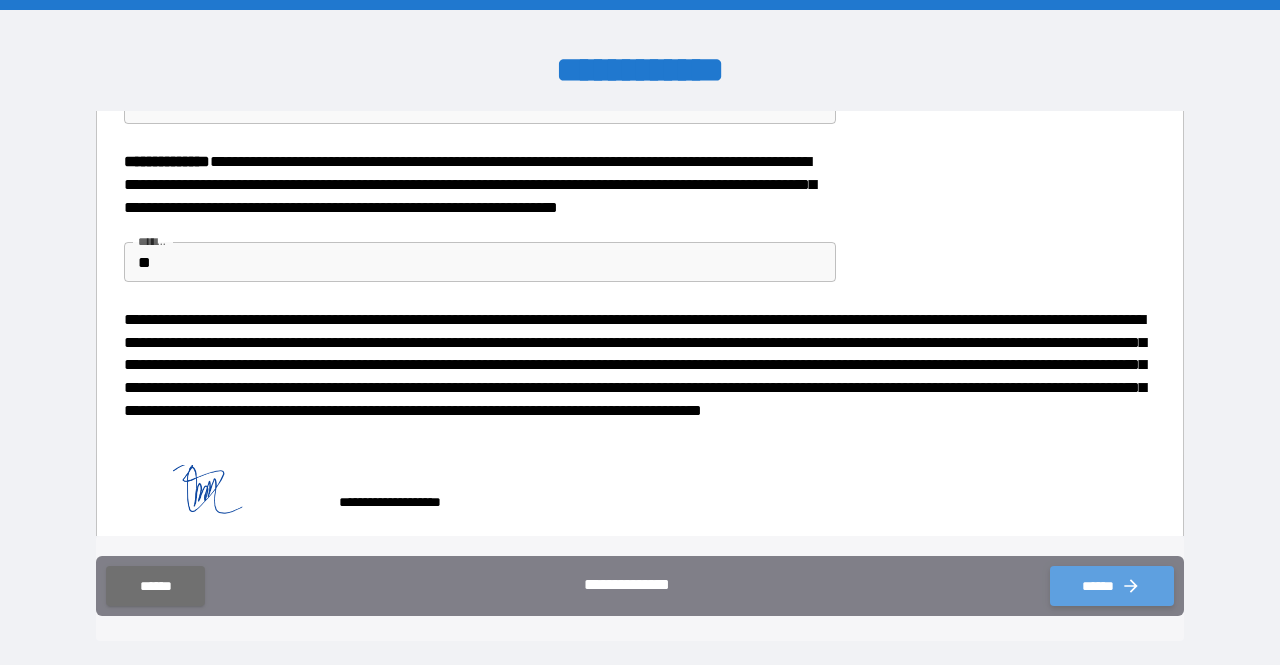 click on "******" at bounding box center (1112, 586) 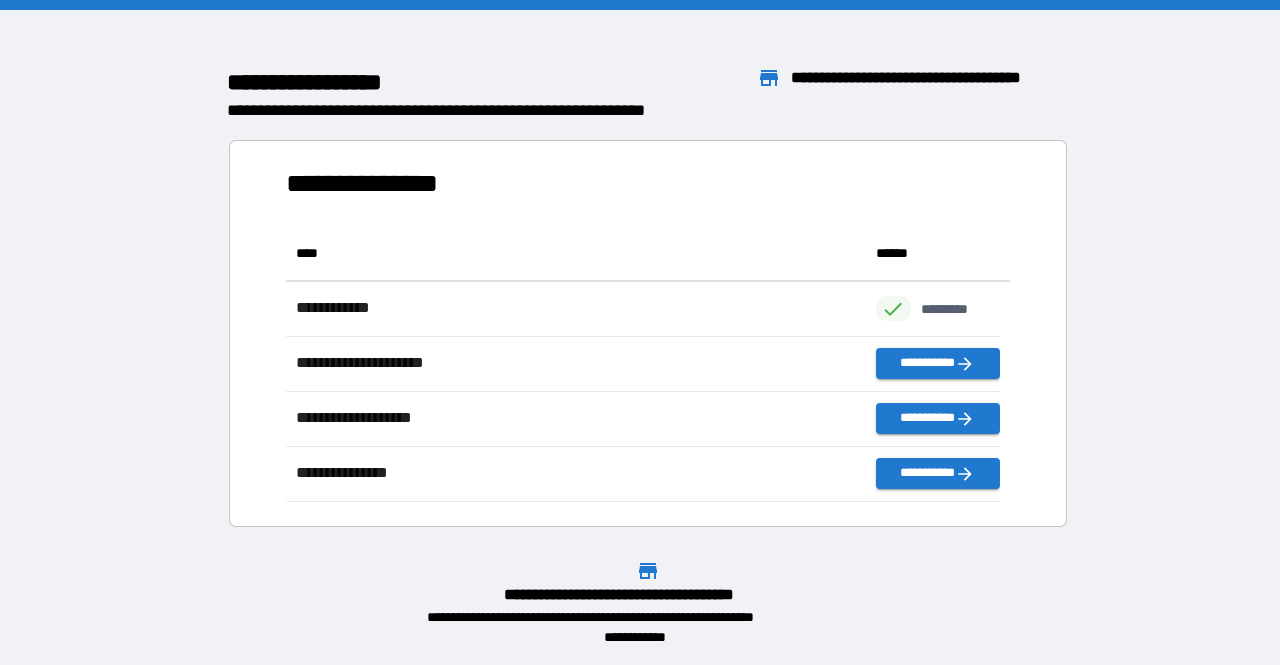 scroll, scrollTop: 16, scrollLeft: 16, axis: both 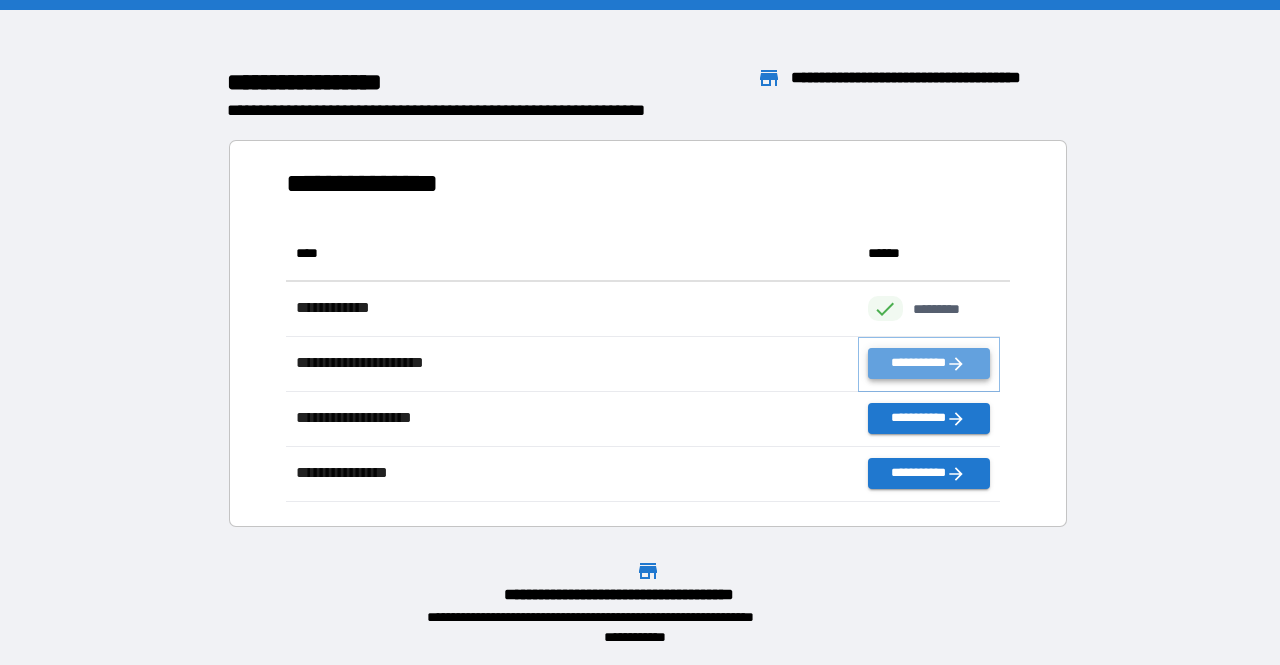 click on "**********" at bounding box center (929, 363) 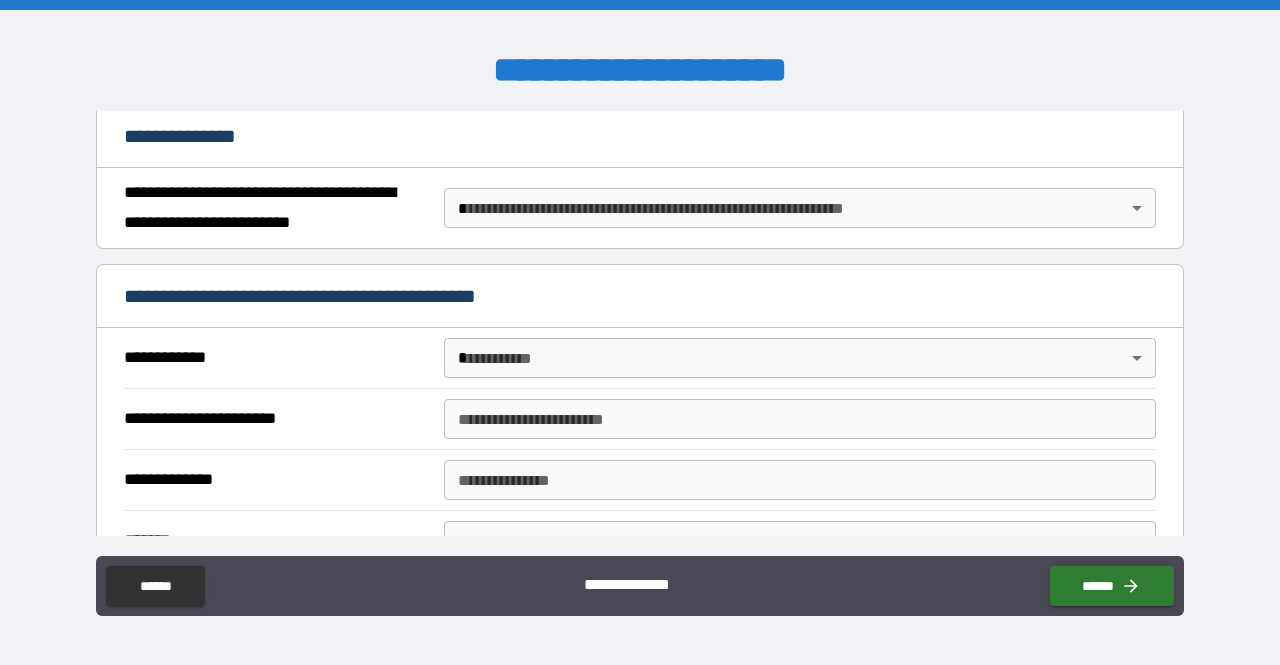 scroll, scrollTop: 241, scrollLeft: 0, axis: vertical 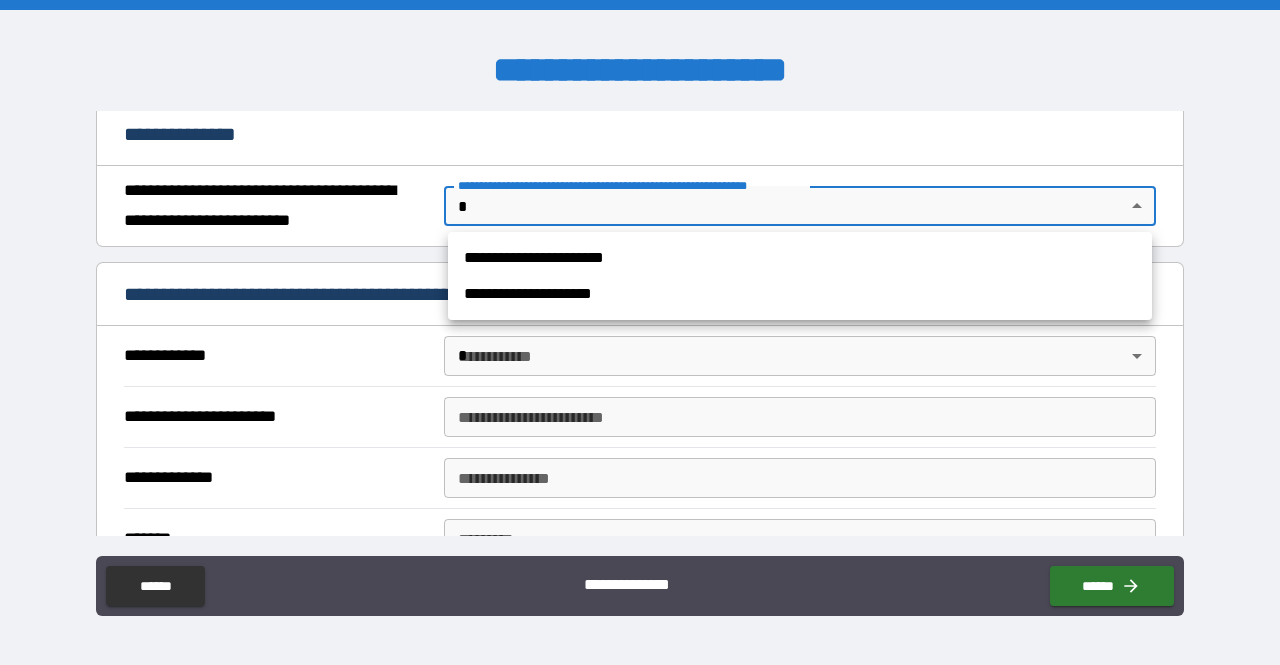 click on "**********" at bounding box center (640, 332) 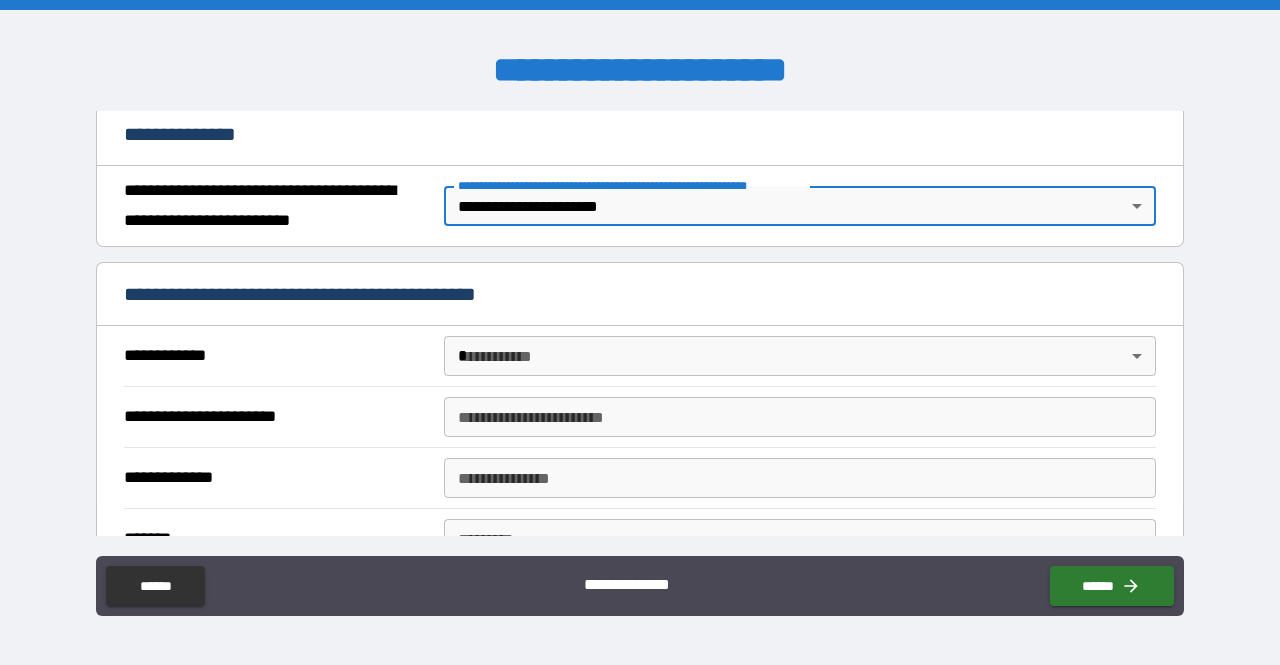 type on "*" 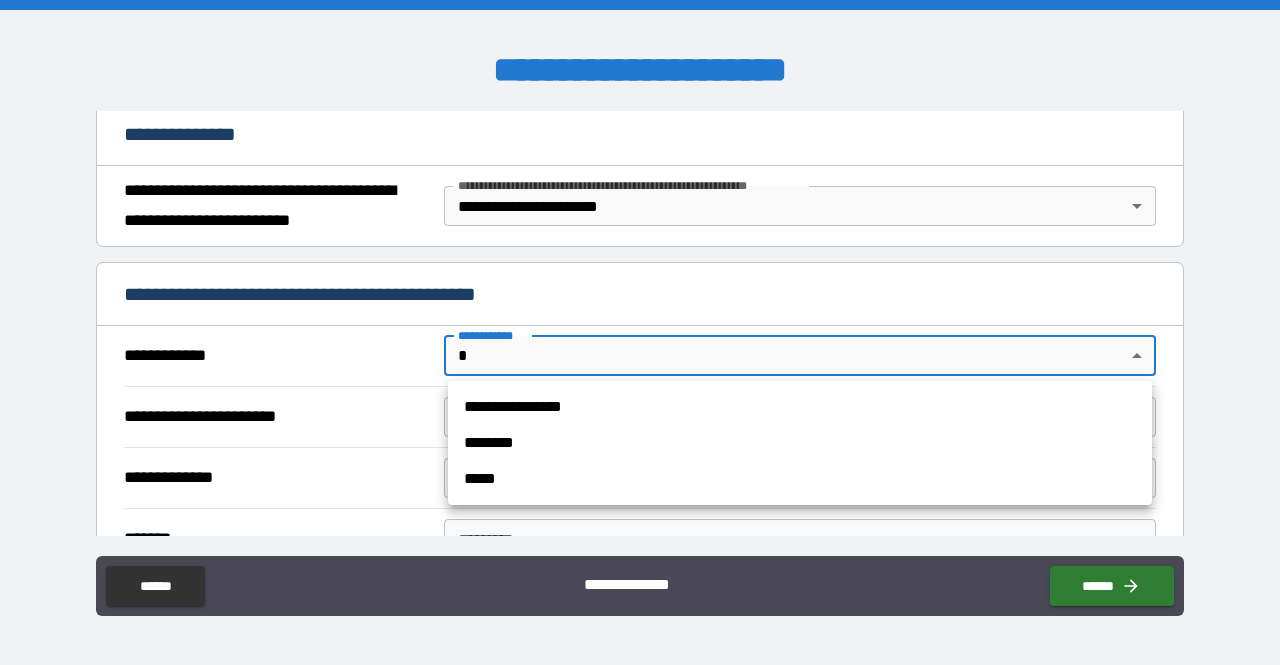 click on "**********" at bounding box center (640, 332) 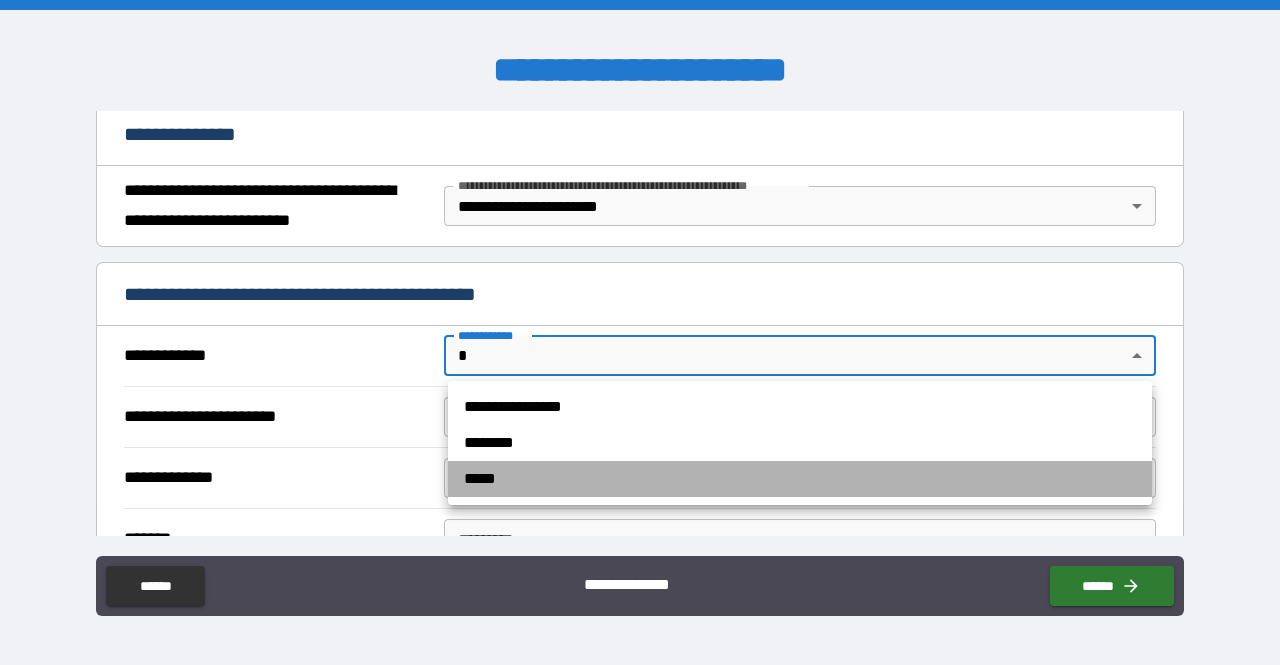 click on "*****" at bounding box center [800, 479] 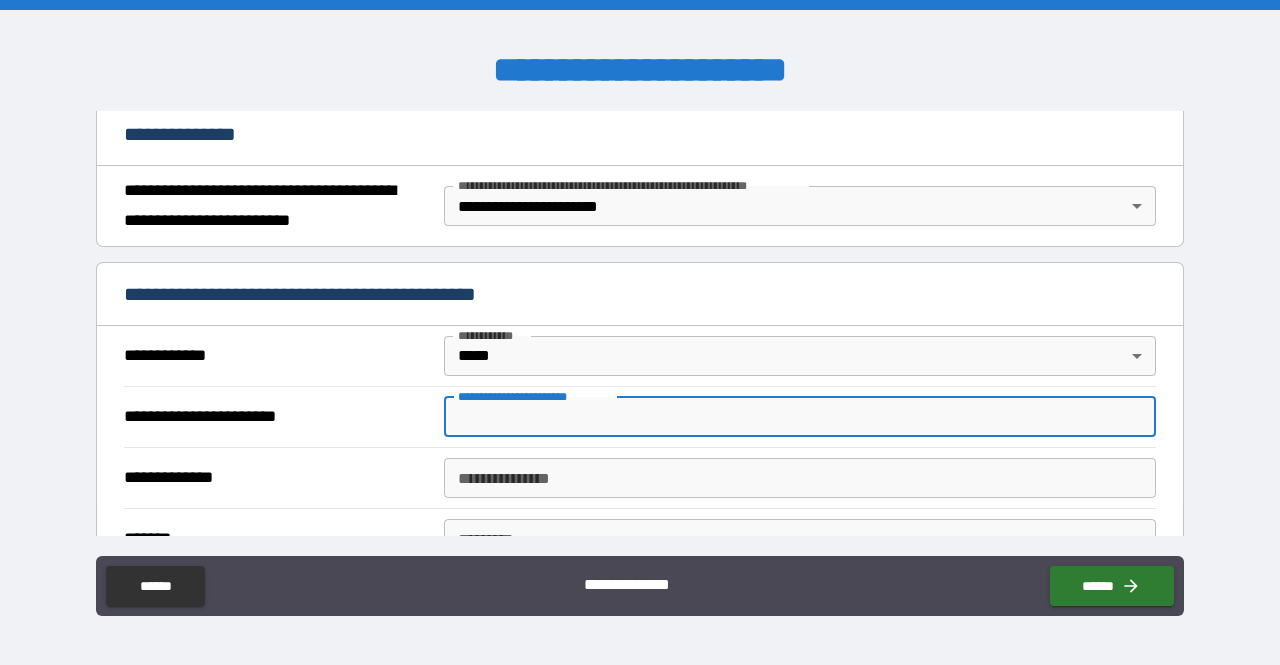 click on "**********" at bounding box center [800, 417] 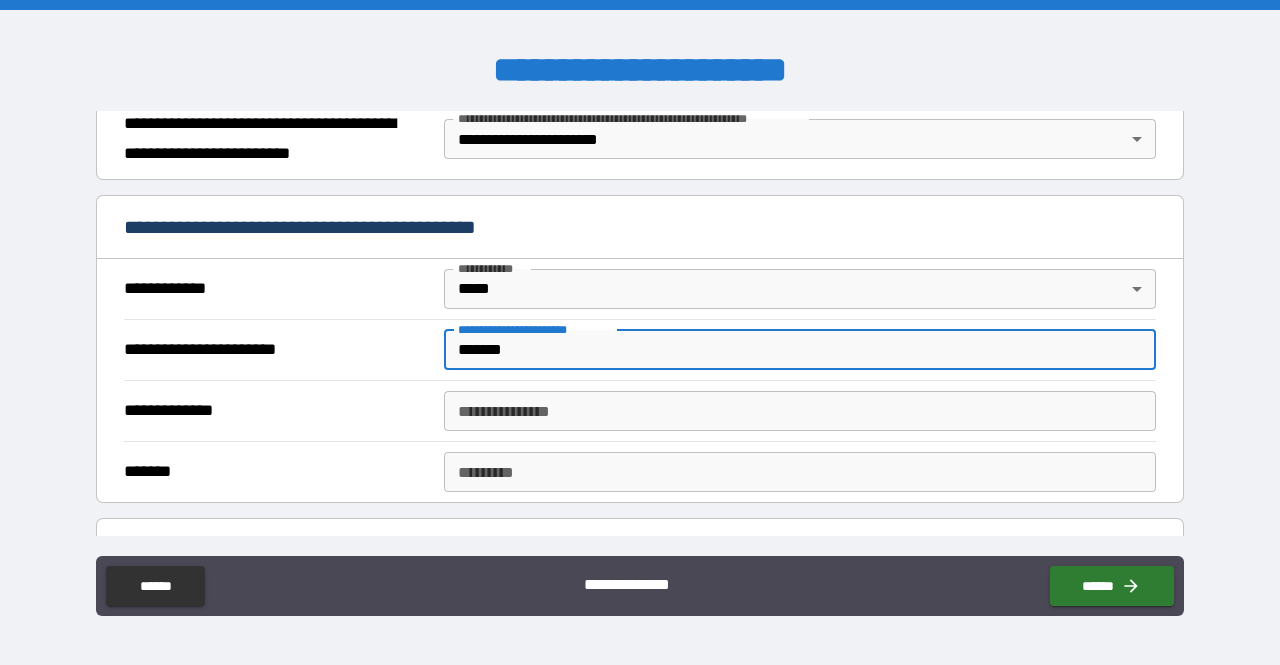 scroll, scrollTop: 316, scrollLeft: 0, axis: vertical 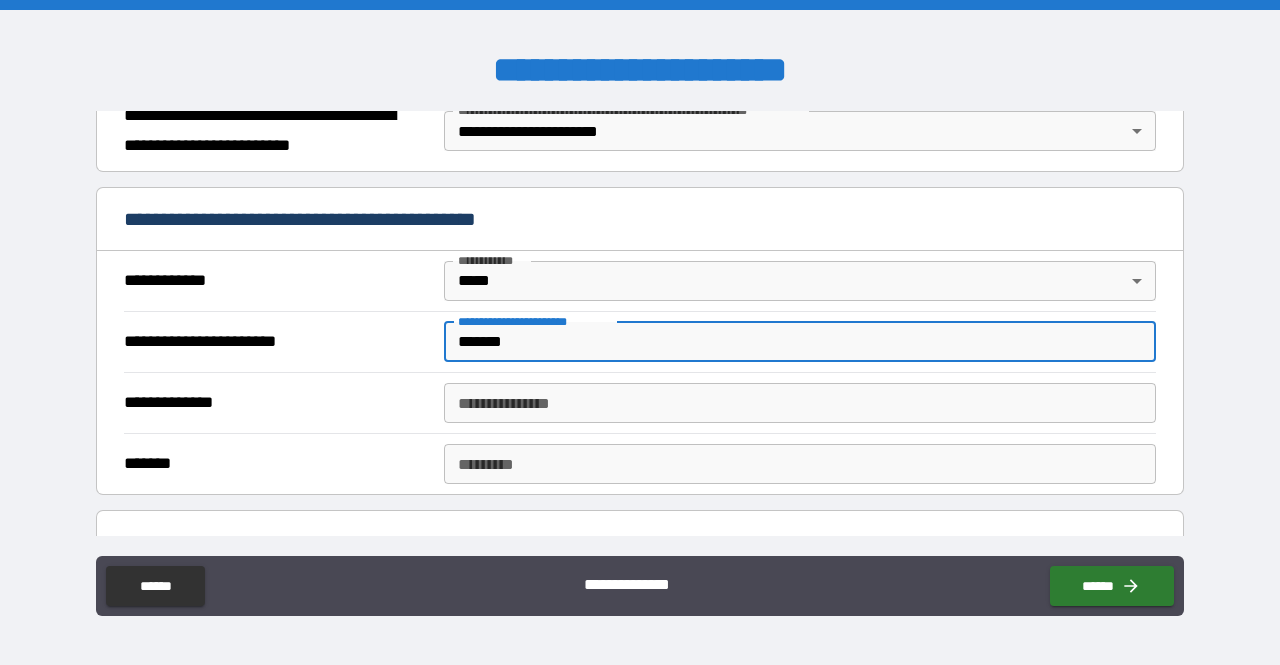 type on "*******" 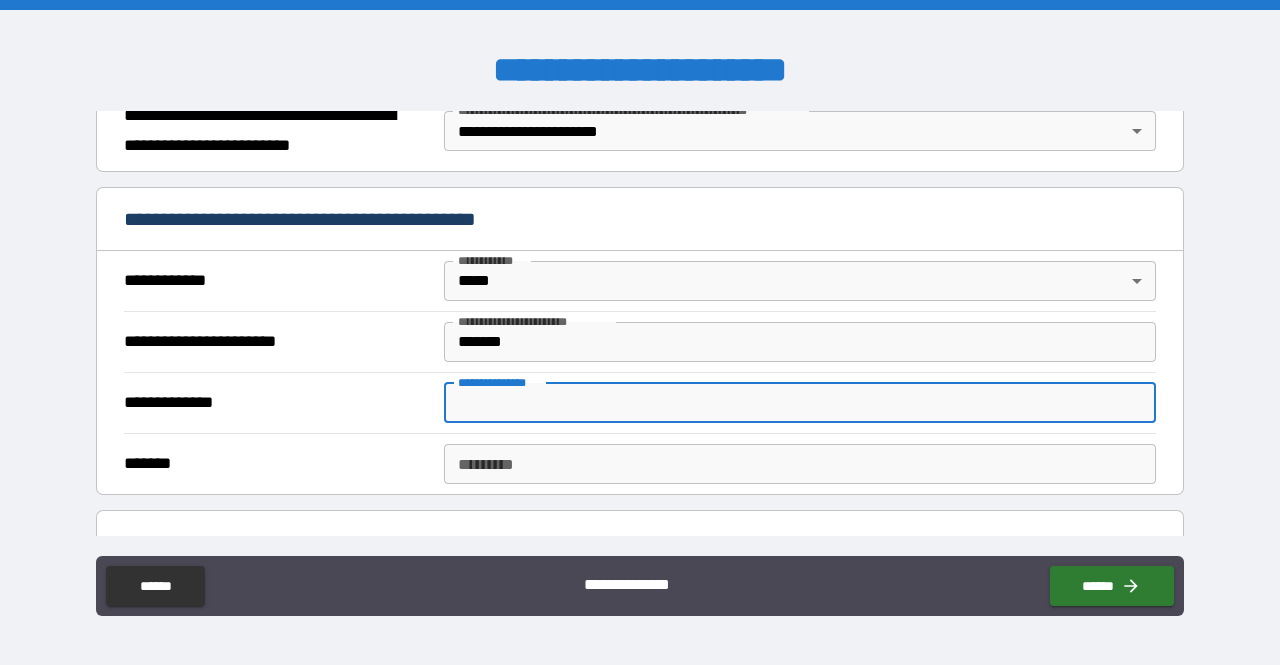 click on "**********" at bounding box center (800, 403) 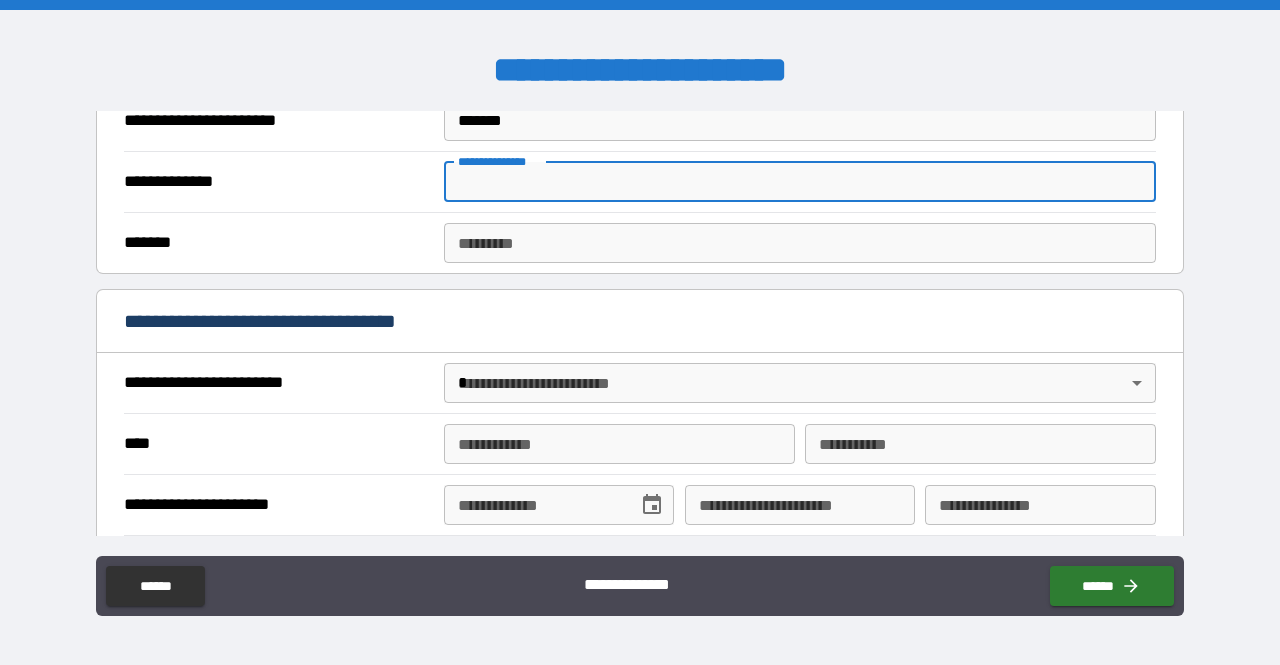 scroll, scrollTop: 538, scrollLeft: 0, axis: vertical 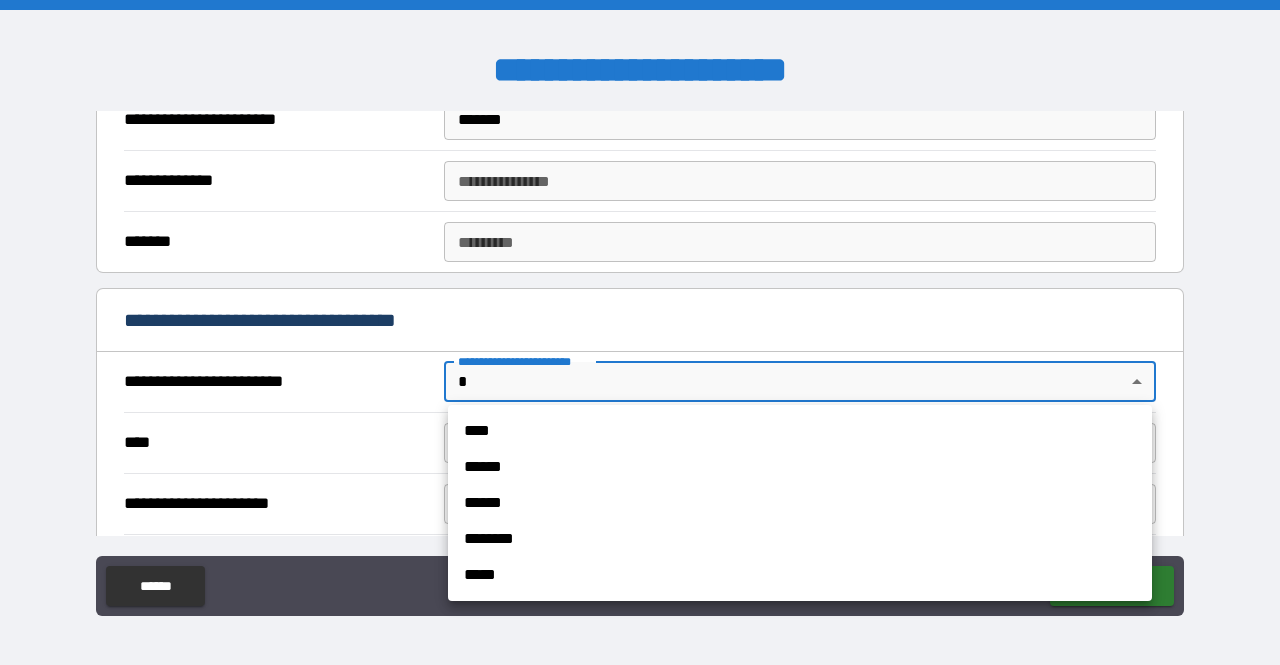 click on "**********" at bounding box center (640, 332) 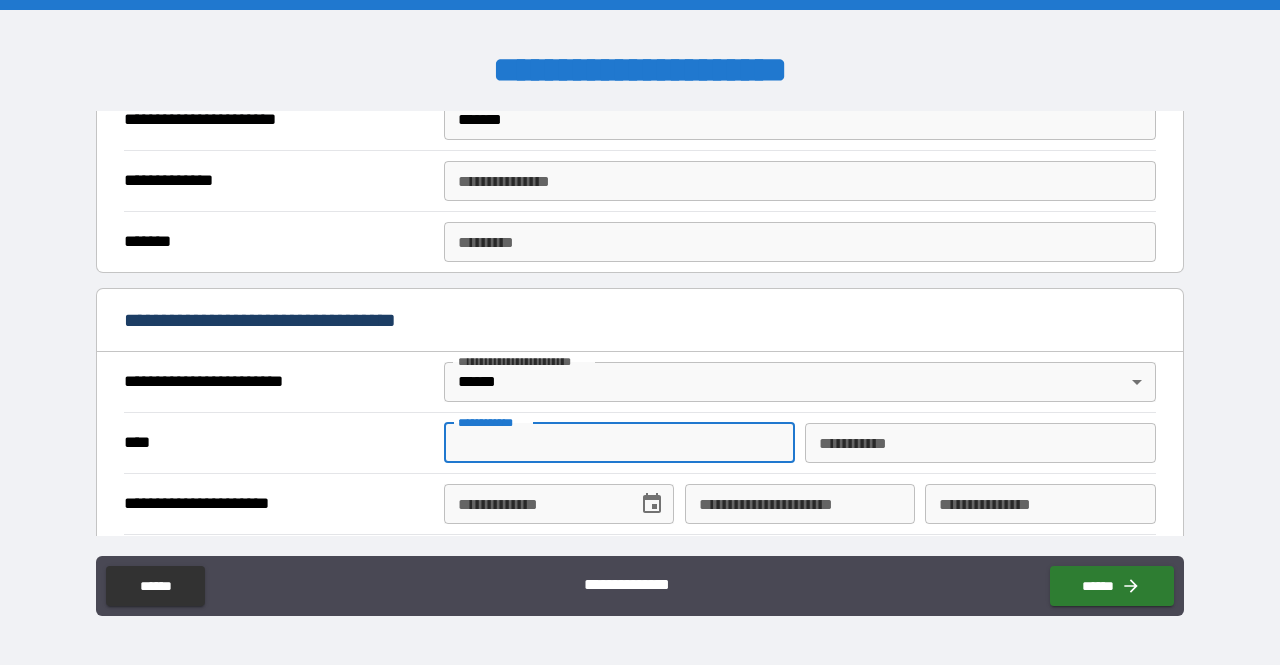 click on "**********" at bounding box center [619, 443] 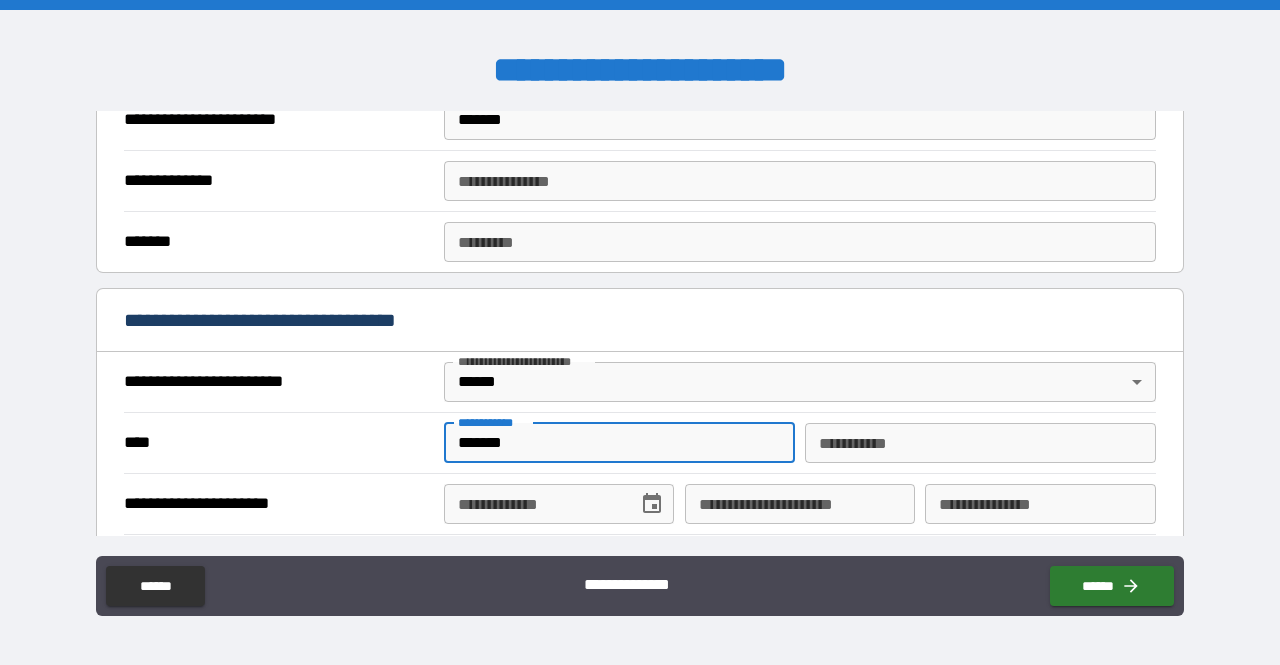 type on "******" 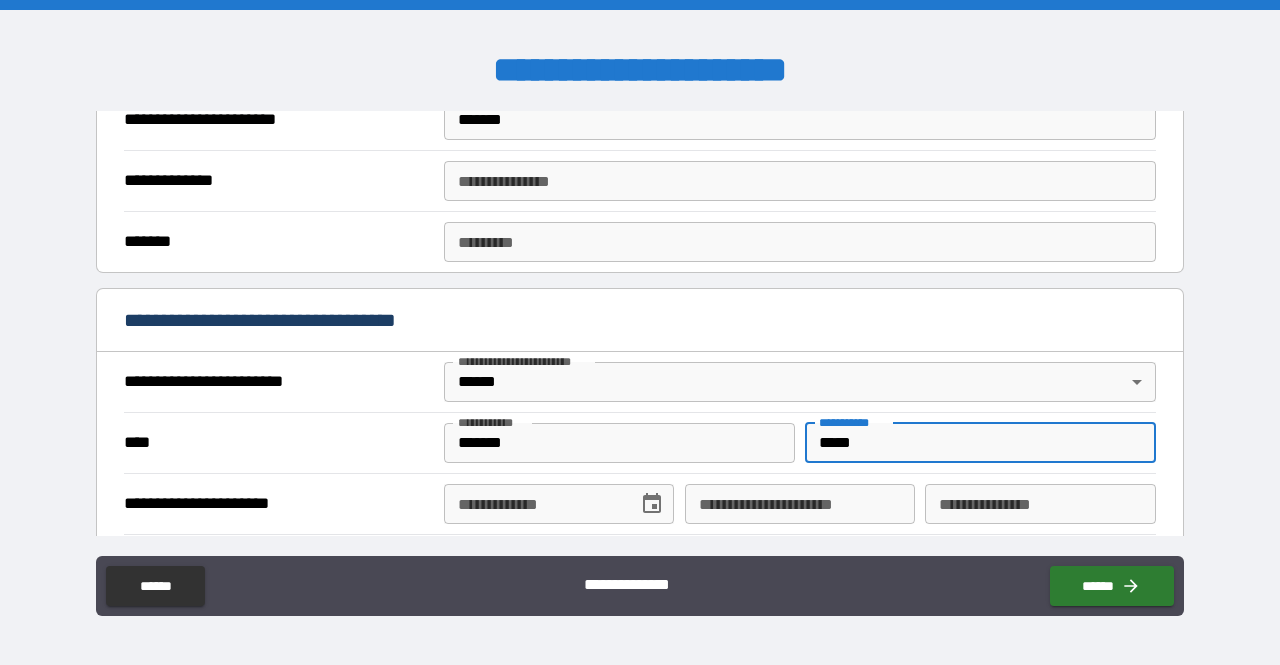 type on "*****" 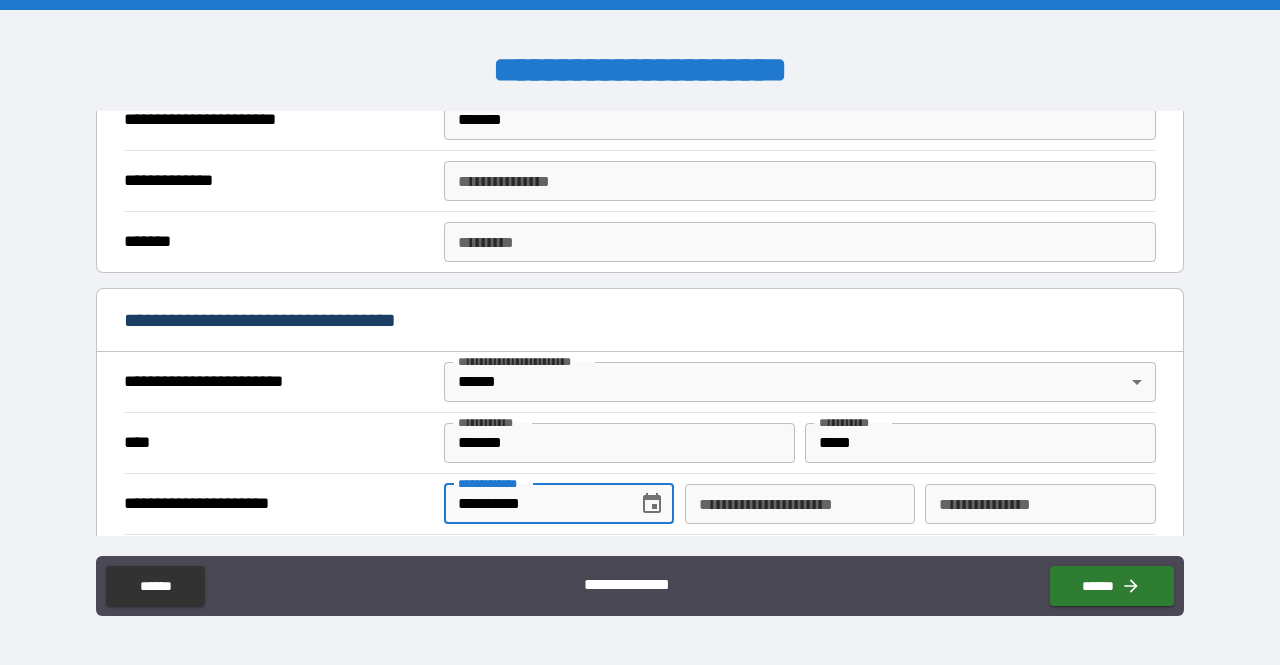 type on "**********" 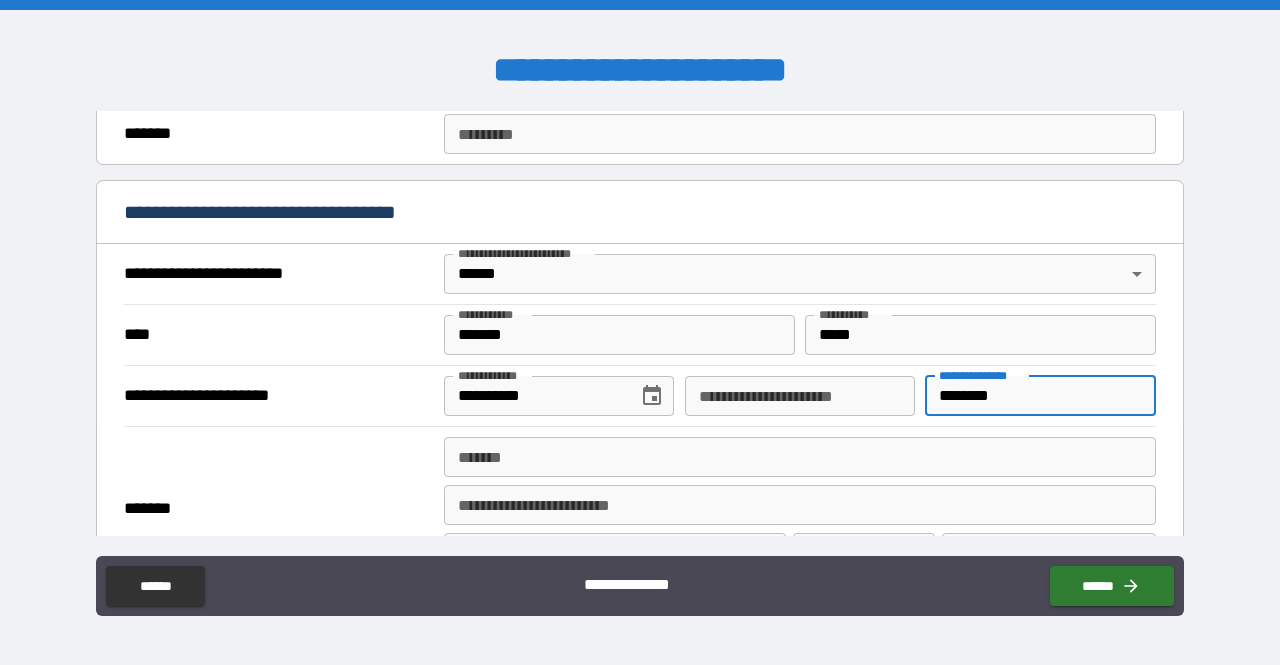scroll, scrollTop: 659, scrollLeft: 0, axis: vertical 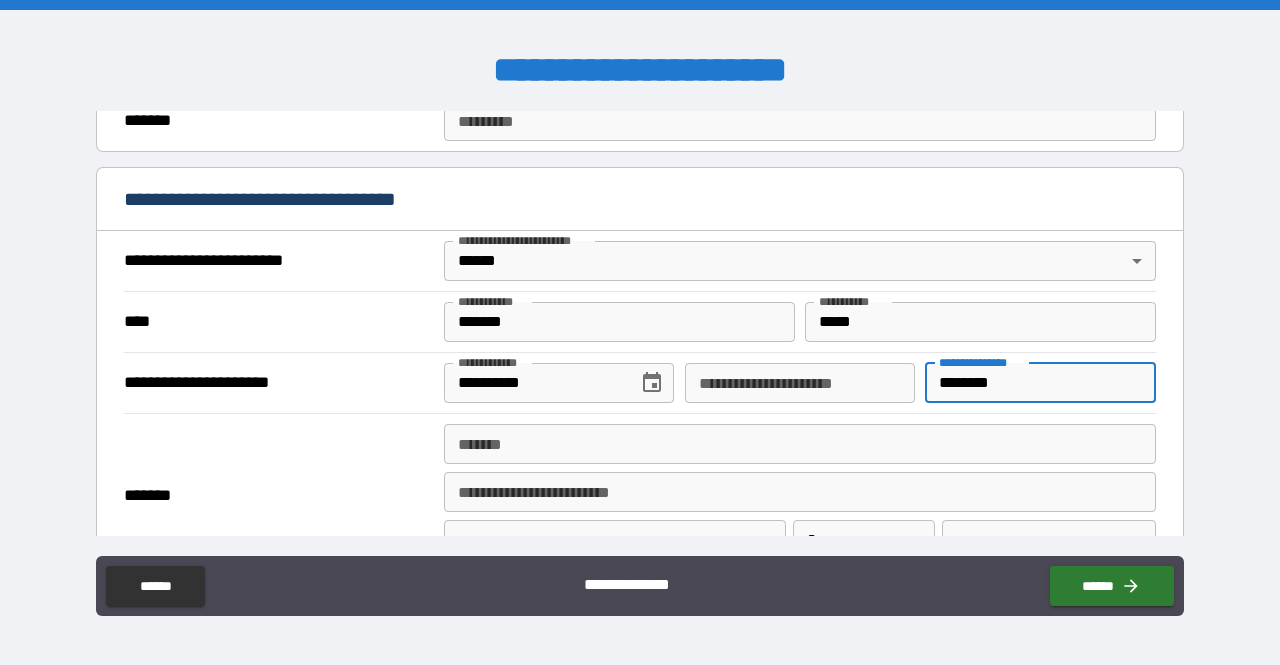 type on "********" 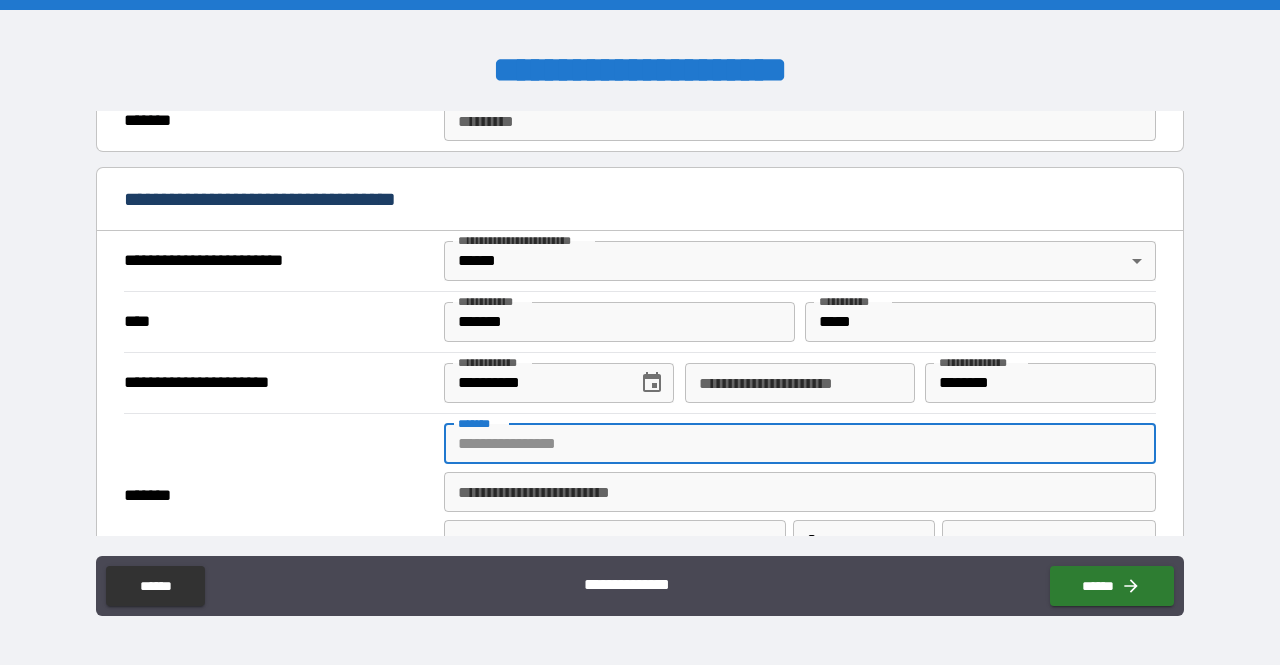 click on "*******" at bounding box center (800, 444) 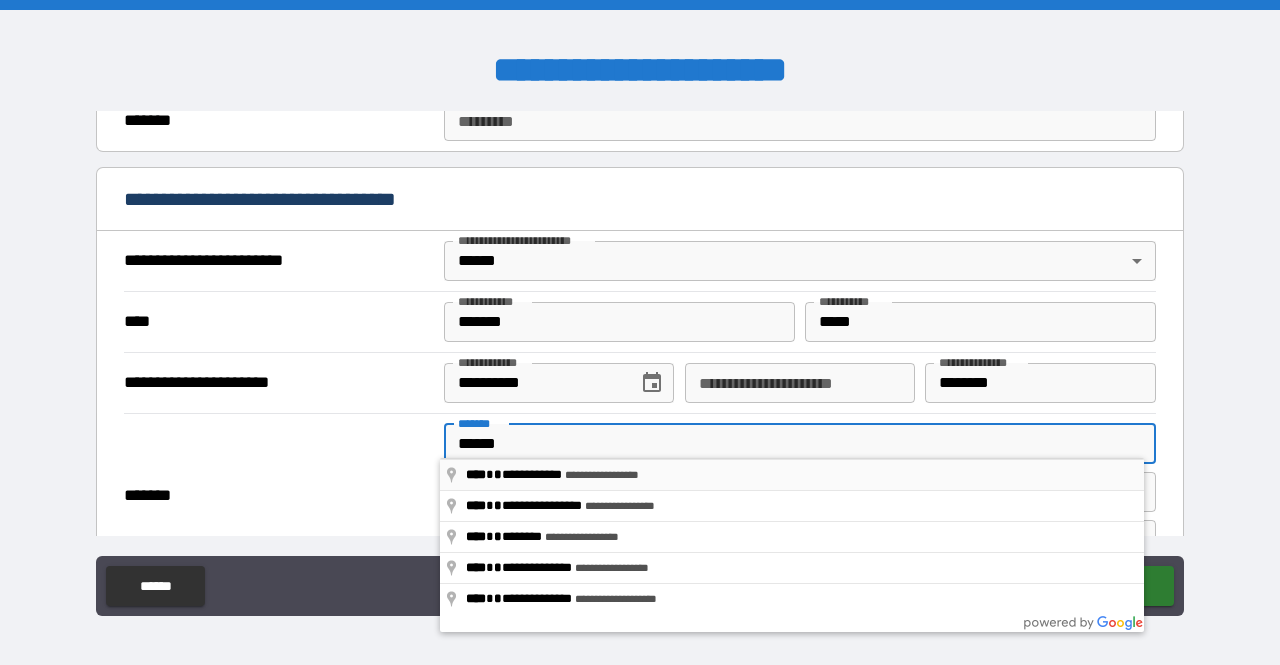type on "**********" 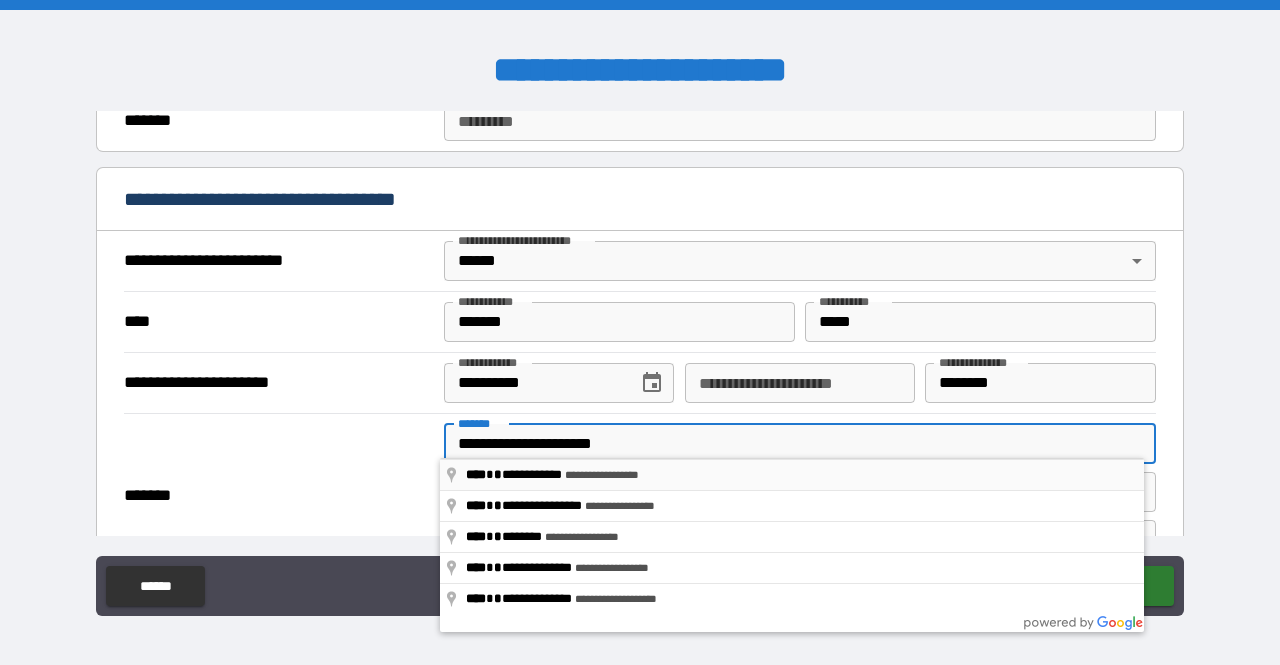 type on "********" 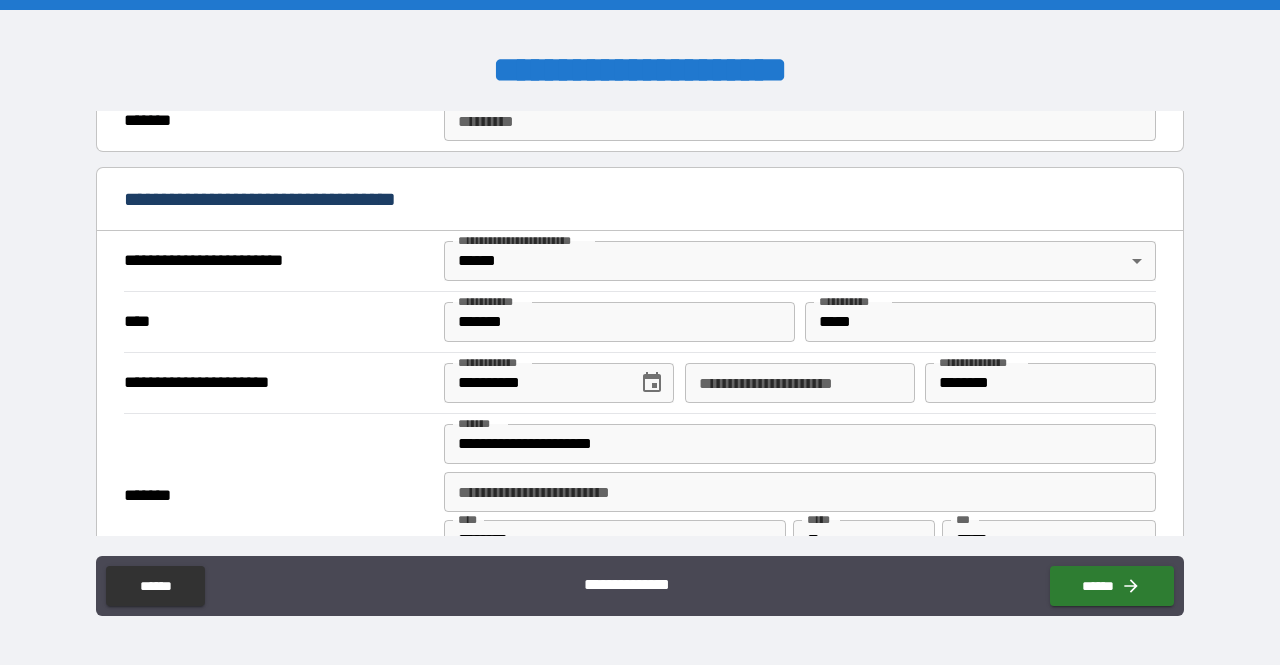 type on "**********" 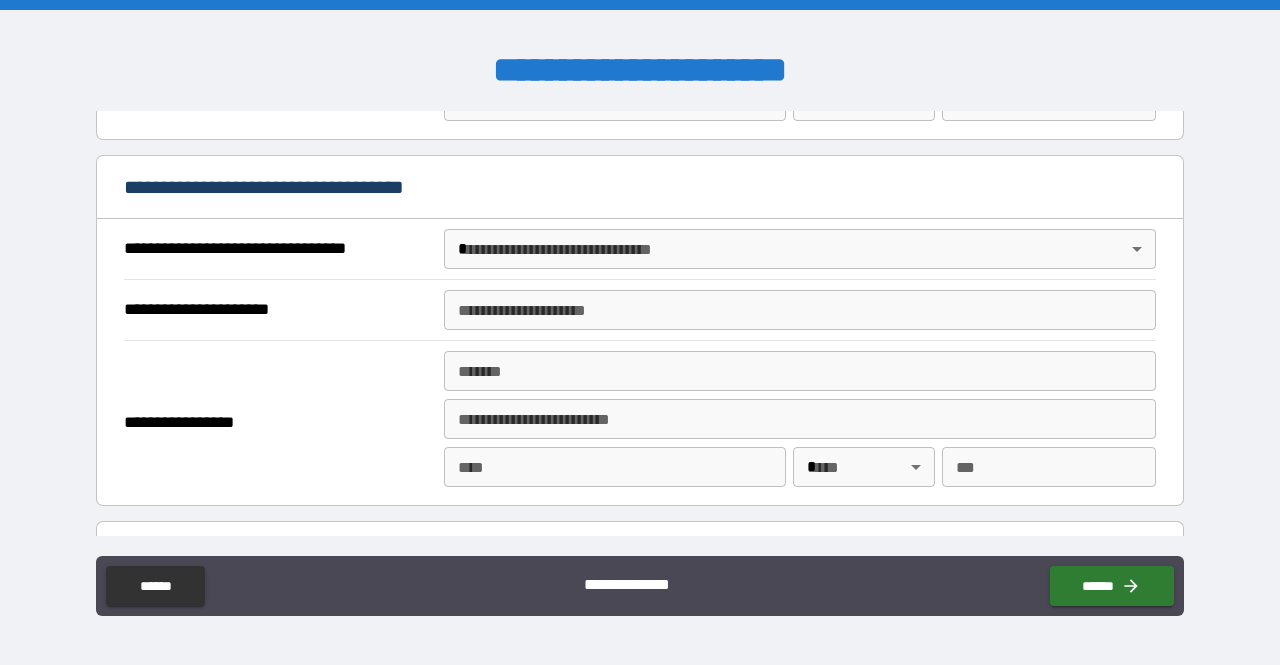 scroll, scrollTop: 1099, scrollLeft: 0, axis: vertical 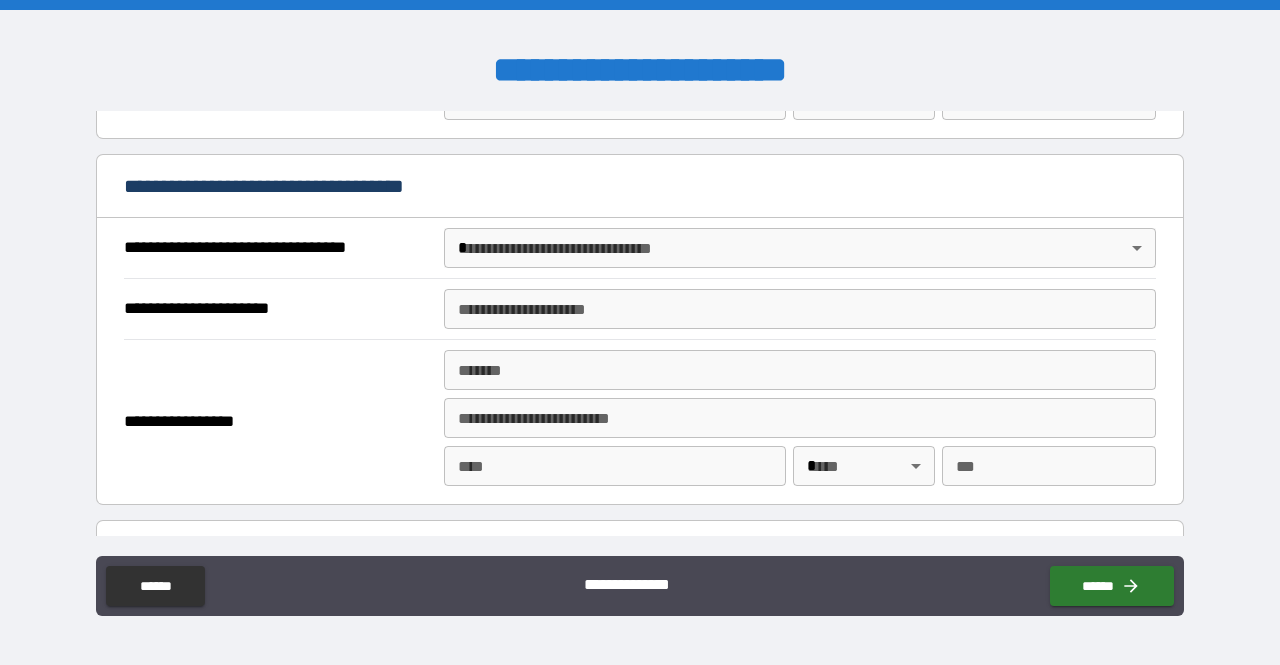 click on "**********" at bounding box center (640, 332) 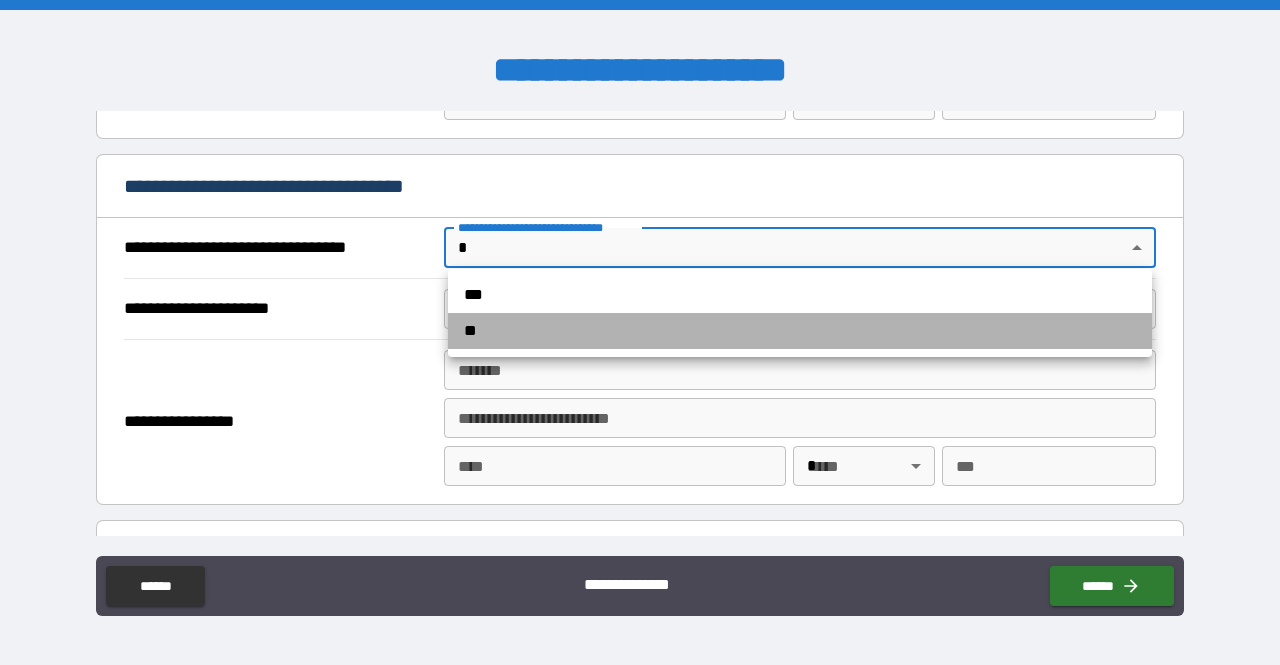 click on "**" at bounding box center (800, 331) 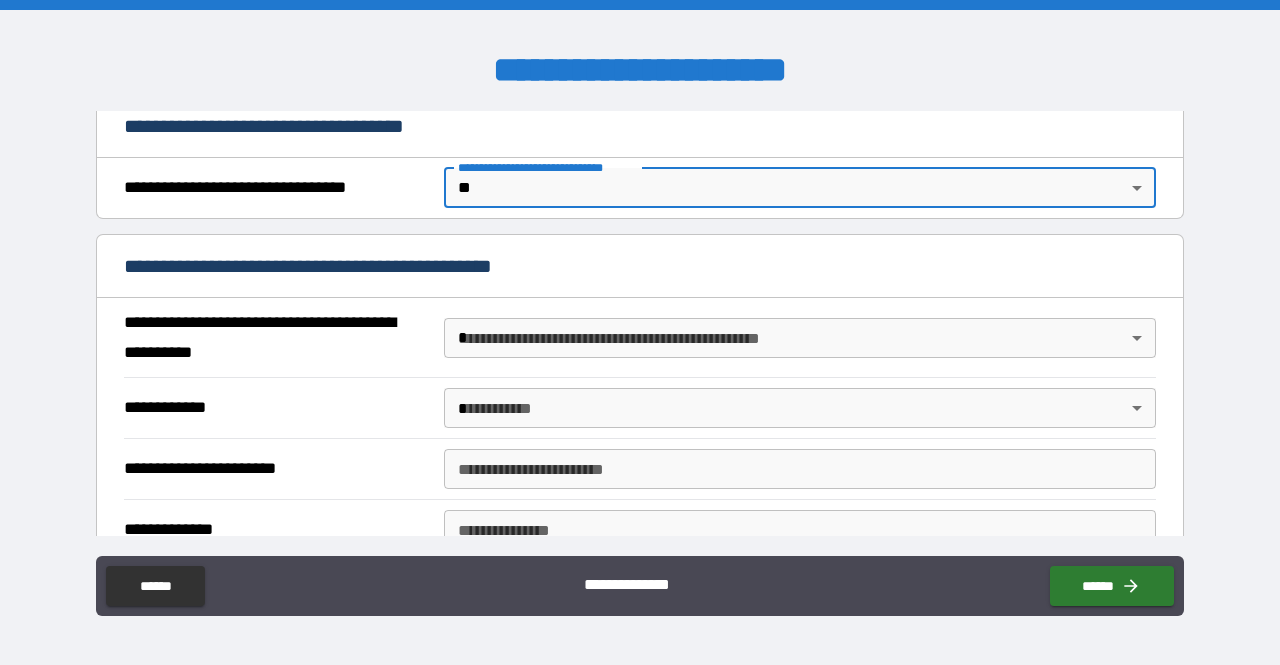 scroll, scrollTop: 1160, scrollLeft: 0, axis: vertical 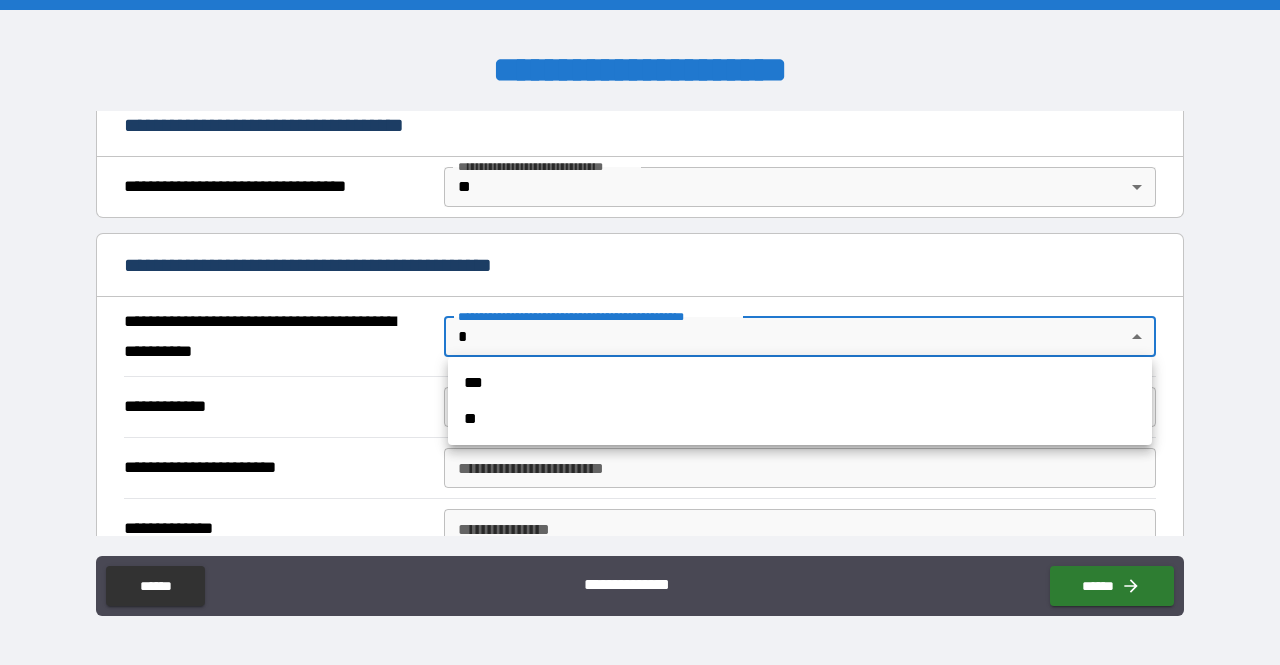 click on "**********" at bounding box center (640, 332) 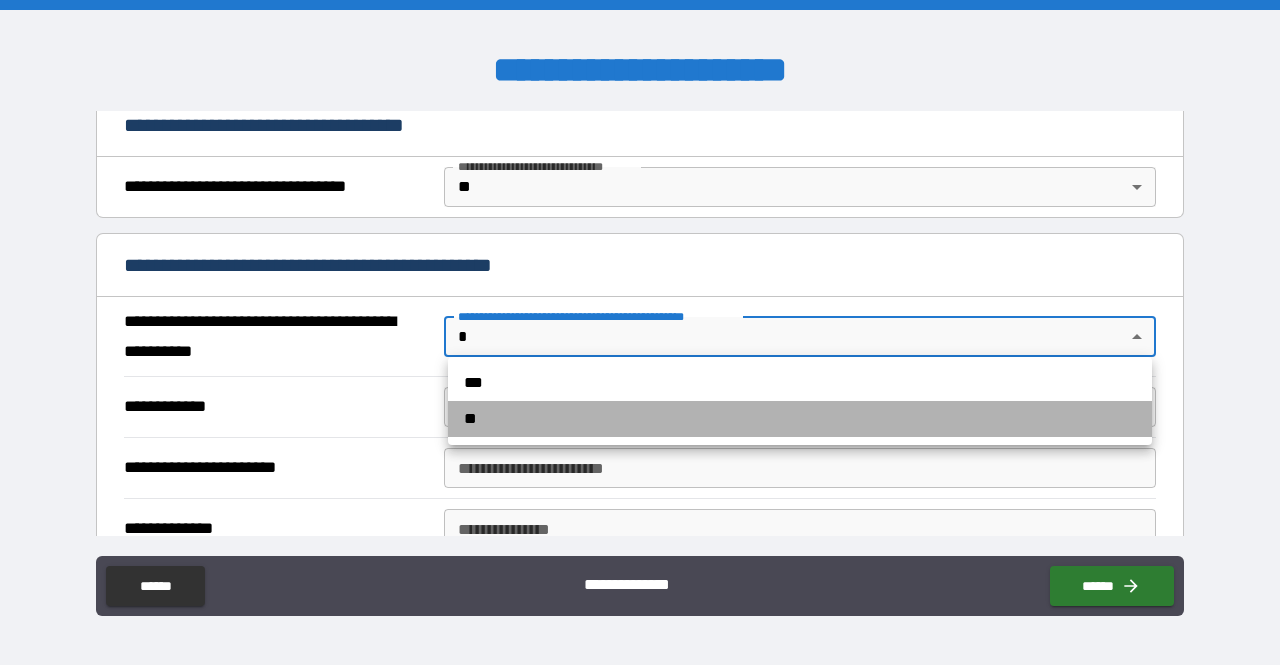 click on "**" at bounding box center (800, 419) 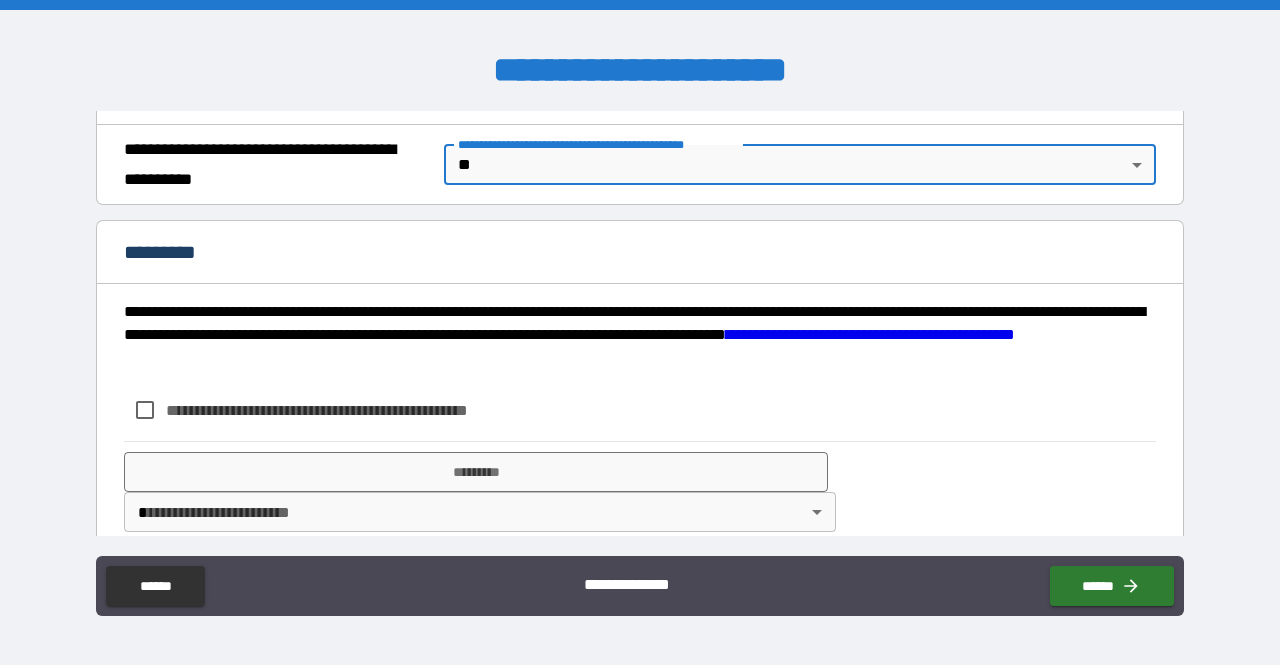 scroll, scrollTop: 1333, scrollLeft: 0, axis: vertical 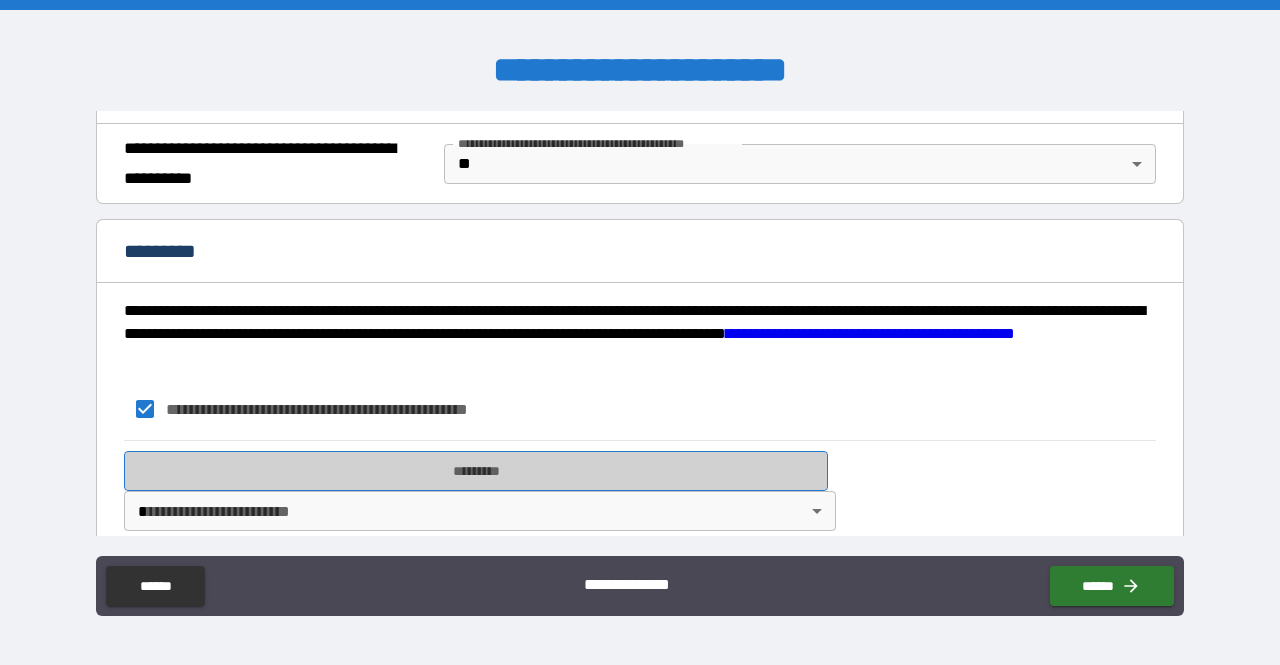 click on "*********" at bounding box center [476, 471] 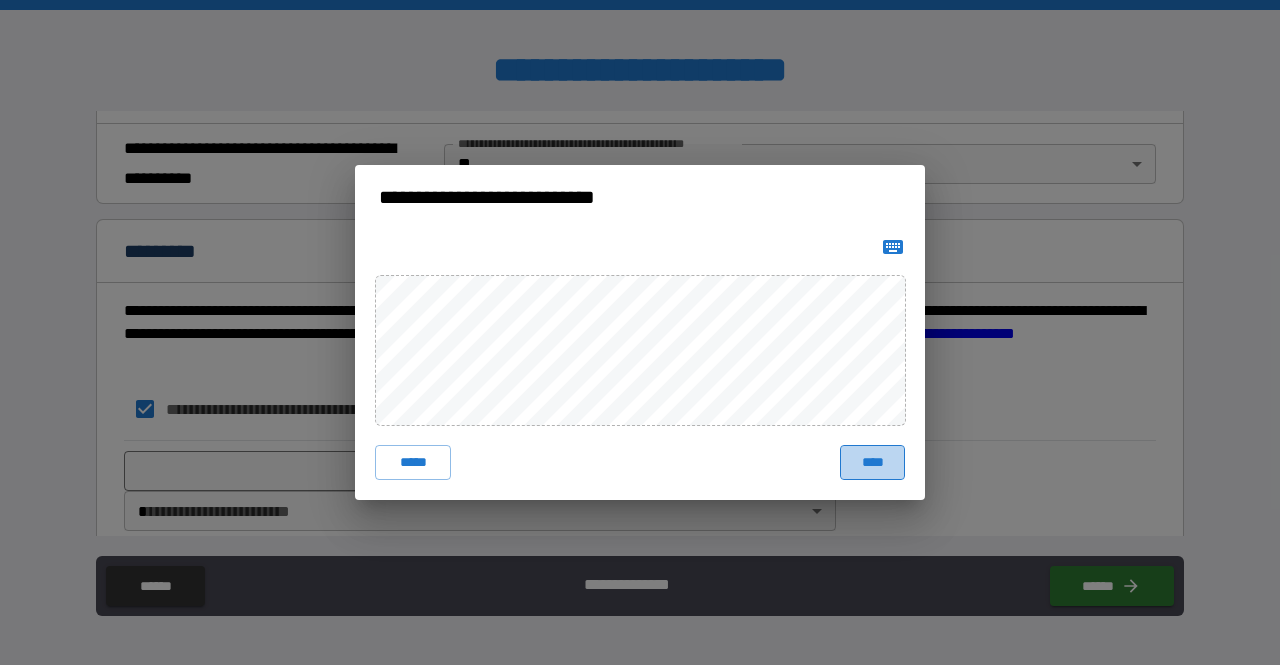 click on "****" at bounding box center (872, 463) 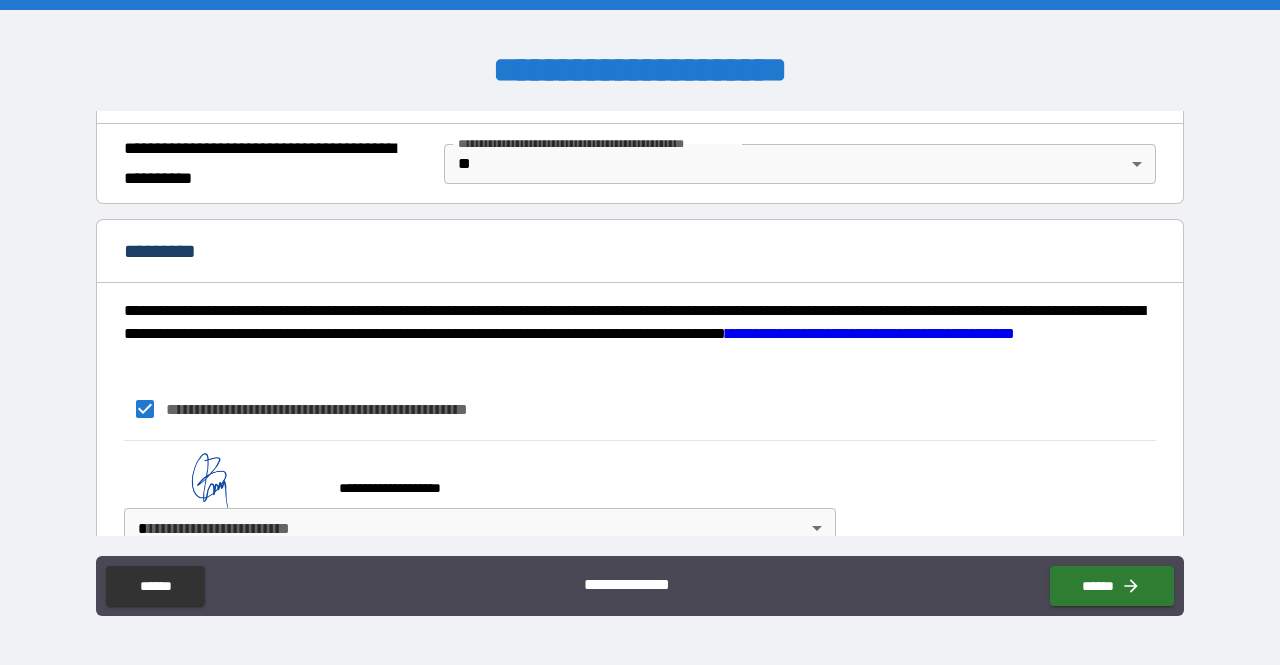 scroll, scrollTop: 1366, scrollLeft: 0, axis: vertical 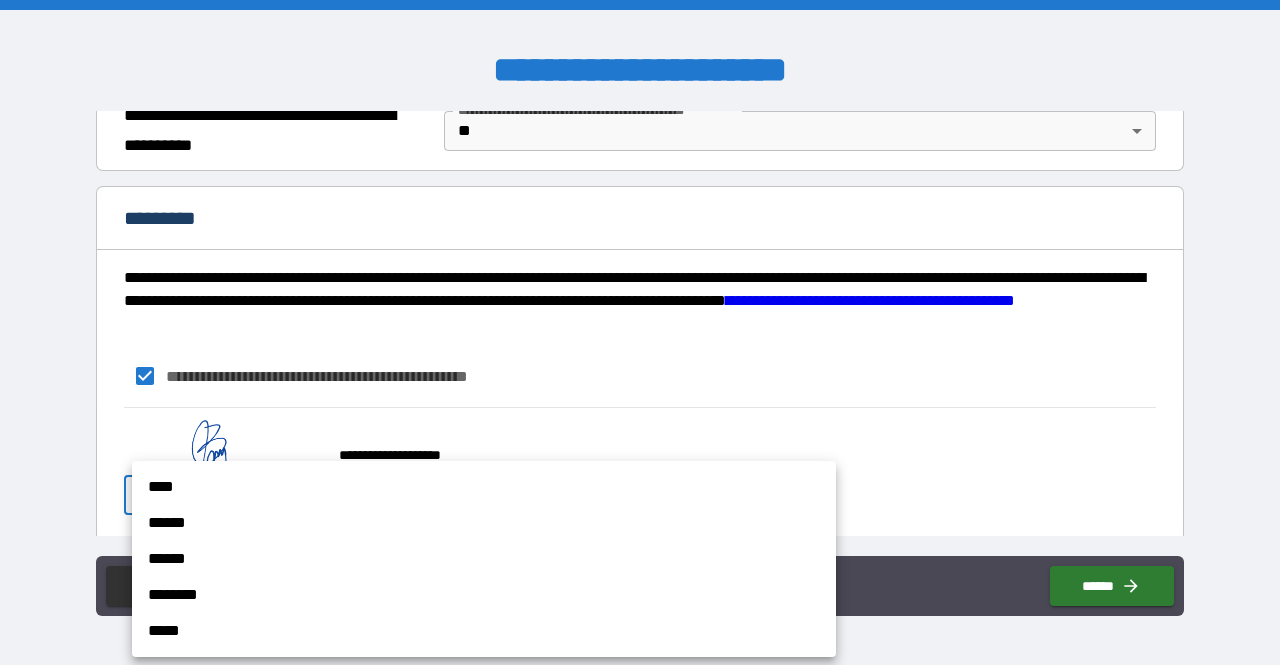 click on "**********" at bounding box center [640, 332] 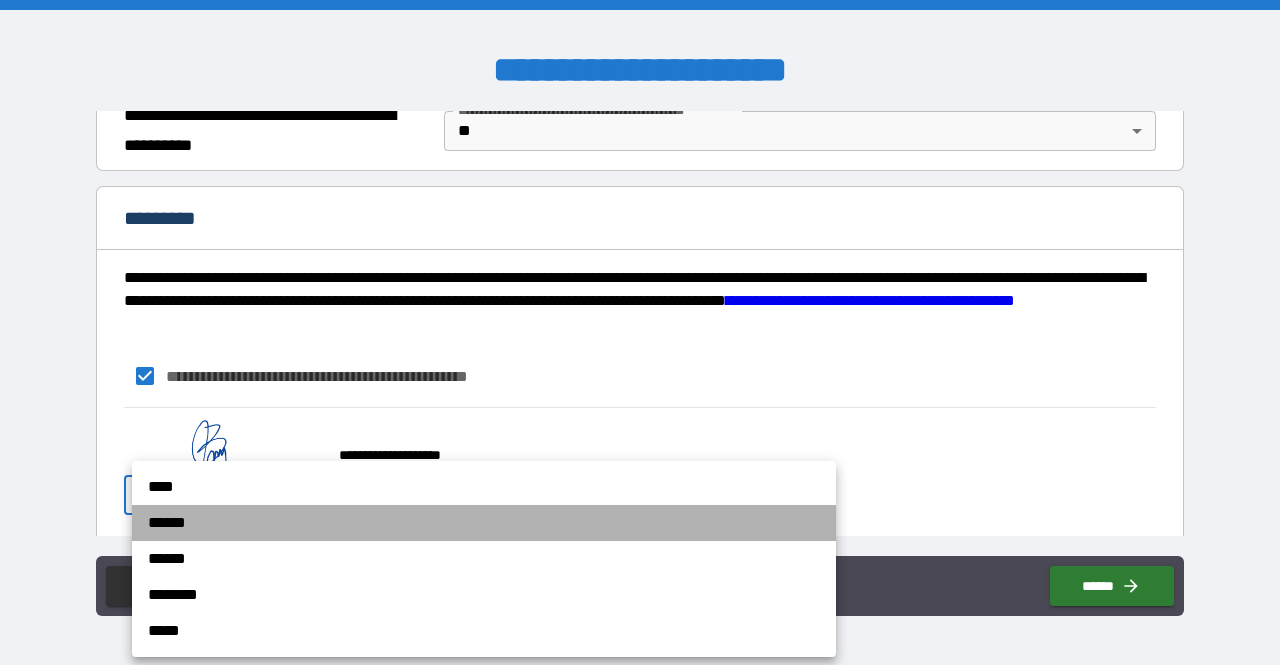 click on "******" at bounding box center [484, 523] 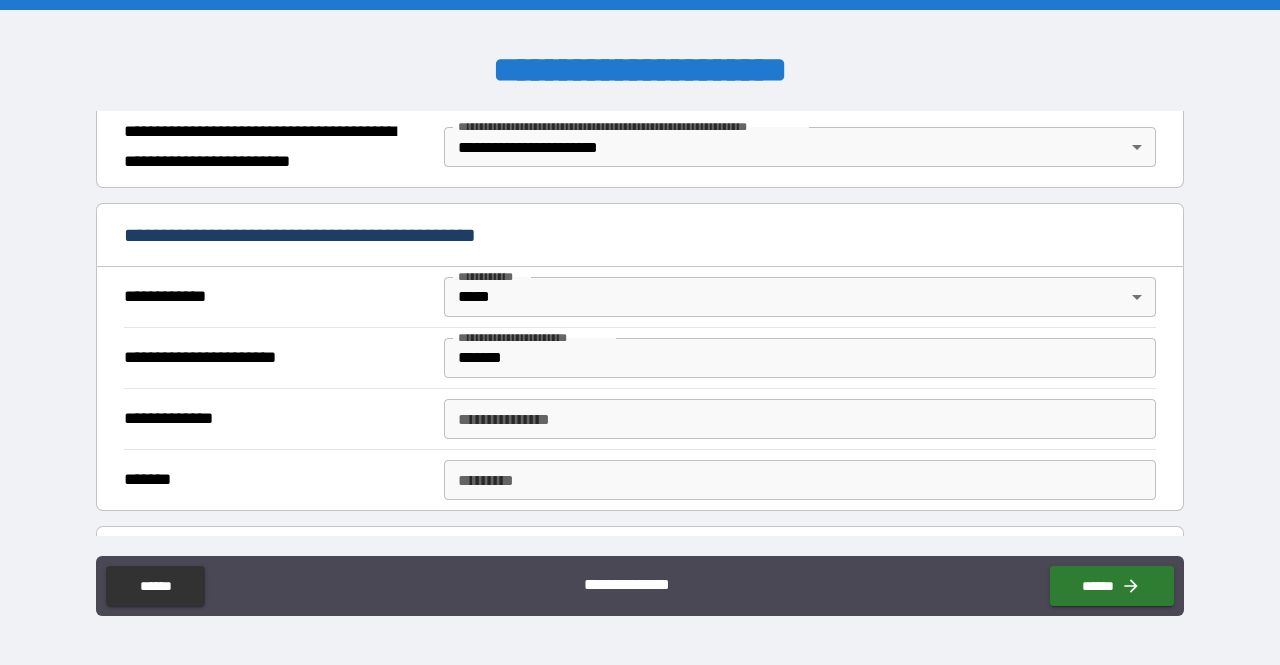 scroll, scrollTop: 264, scrollLeft: 0, axis: vertical 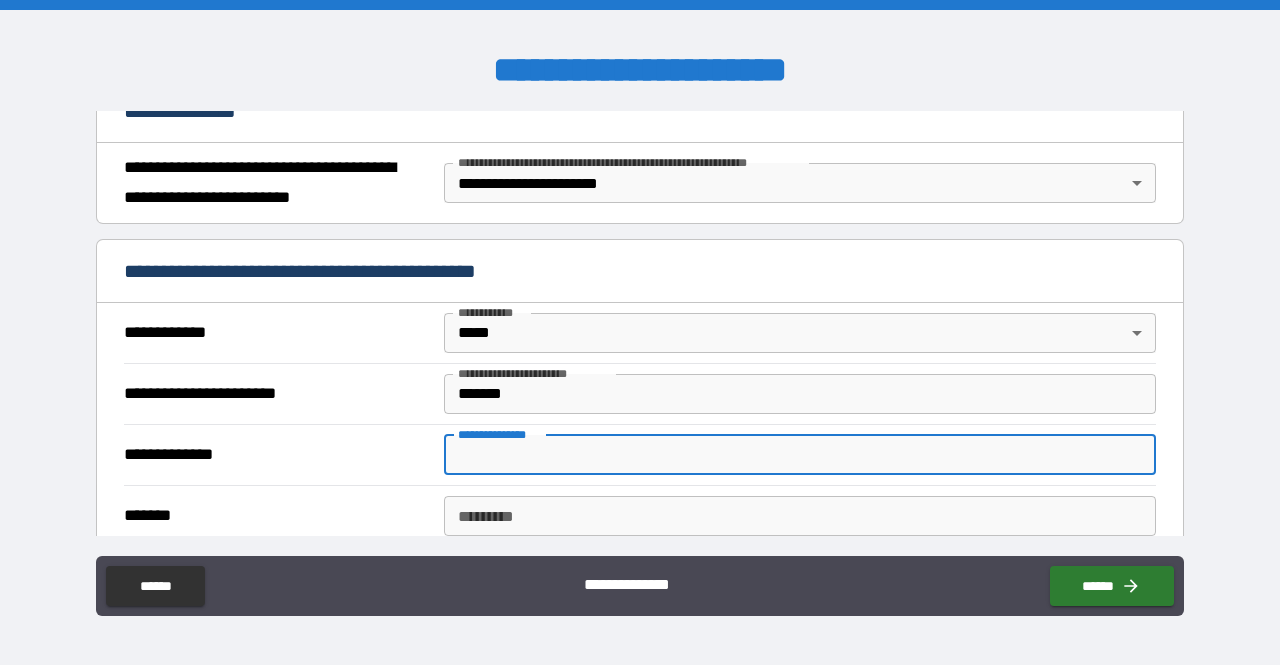 click on "**********" at bounding box center [800, 455] 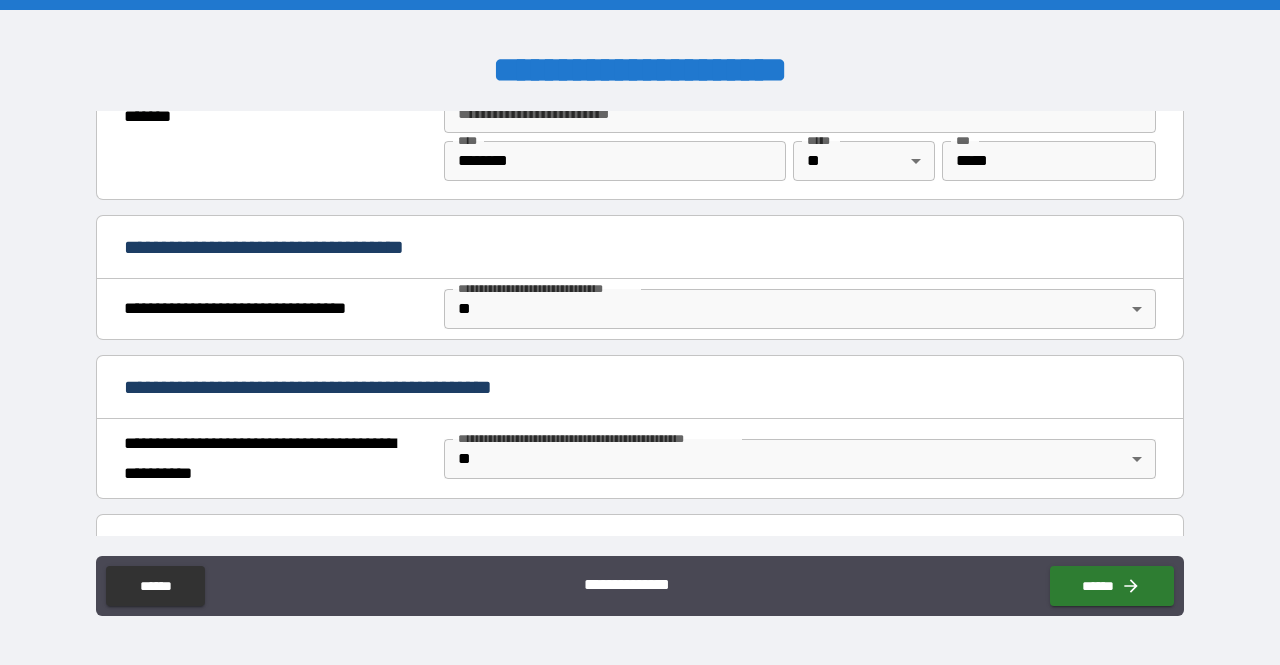 scroll, scrollTop: 1366, scrollLeft: 0, axis: vertical 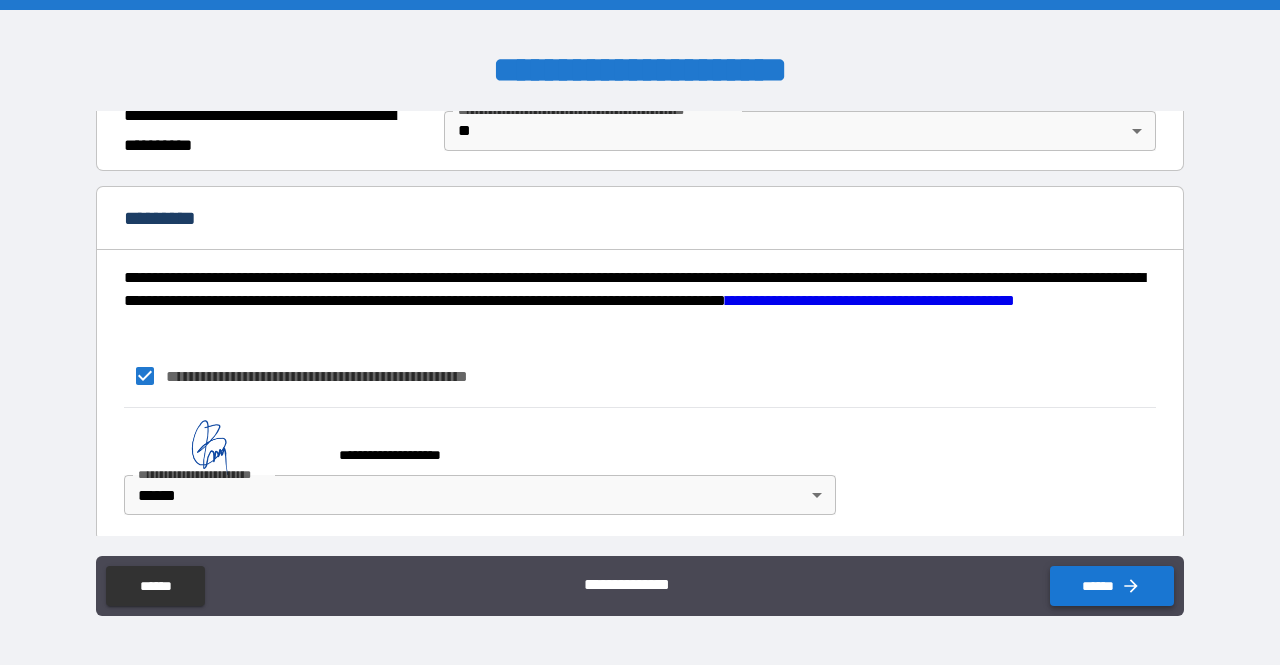 type on "**********" 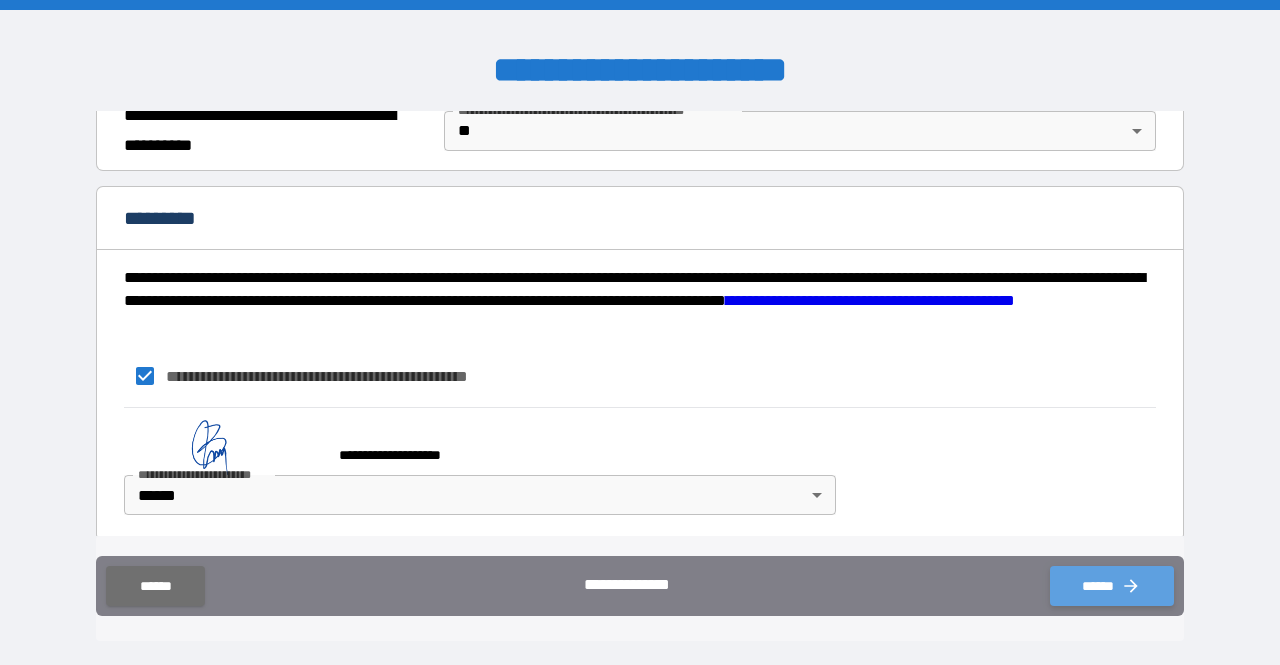 click 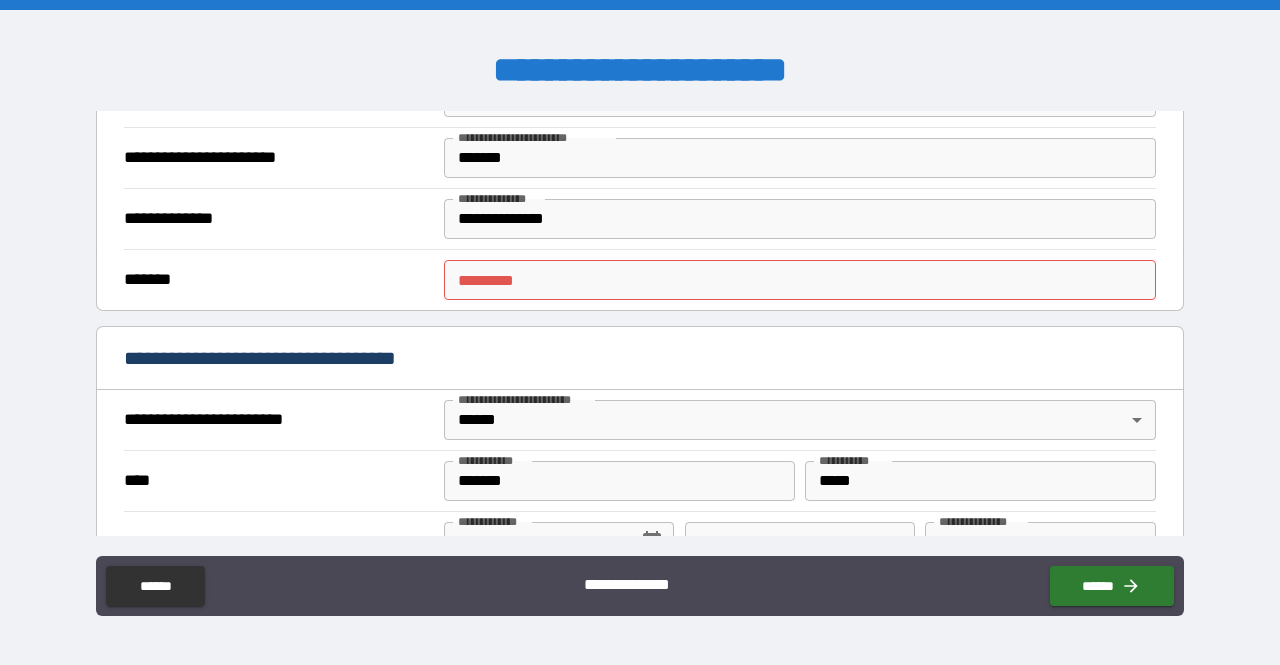 scroll, scrollTop: 478, scrollLeft: 0, axis: vertical 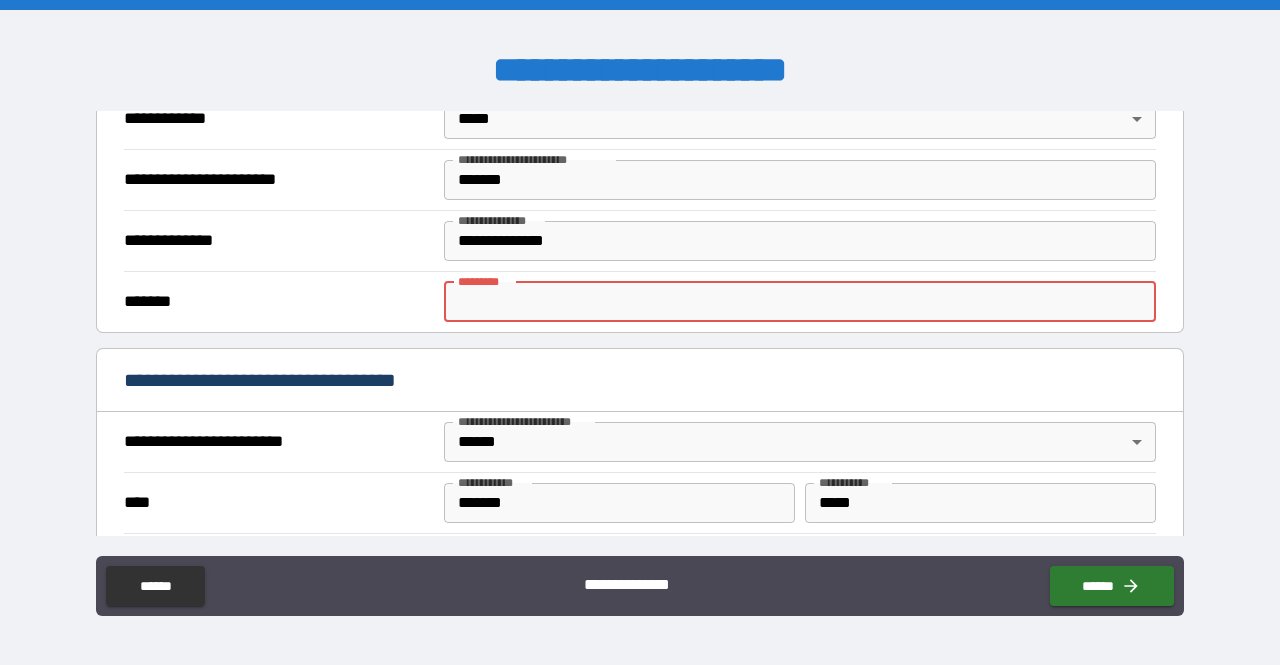 click on "*******   *" at bounding box center (800, 302) 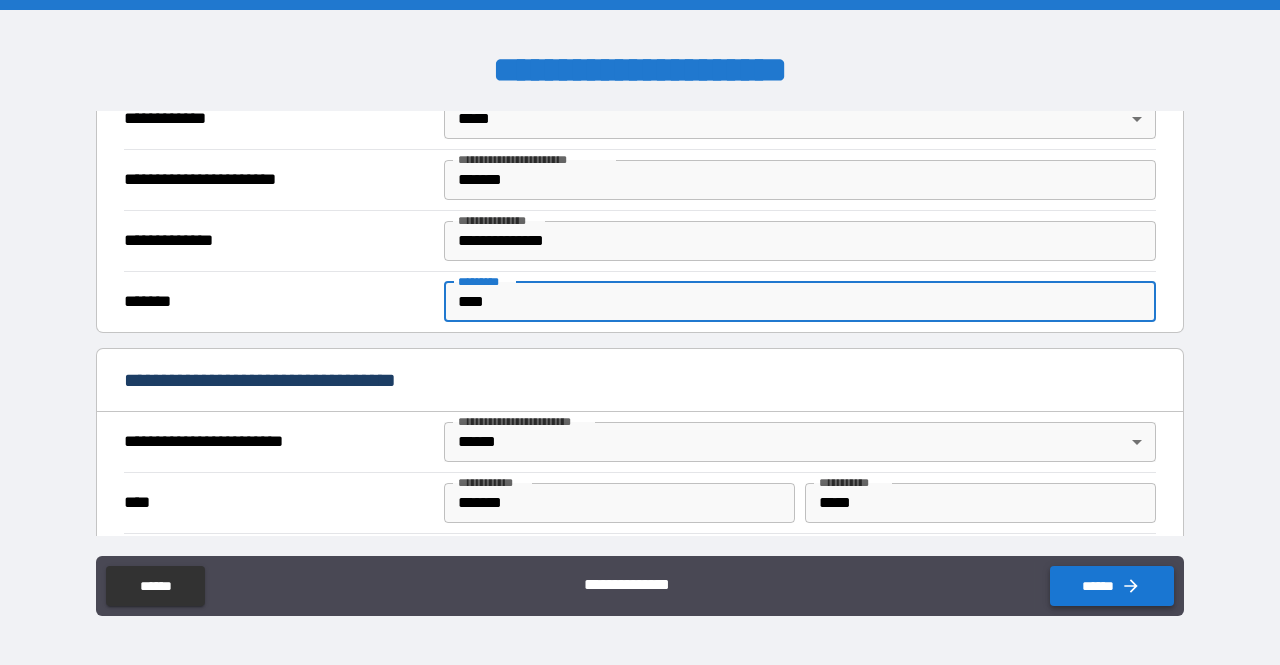 type on "****" 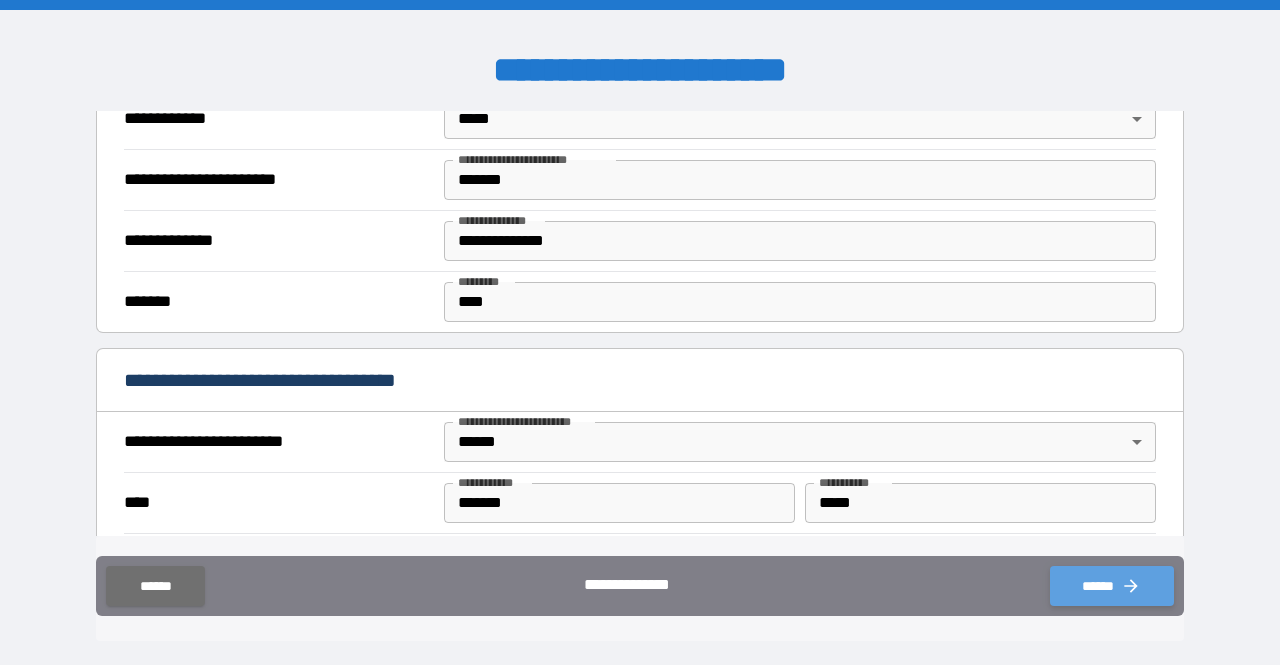 click on "******" at bounding box center (1112, 586) 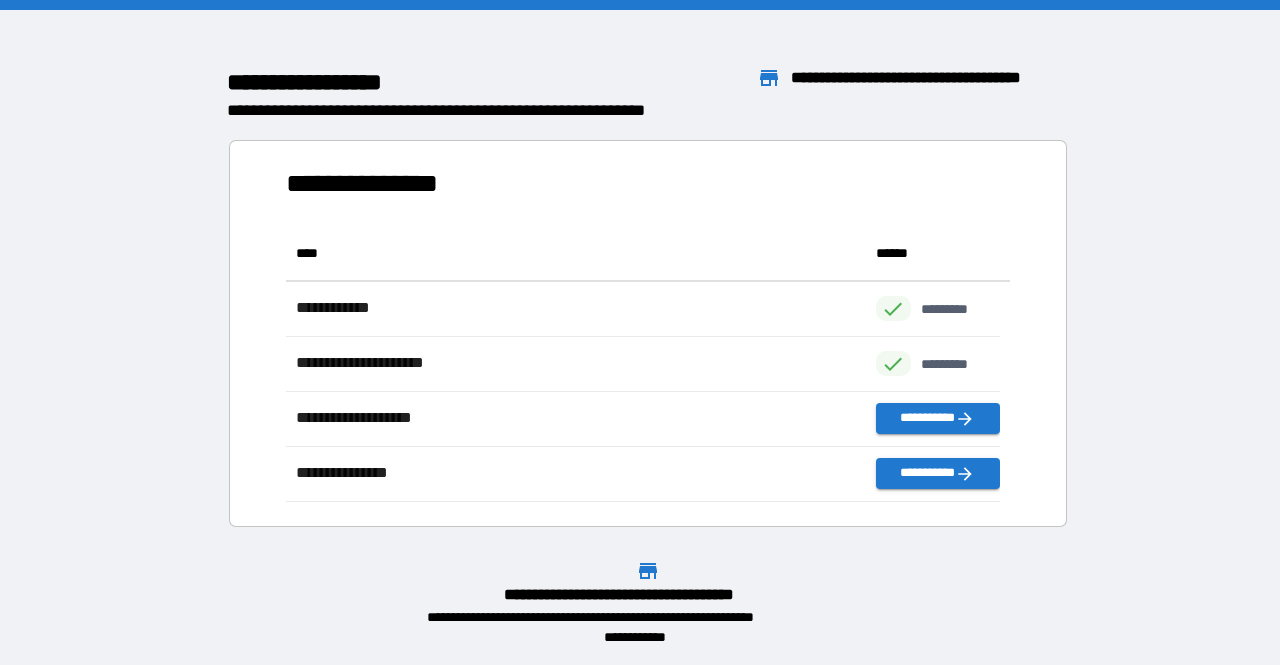 scroll, scrollTop: 260, scrollLeft: 698, axis: both 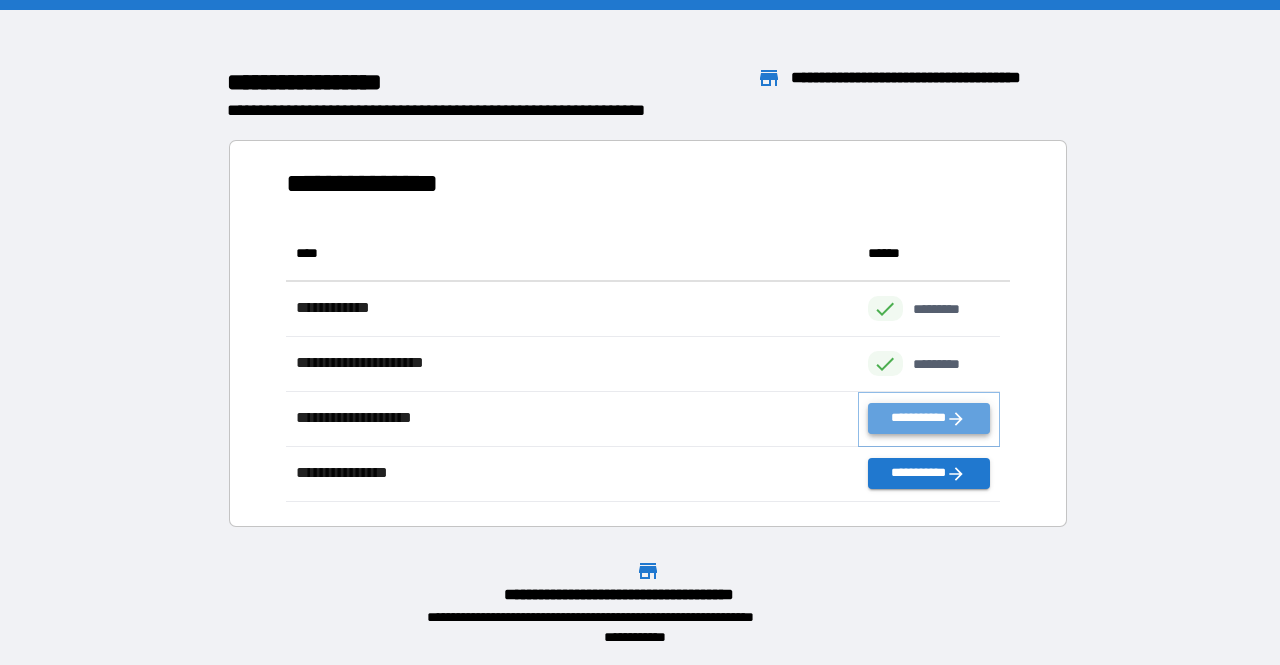 click on "**********" at bounding box center (929, 418) 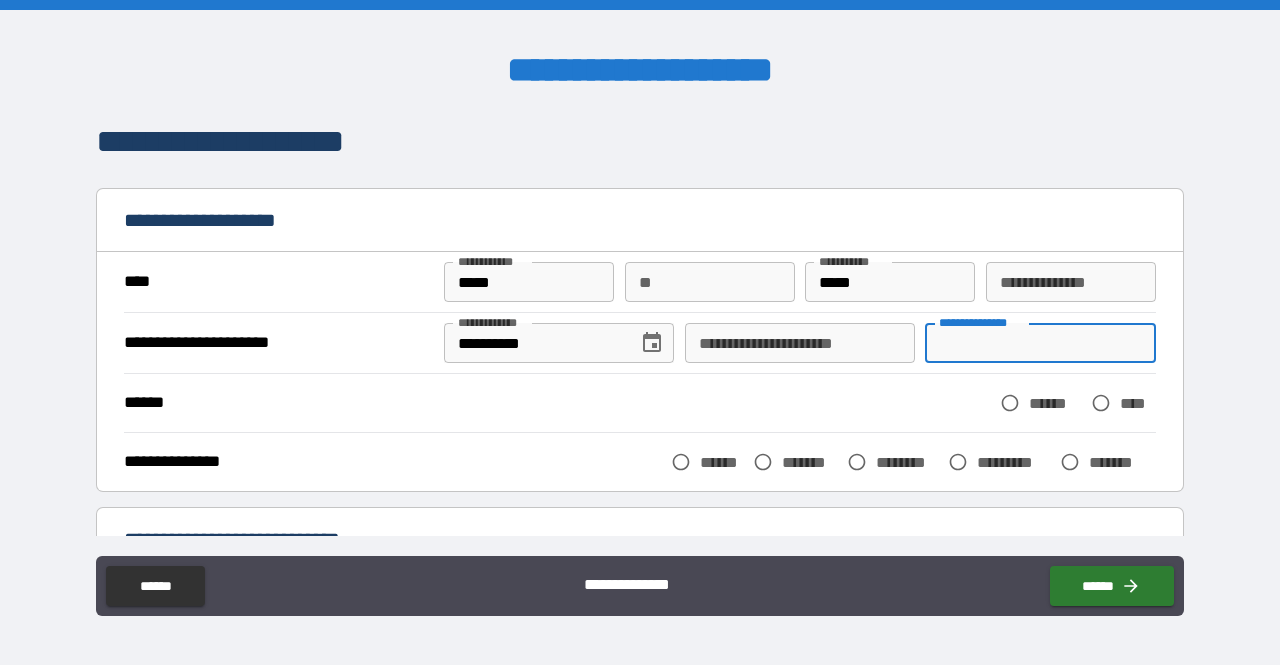 click on "**********" at bounding box center (1040, 343) 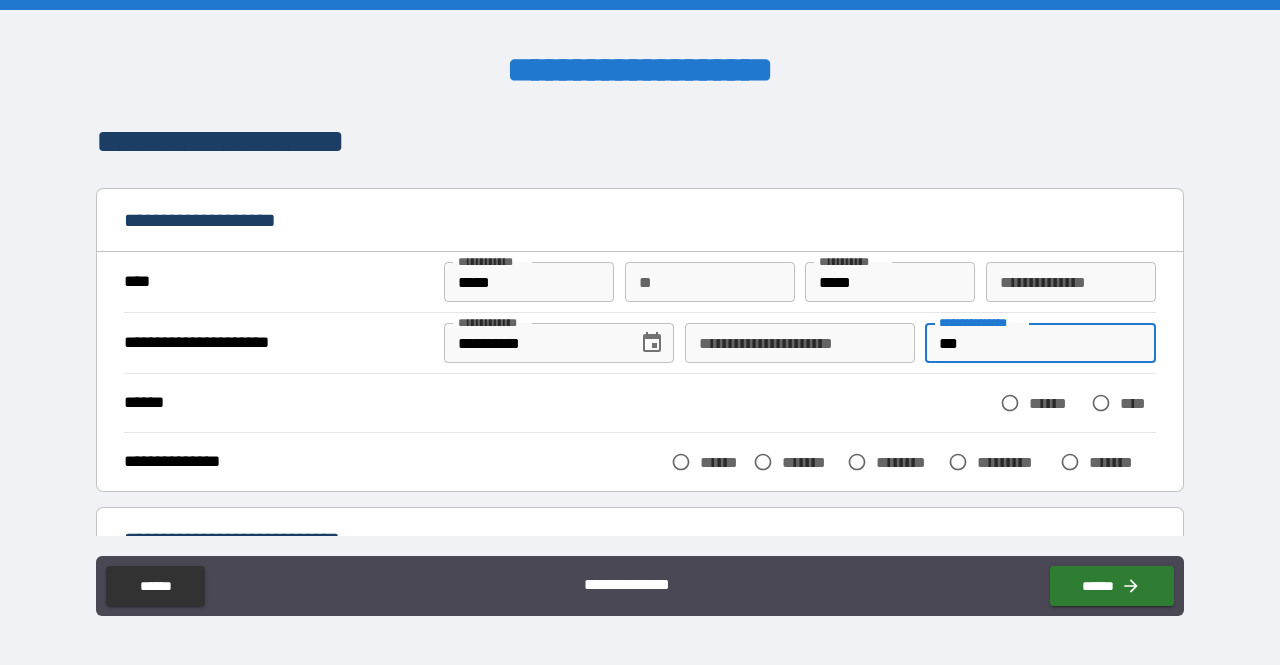 type on "***" 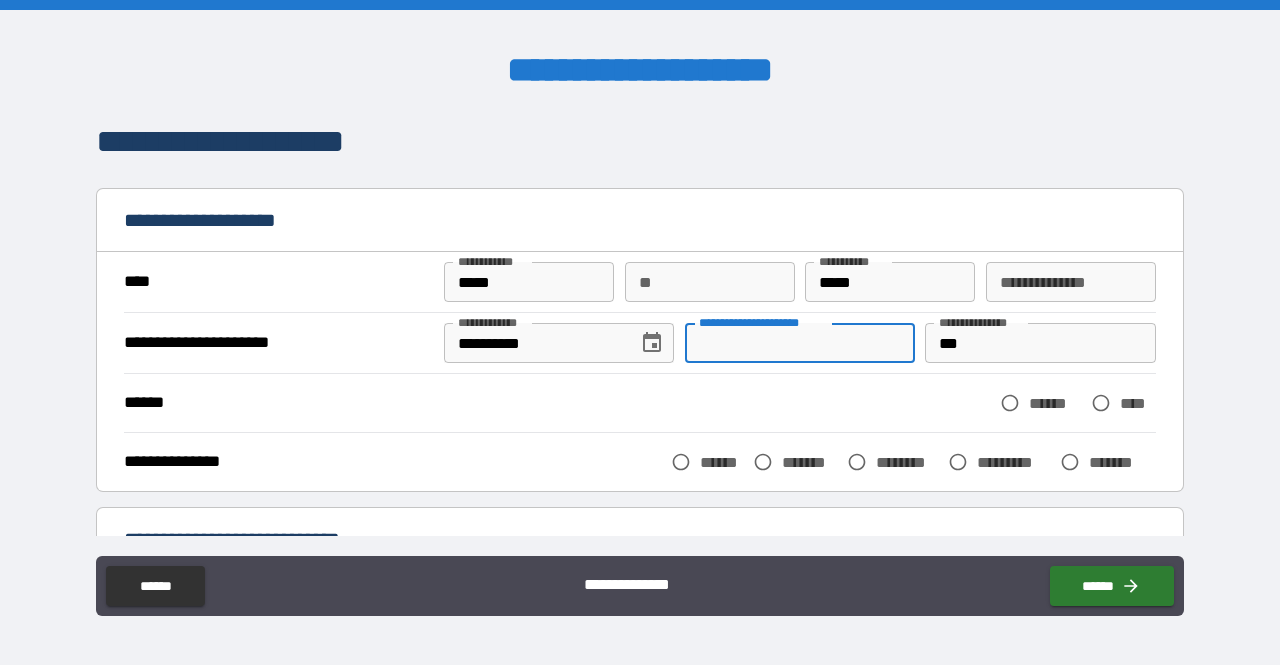 click on "**********" at bounding box center [800, 343] 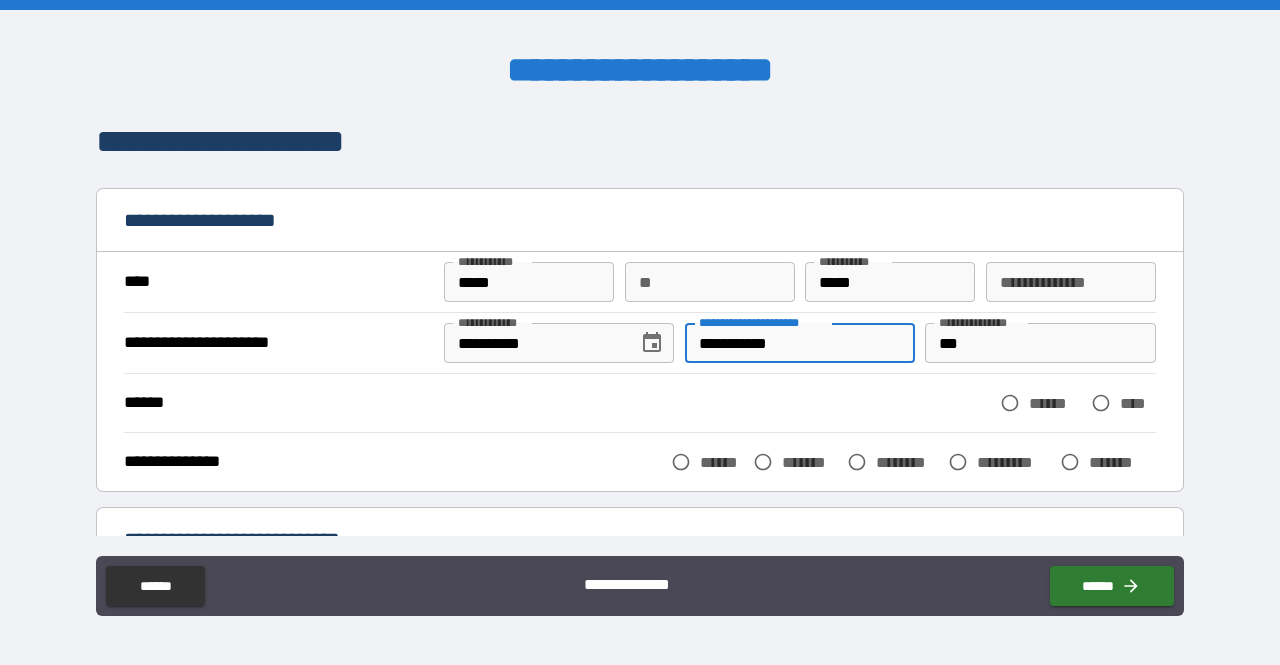 type on "**********" 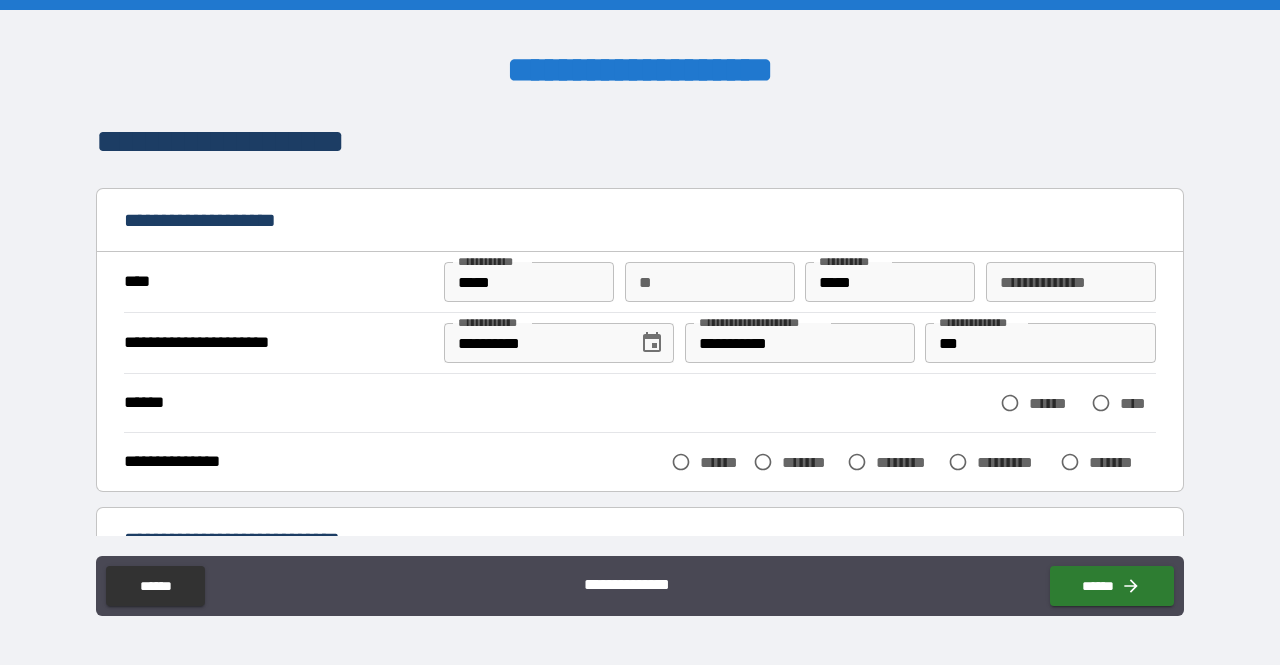 click on "****** ****** ****" at bounding box center (640, 403) 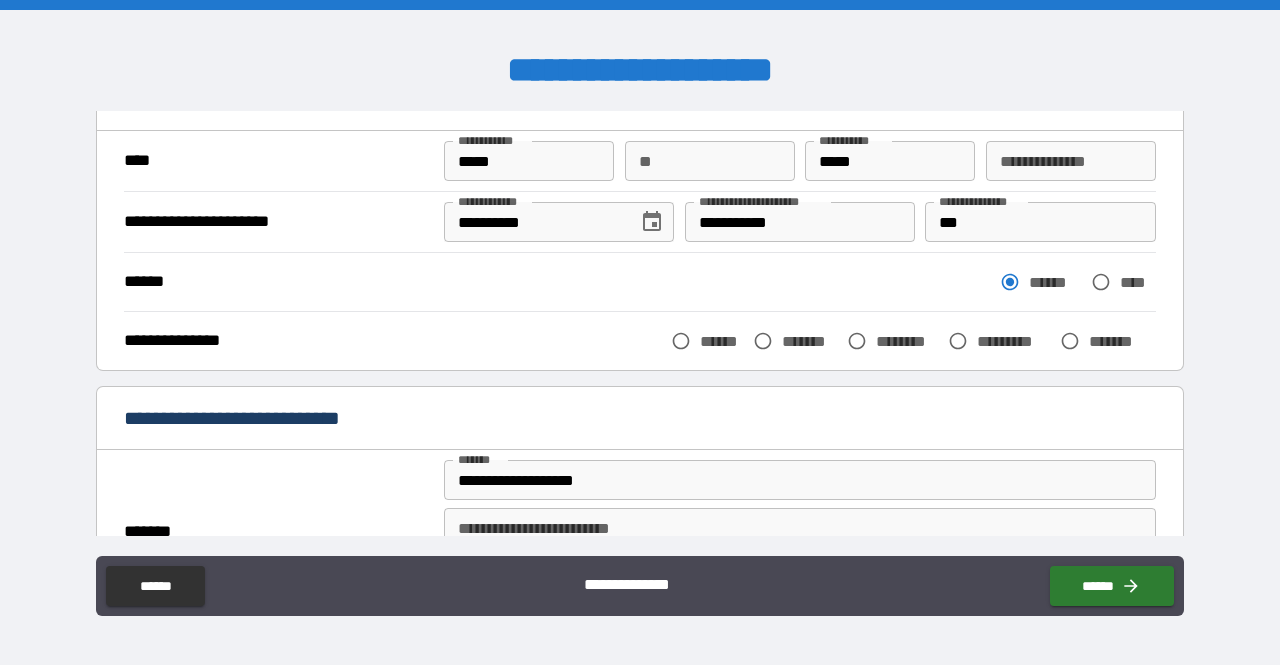 scroll, scrollTop: 123, scrollLeft: 0, axis: vertical 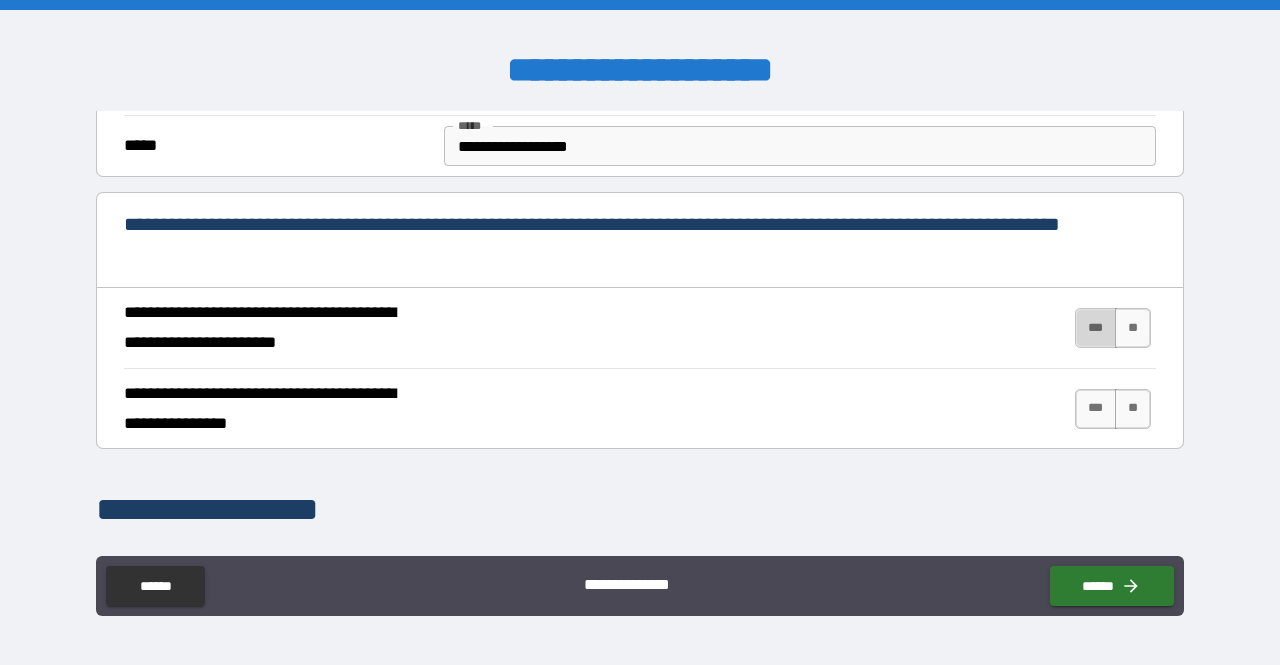 click on "***" at bounding box center (1096, 328) 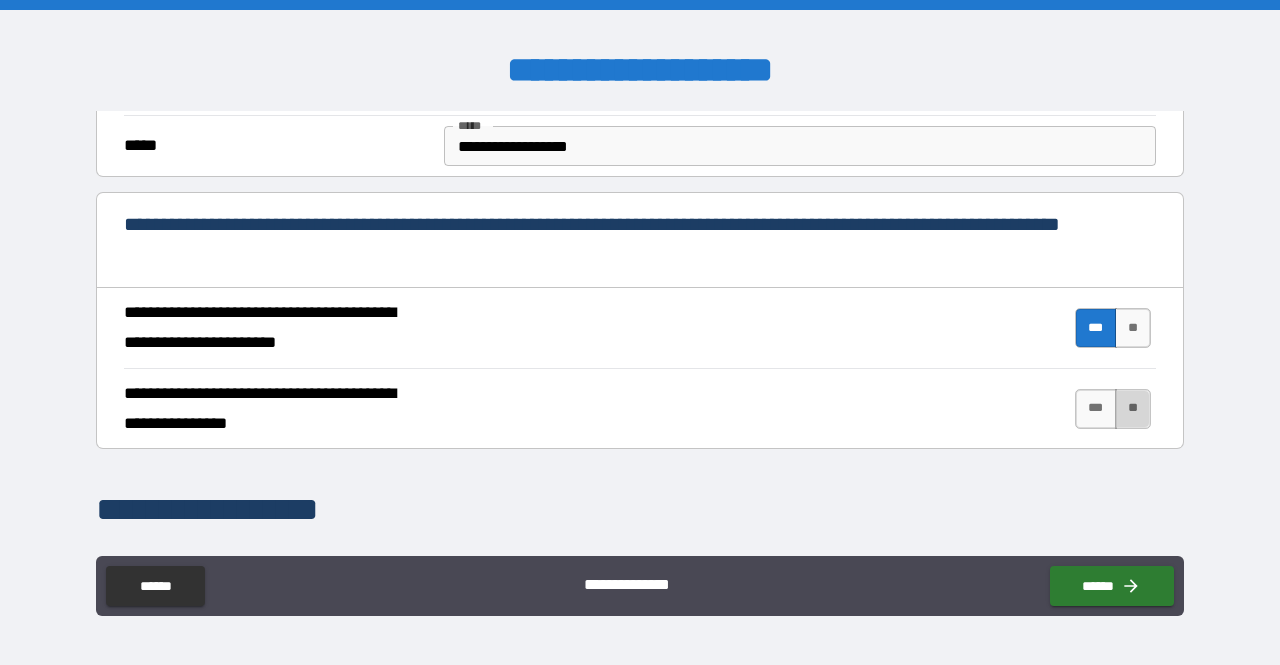 click on "**" at bounding box center (1133, 409) 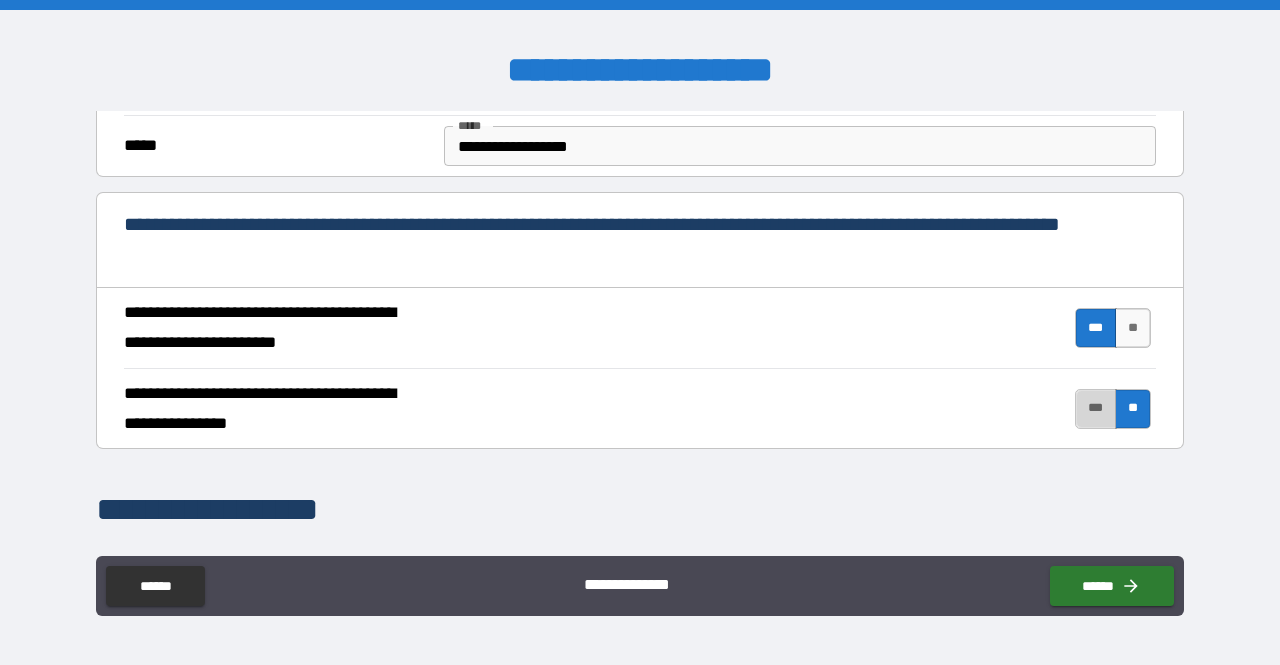 click on "***" at bounding box center (1096, 409) 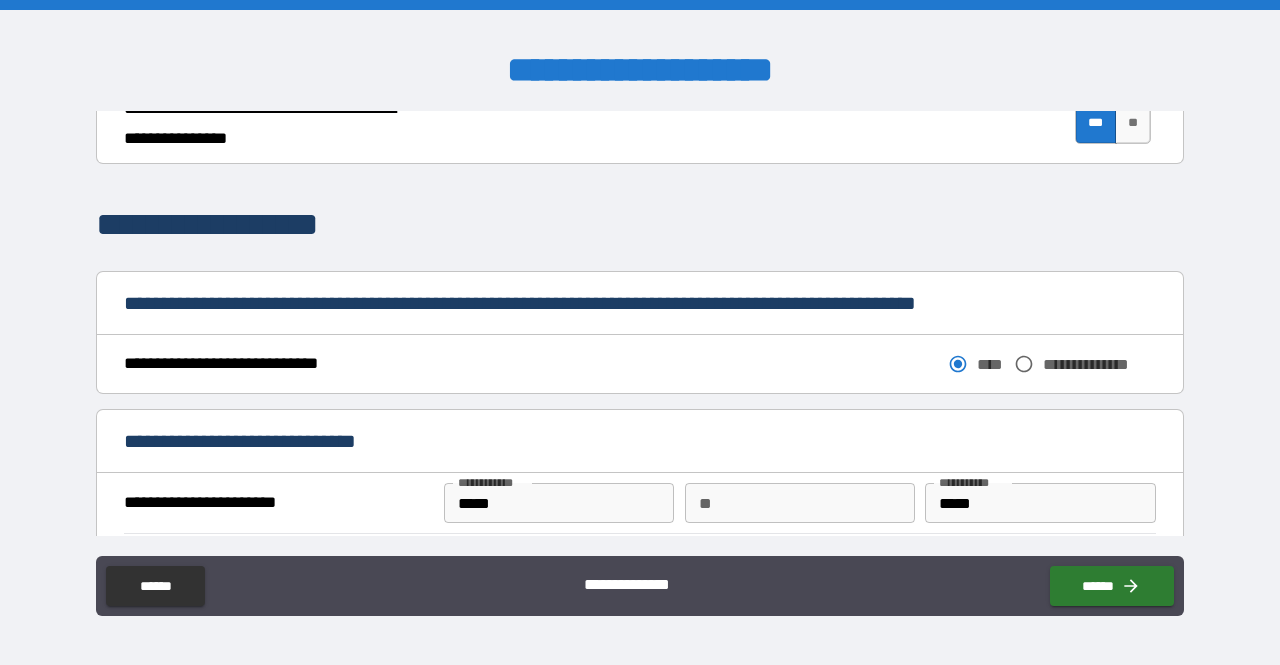 scroll, scrollTop: 979, scrollLeft: 0, axis: vertical 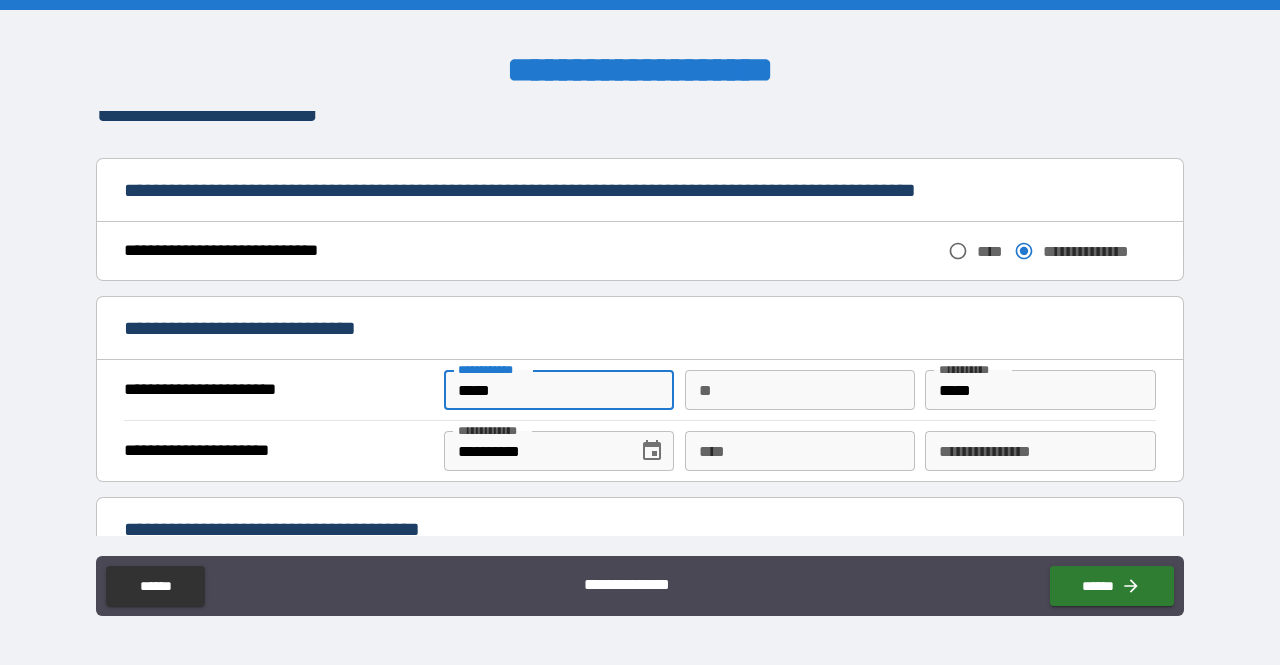 click on "*****" at bounding box center [559, 390] 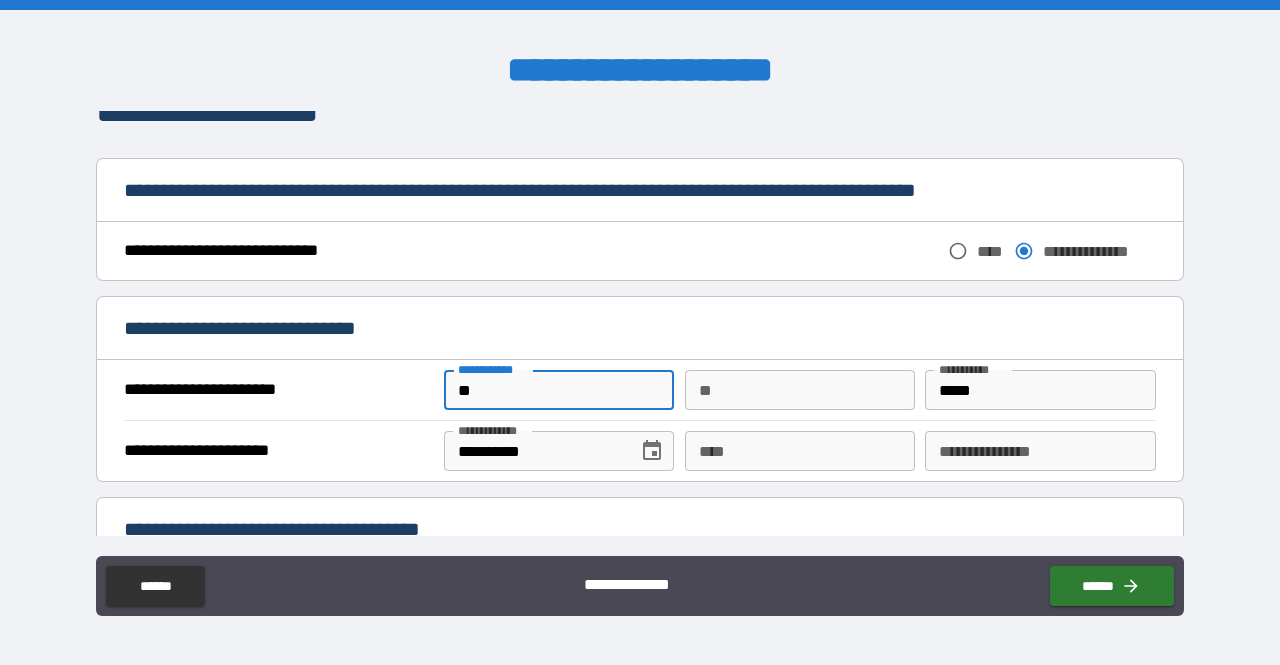type on "*" 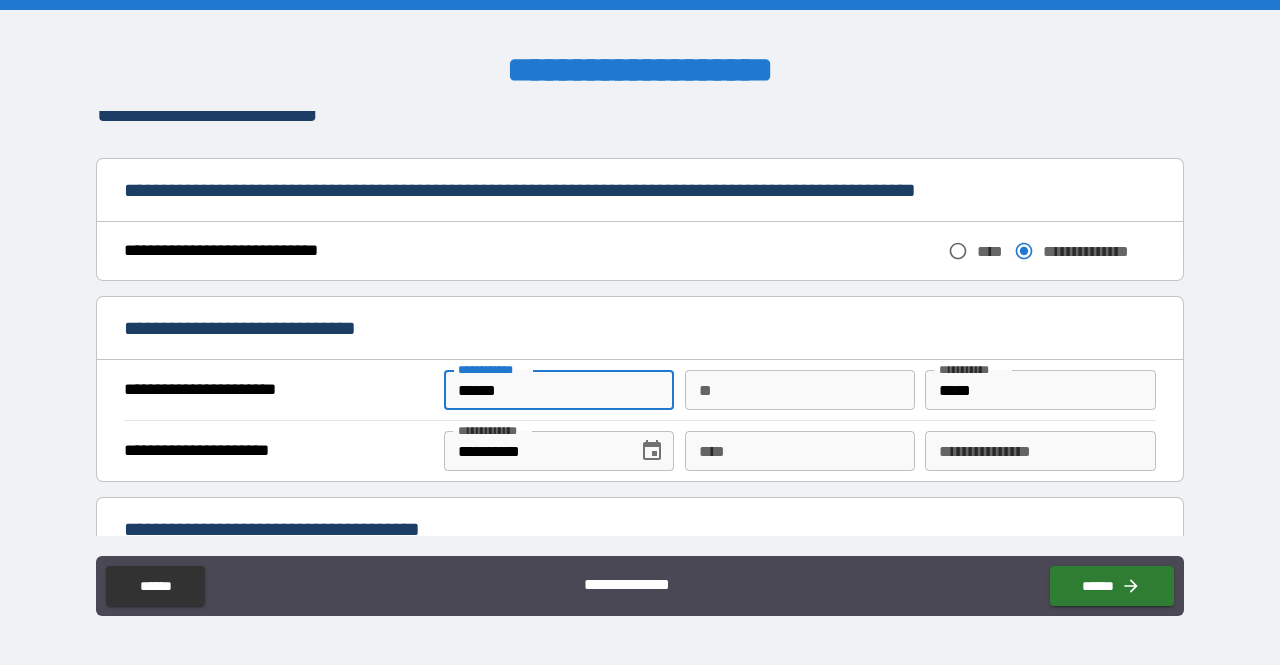 type on "******" 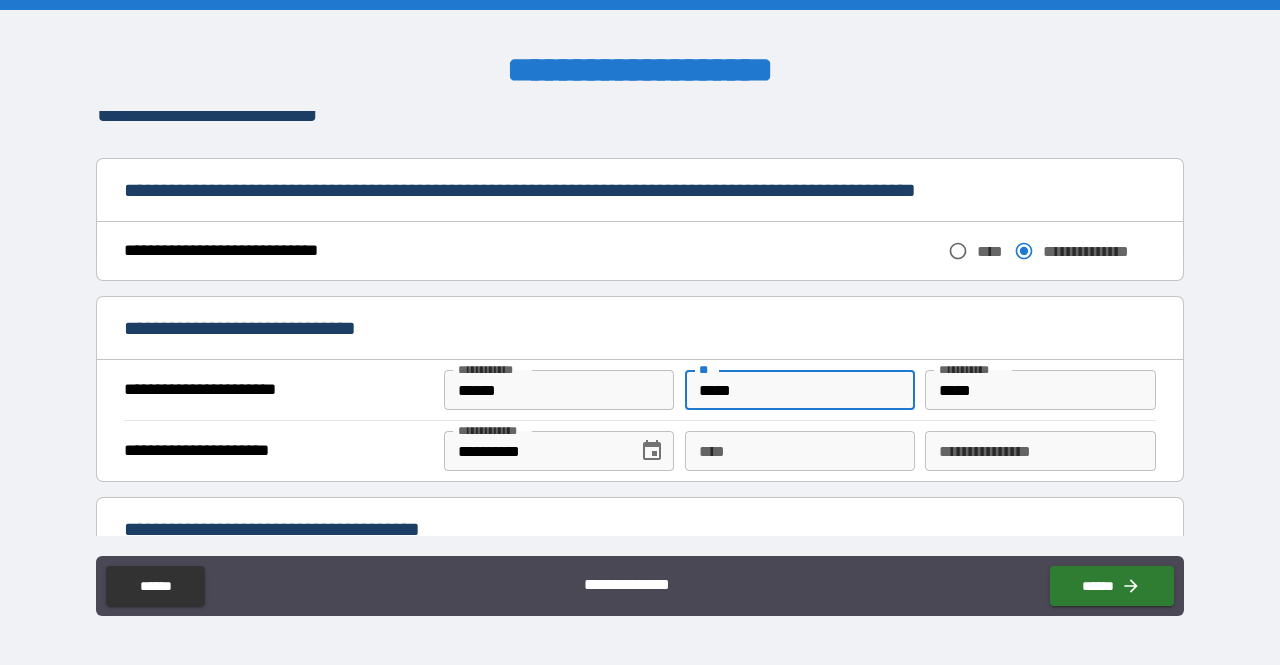 click on "*****" at bounding box center (800, 390) 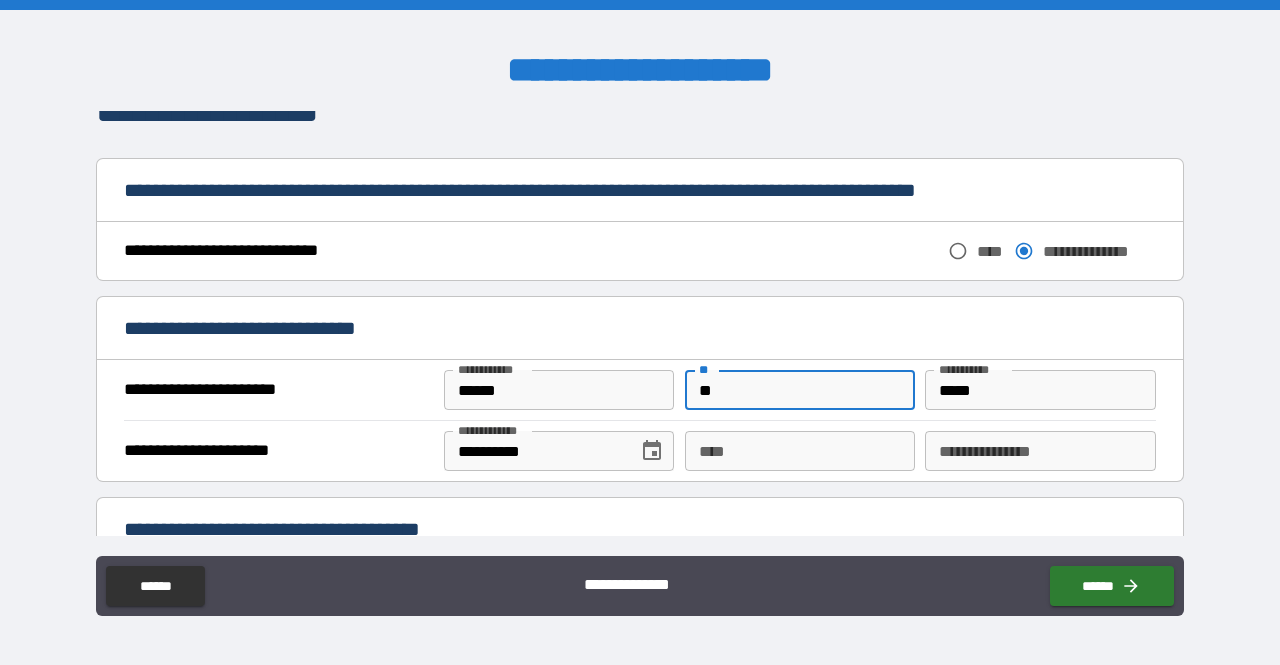 type on "*" 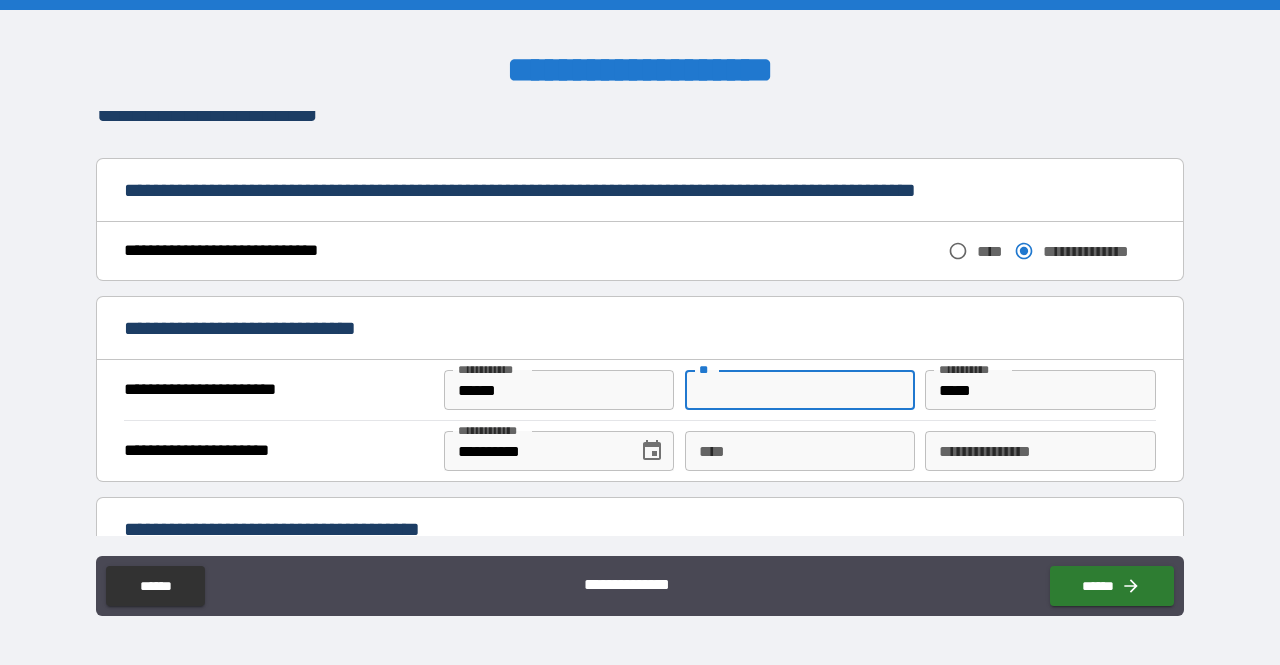 type 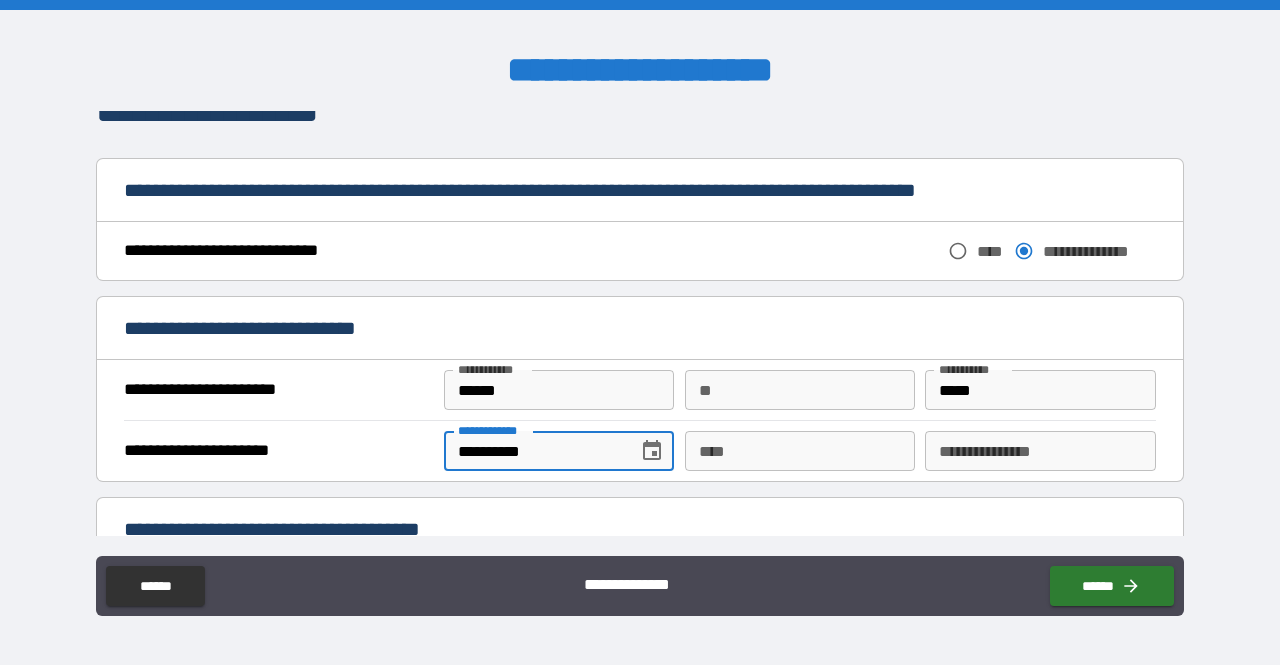 click on "**********" at bounding box center [534, 451] 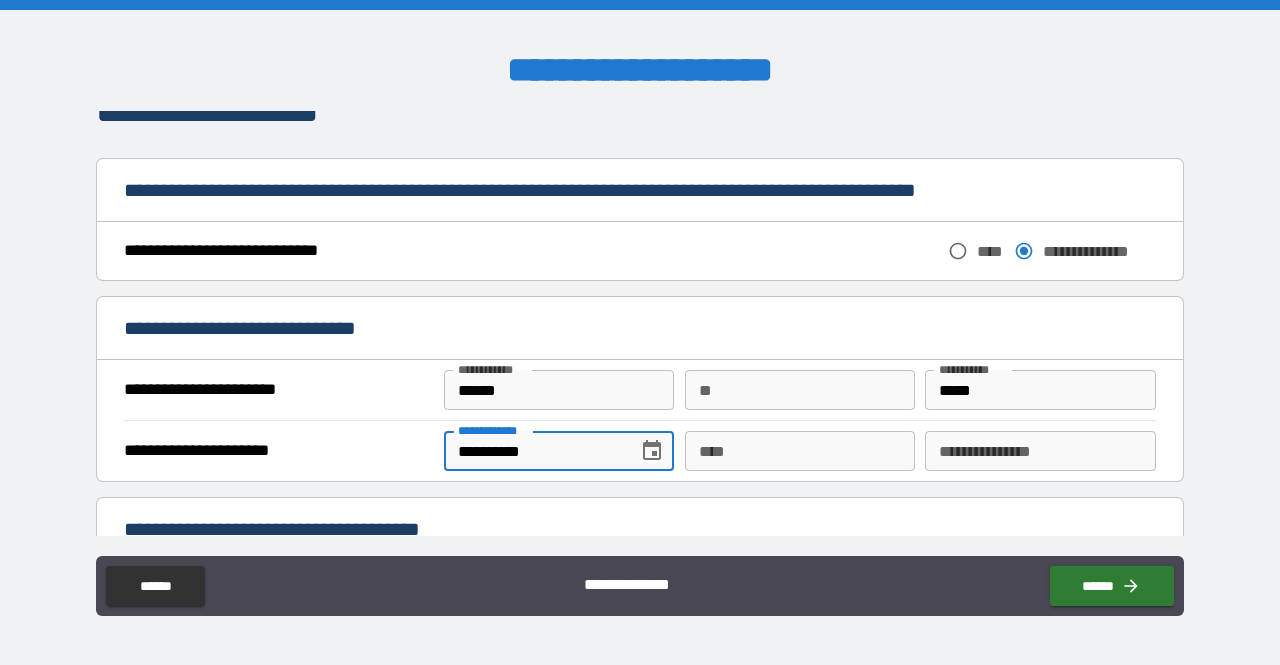 type on "**********" 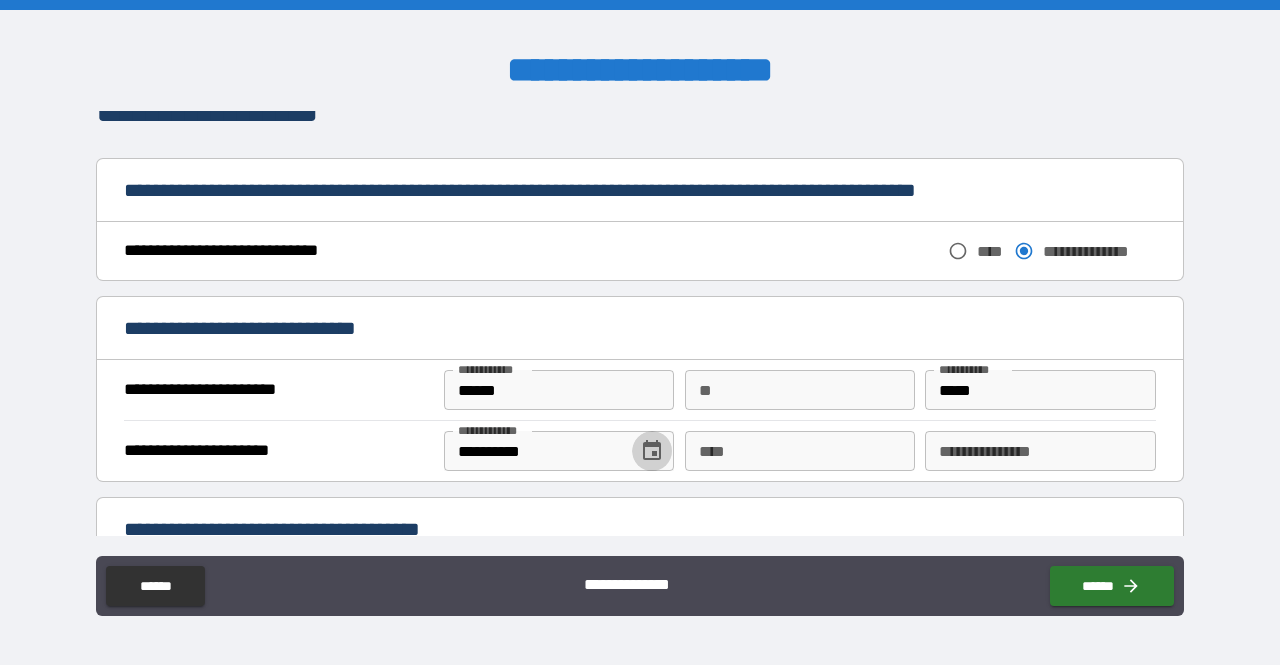 type 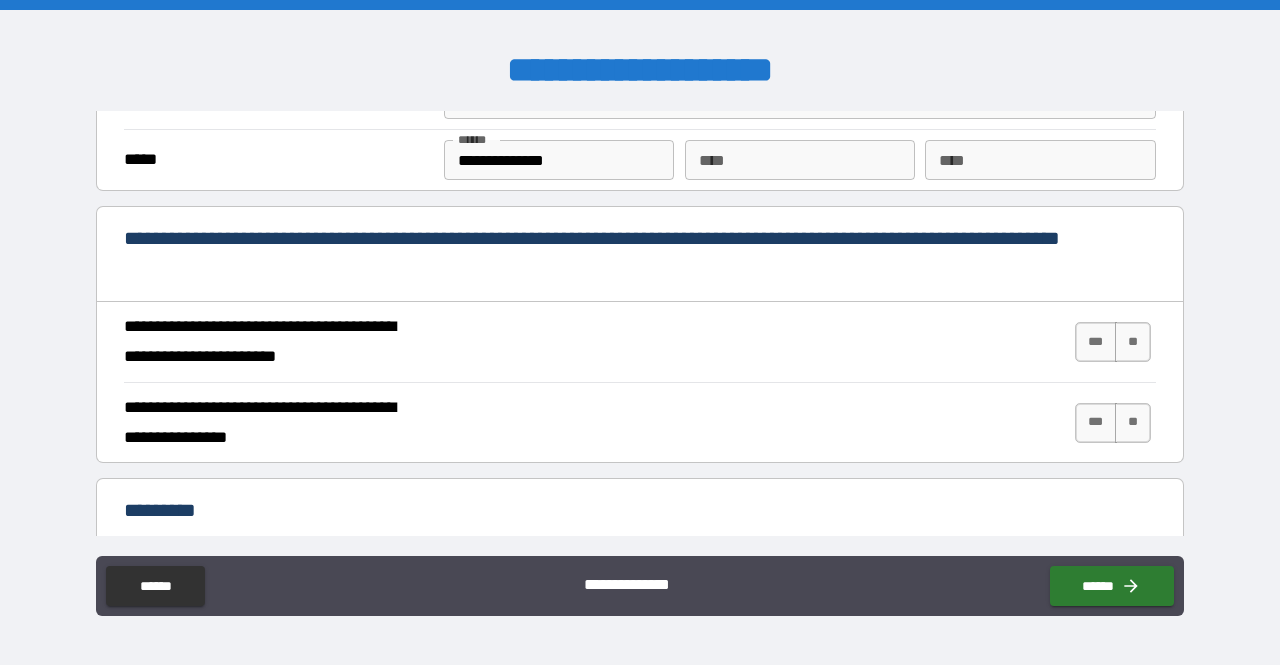 scroll, scrollTop: 1750, scrollLeft: 0, axis: vertical 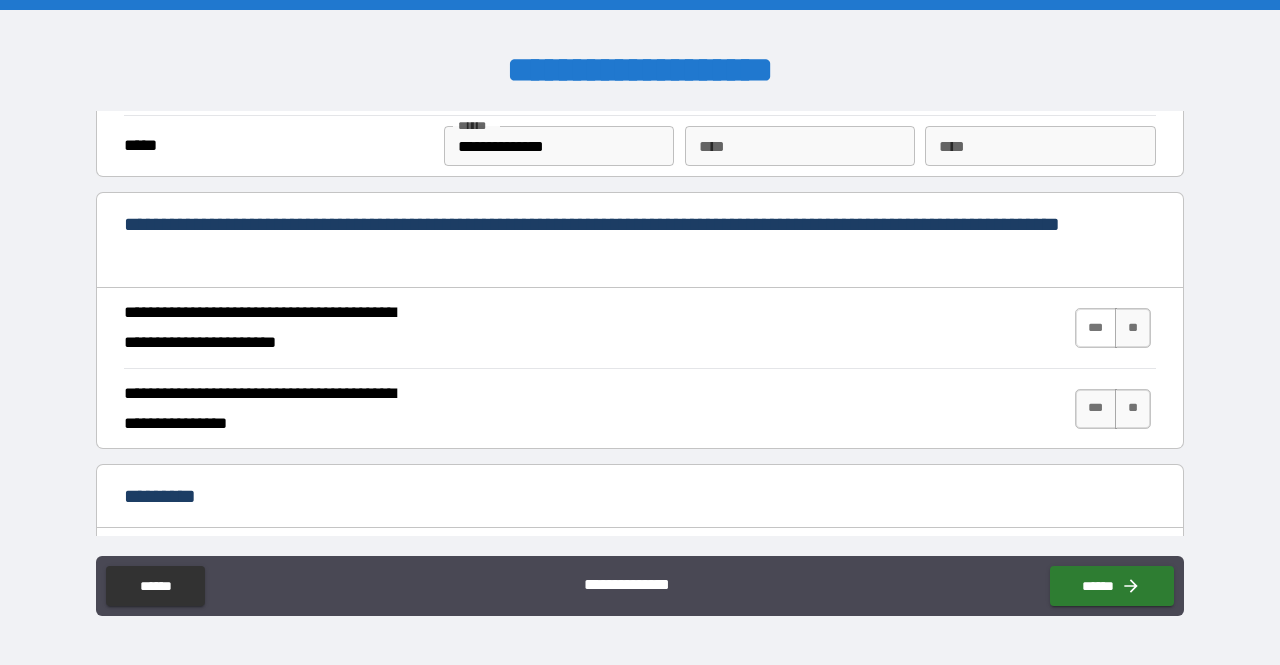 type on "********" 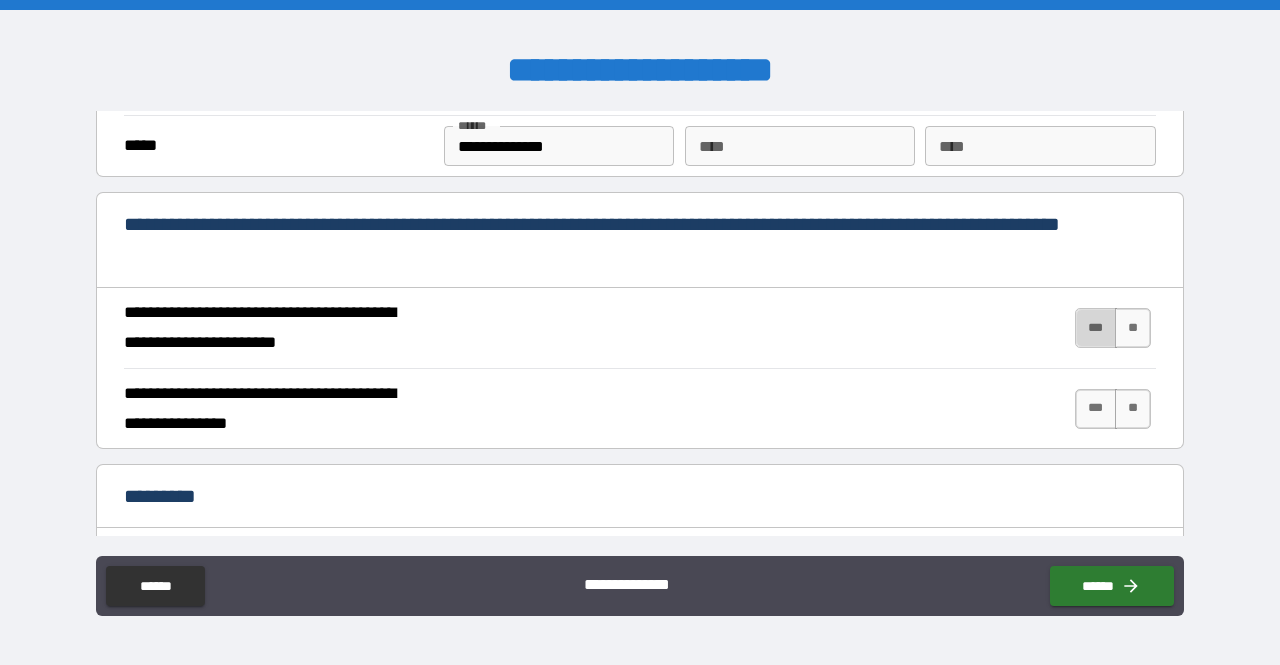 click on "***" at bounding box center [1096, 328] 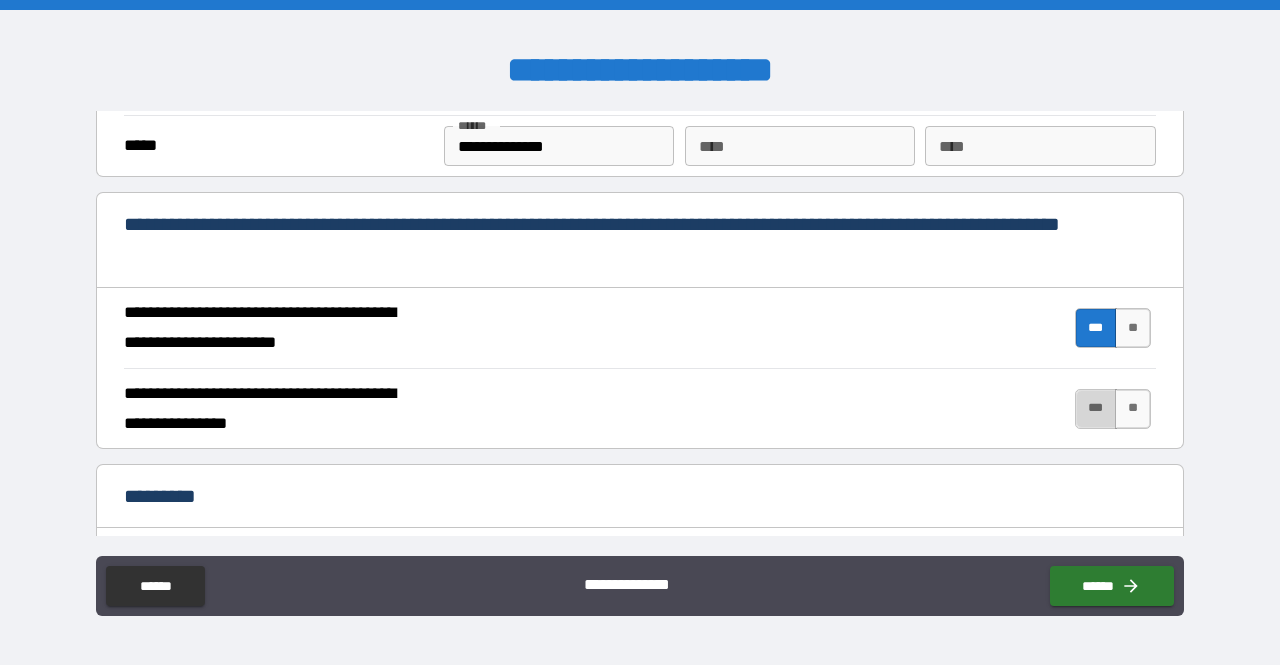 click on "***" at bounding box center [1096, 409] 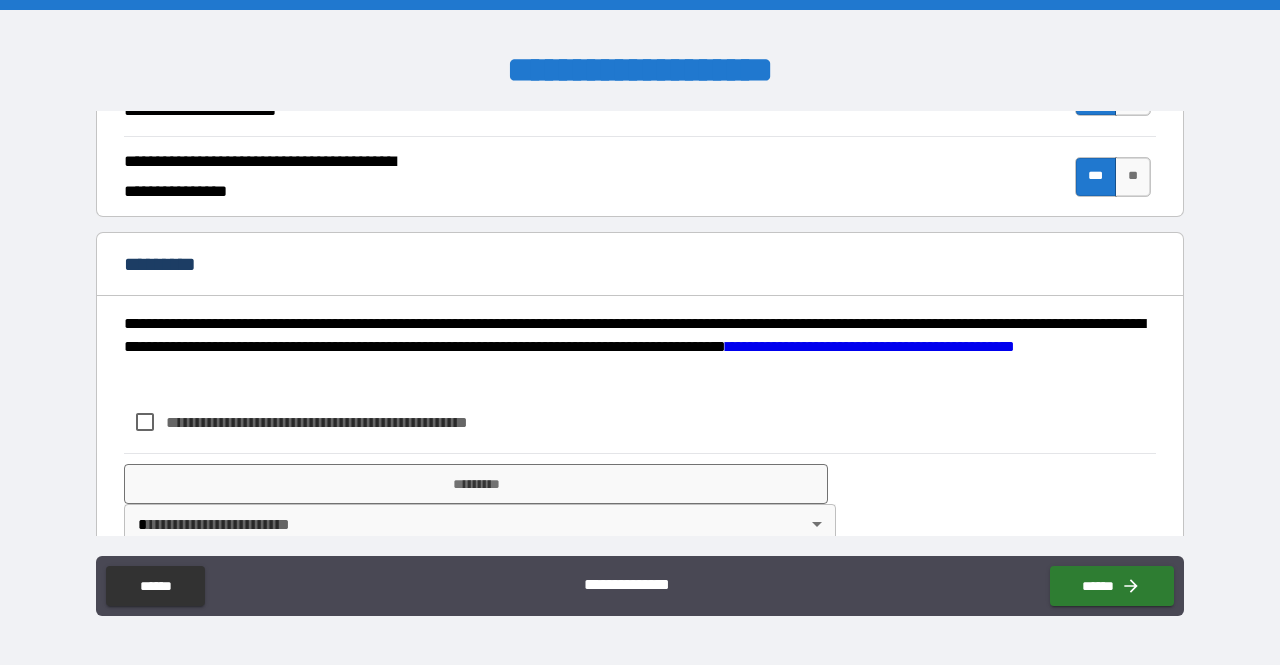 scroll, scrollTop: 2010, scrollLeft: 0, axis: vertical 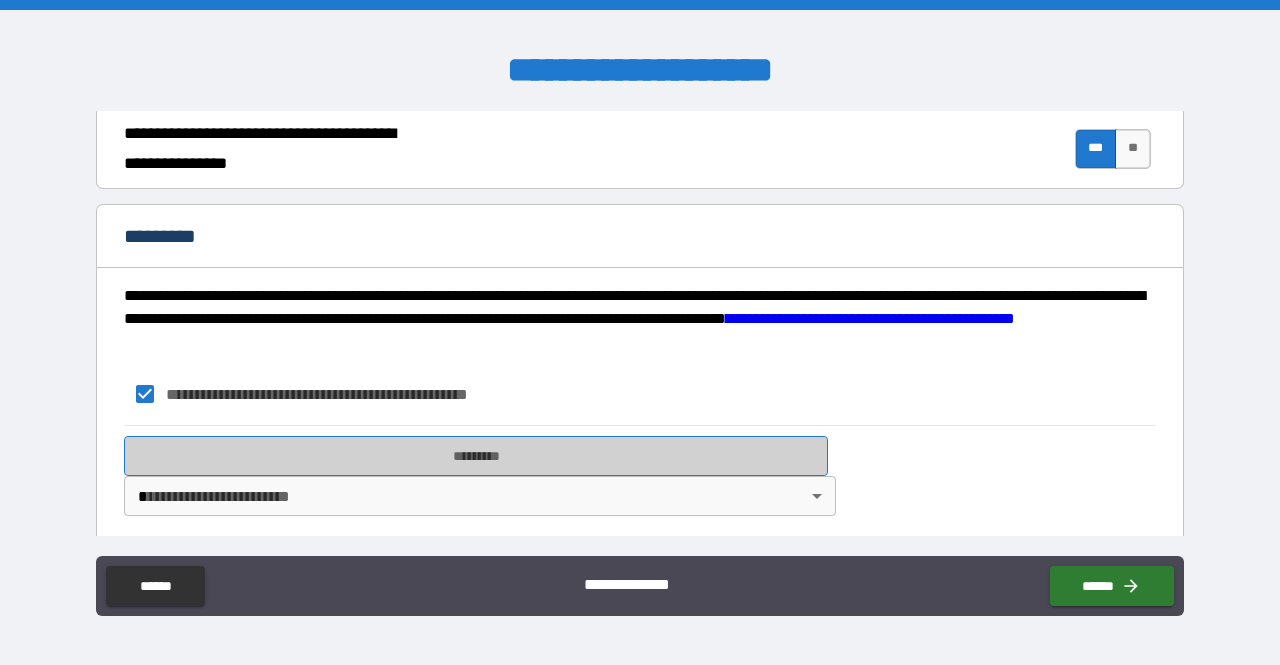 click on "*********" at bounding box center [476, 456] 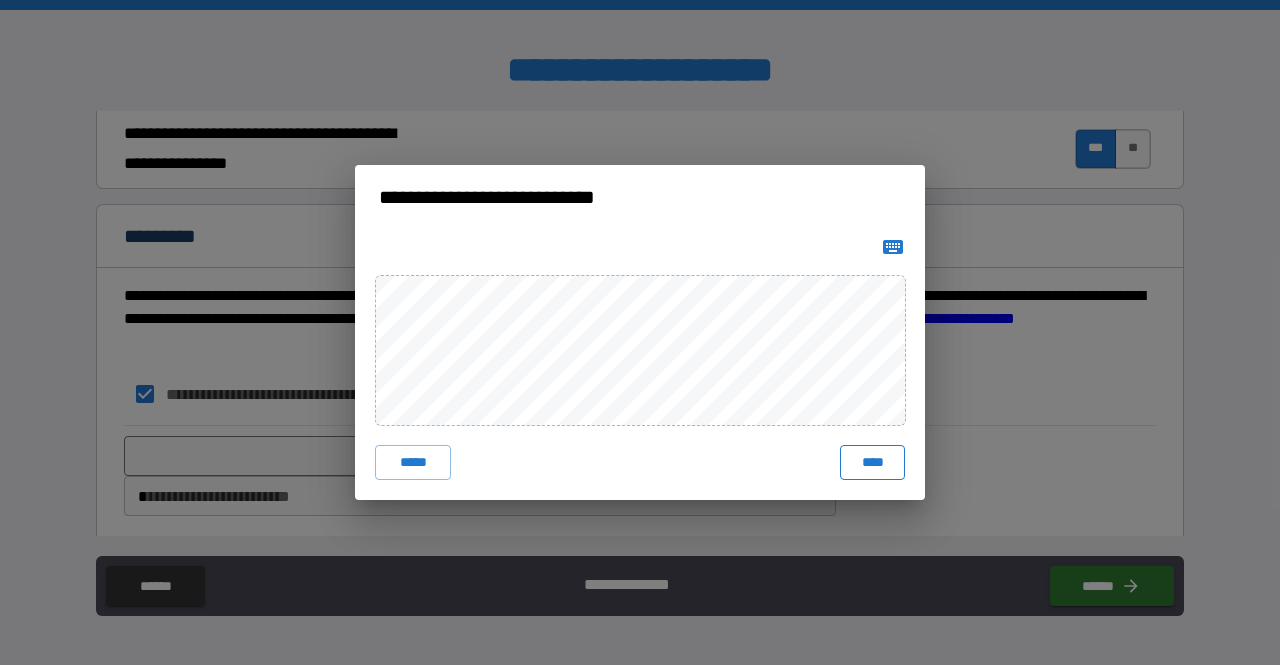 click on "****" at bounding box center (872, 463) 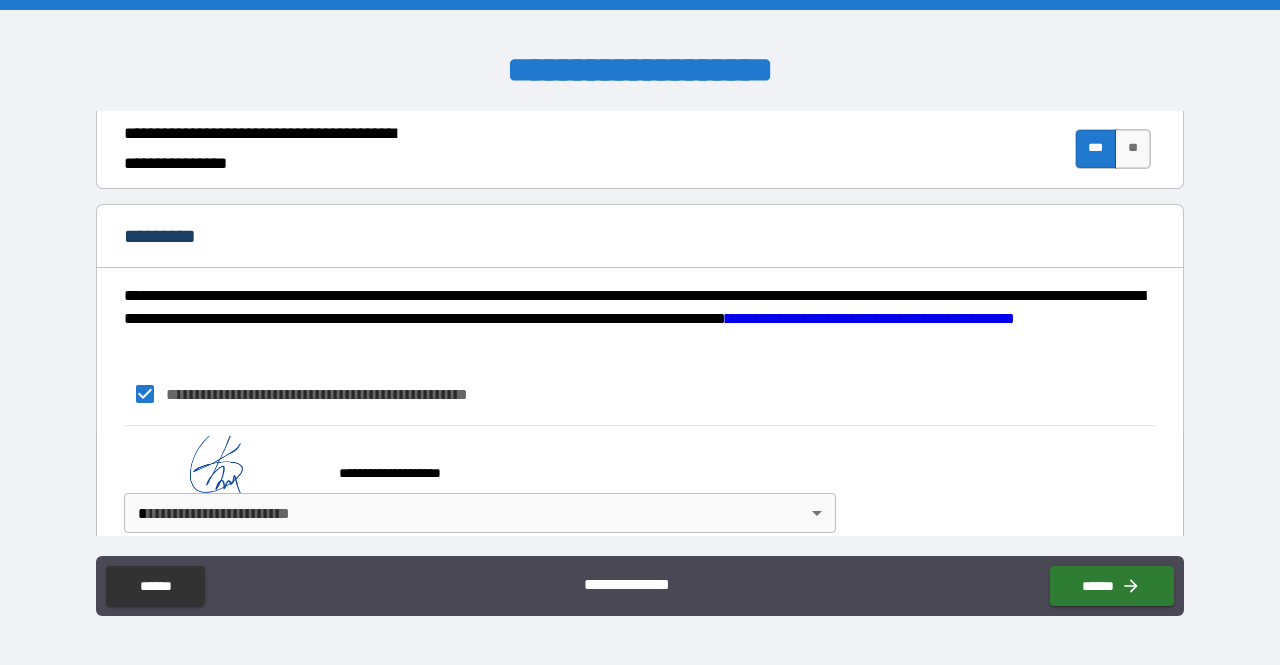 scroll, scrollTop: 2026, scrollLeft: 0, axis: vertical 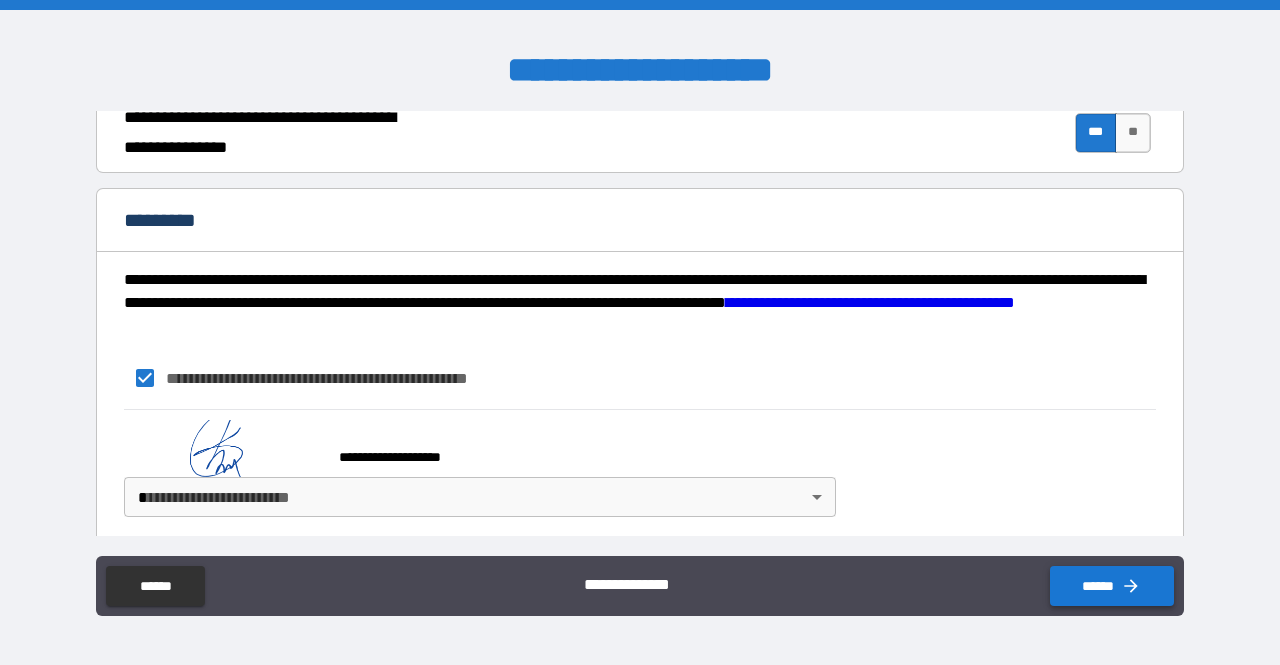 click on "******" at bounding box center [1112, 586] 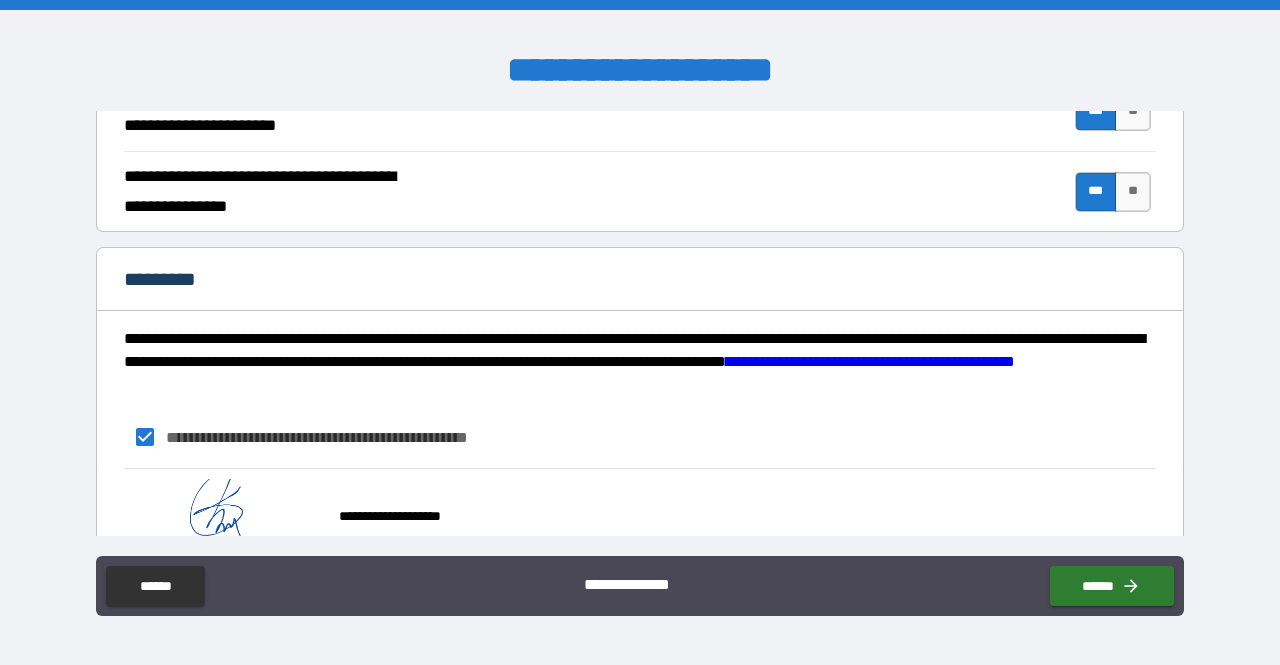 scroll, scrollTop: 2026, scrollLeft: 0, axis: vertical 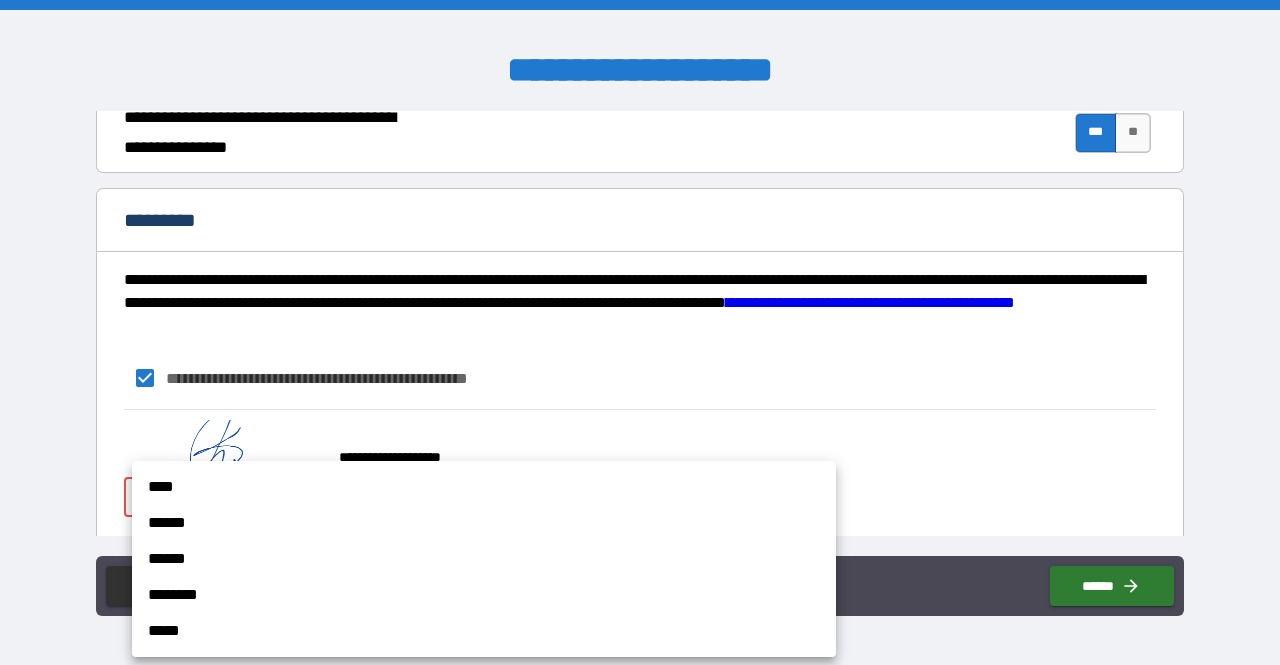 click on "**********" at bounding box center [640, 332] 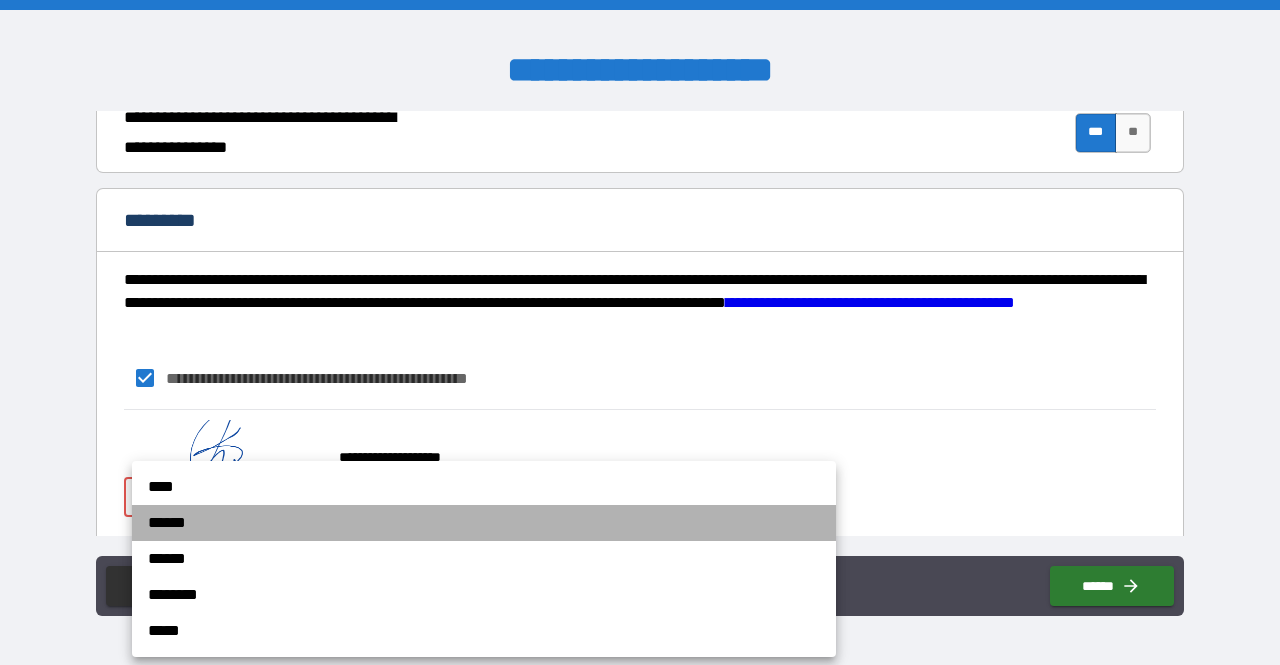 click on "******" at bounding box center (484, 523) 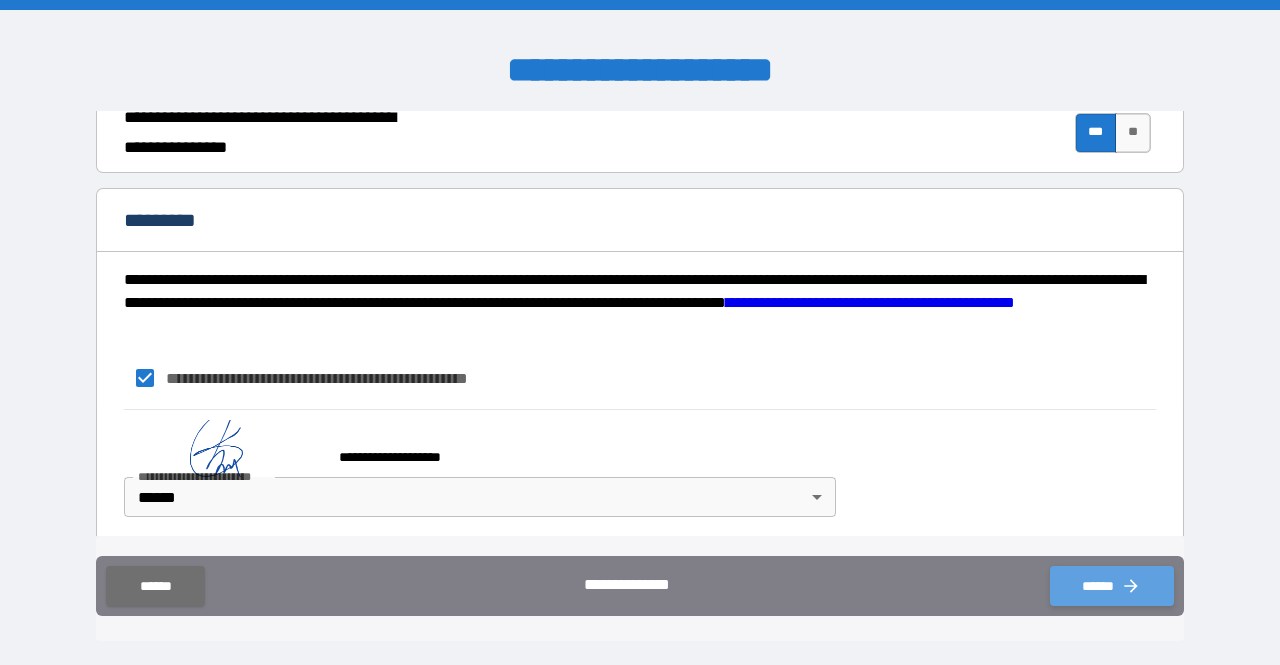 click on "******" at bounding box center (1112, 586) 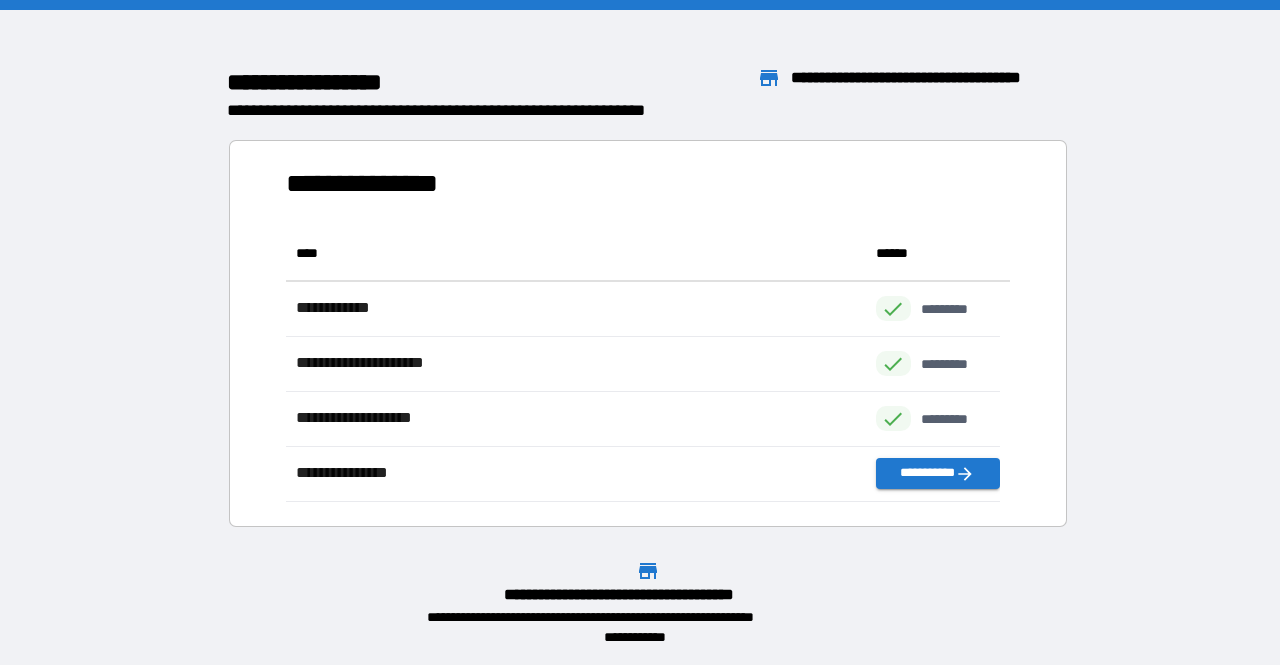 scroll, scrollTop: 16, scrollLeft: 16, axis: both 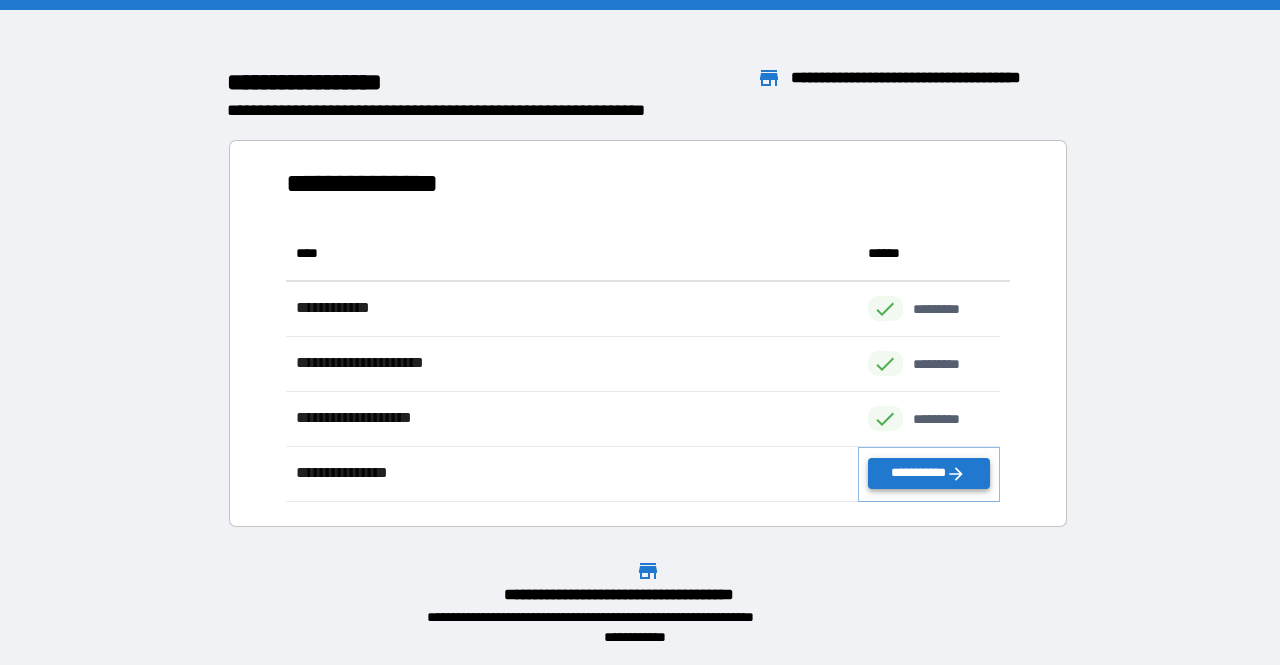 click 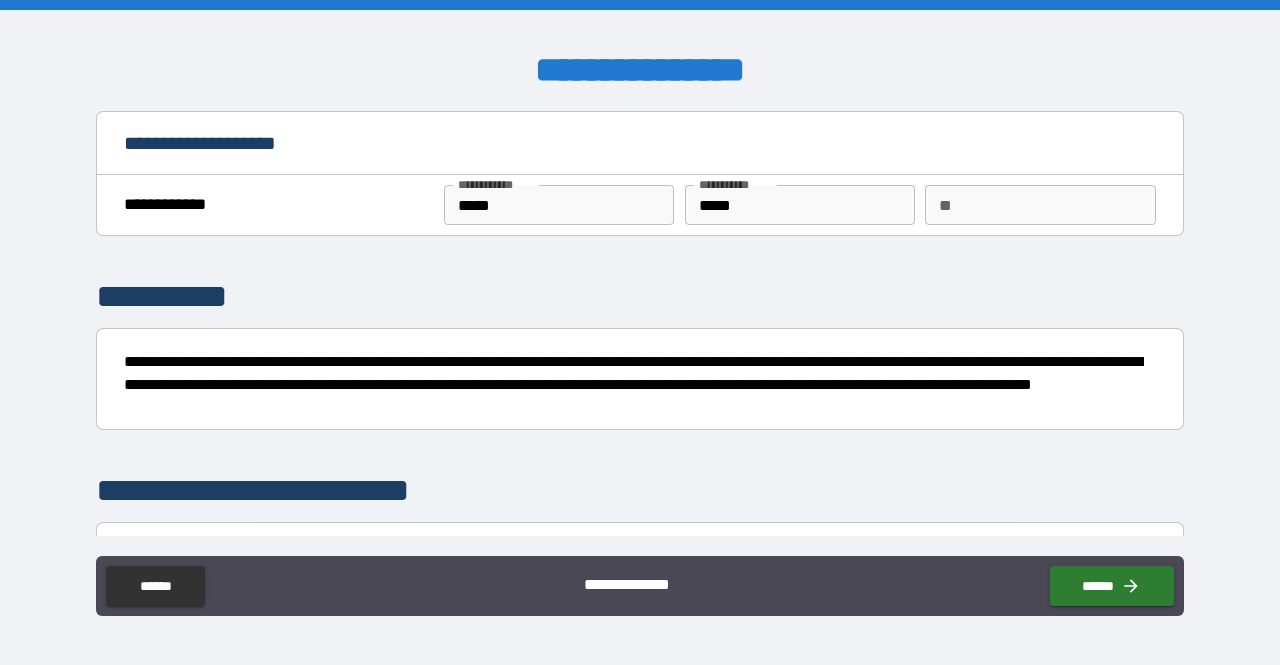 click on "**********" at bounding box center [640, 335] 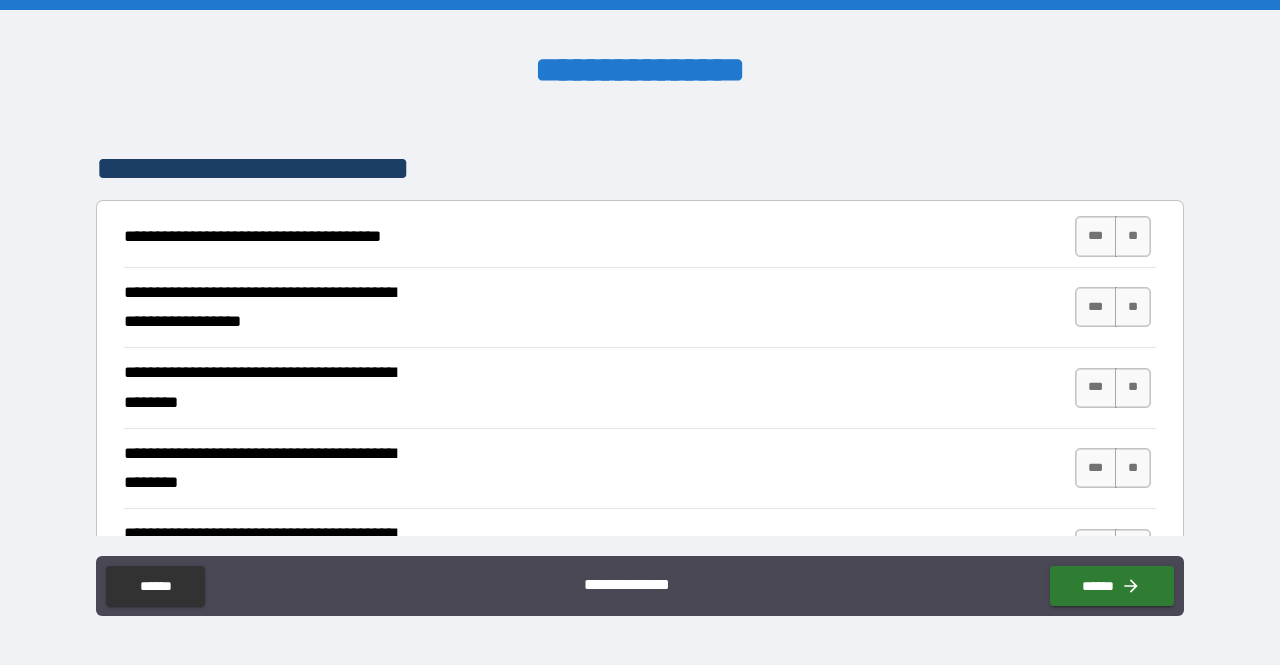 scroll, scrollTop: 380, scrollLeft: 0, axis: vertical 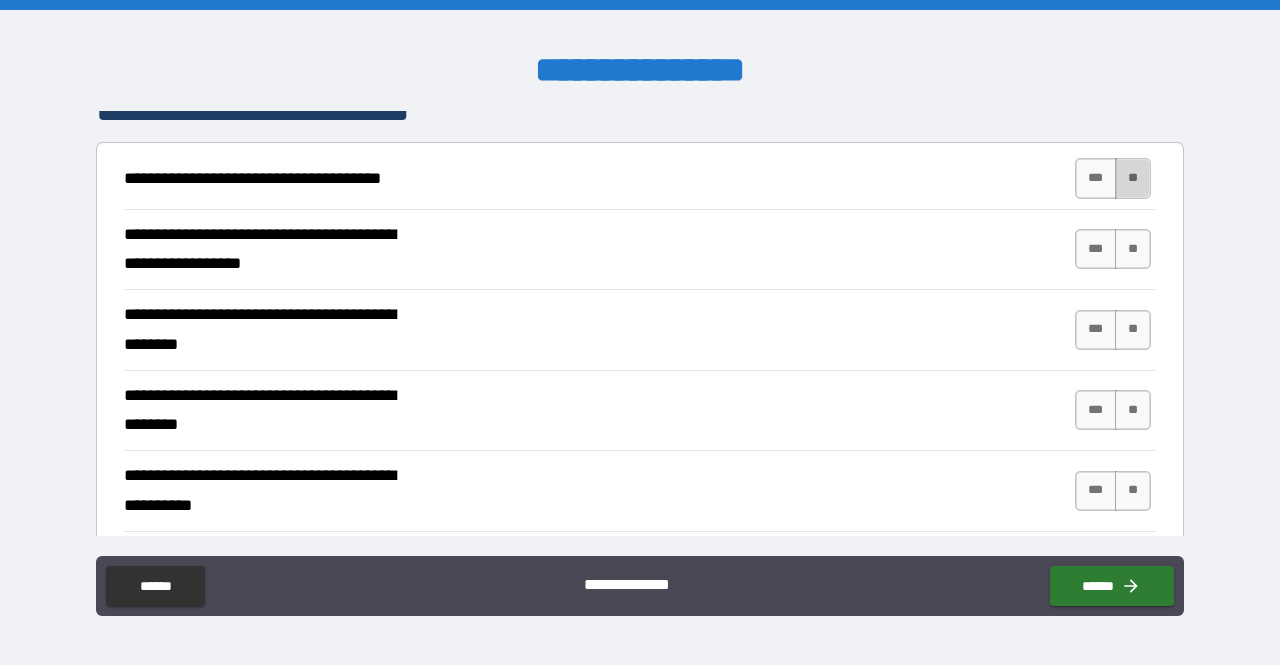 click on "**" at bounding box center [1133, 178] 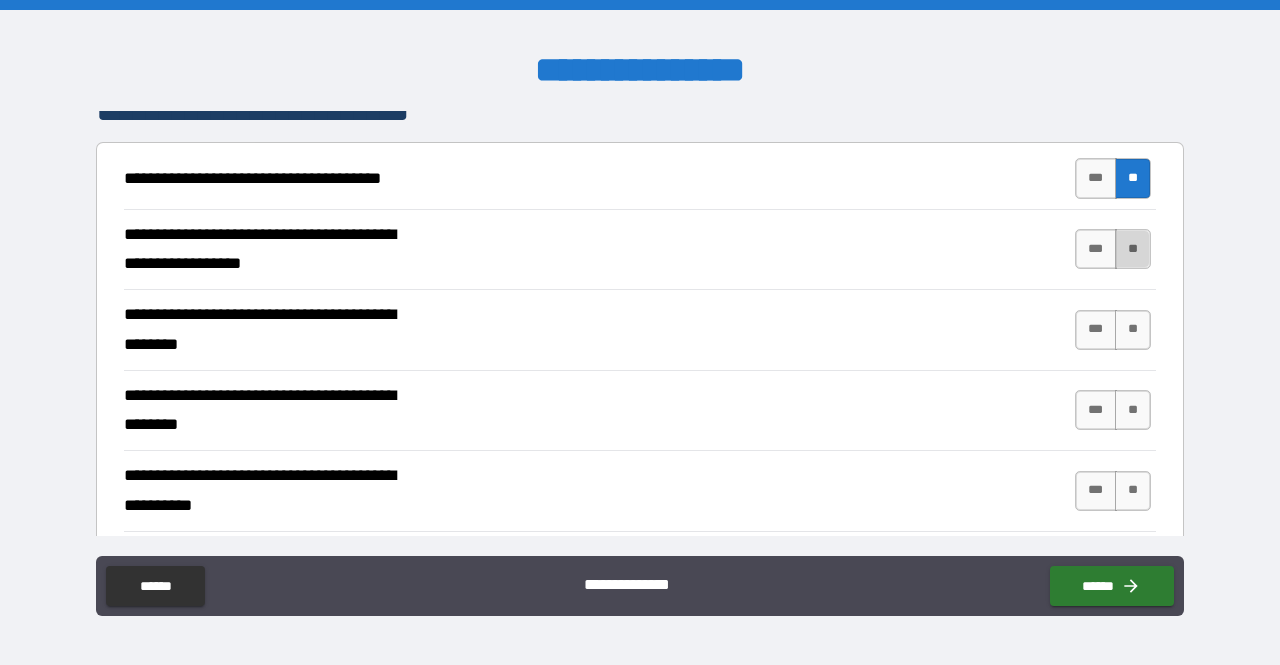 click on "**" at bounding box center [1133, 249] 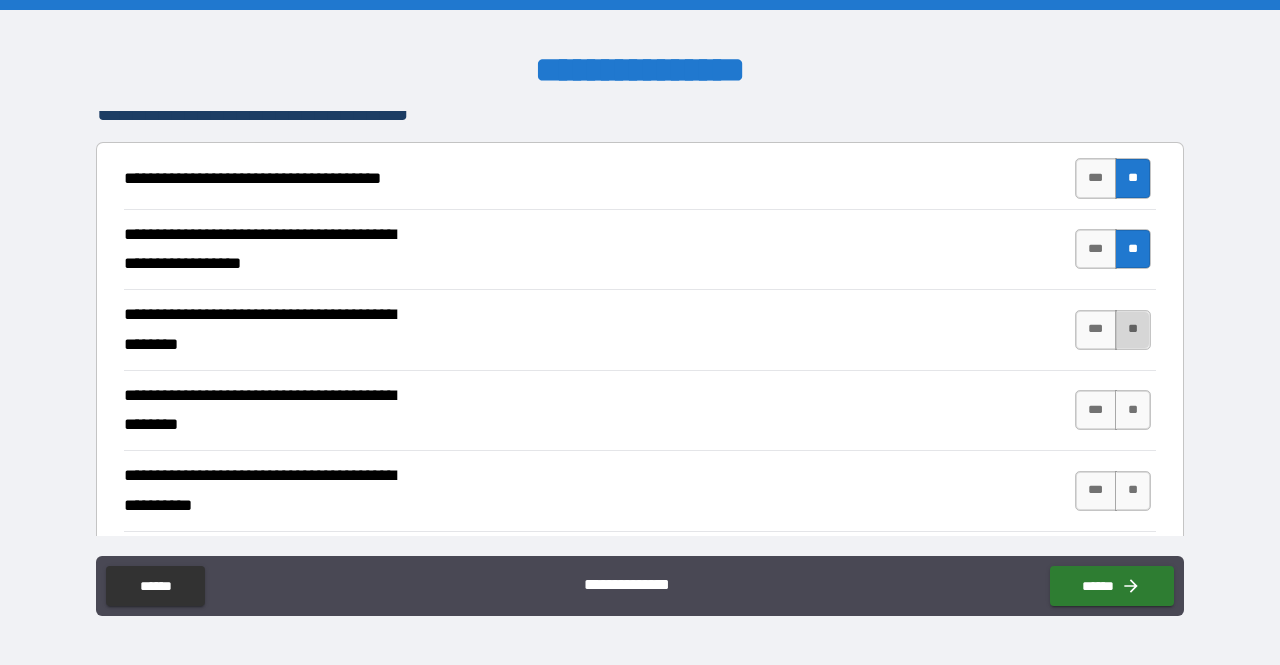 click on "**" at bounding box center (1133, 330) 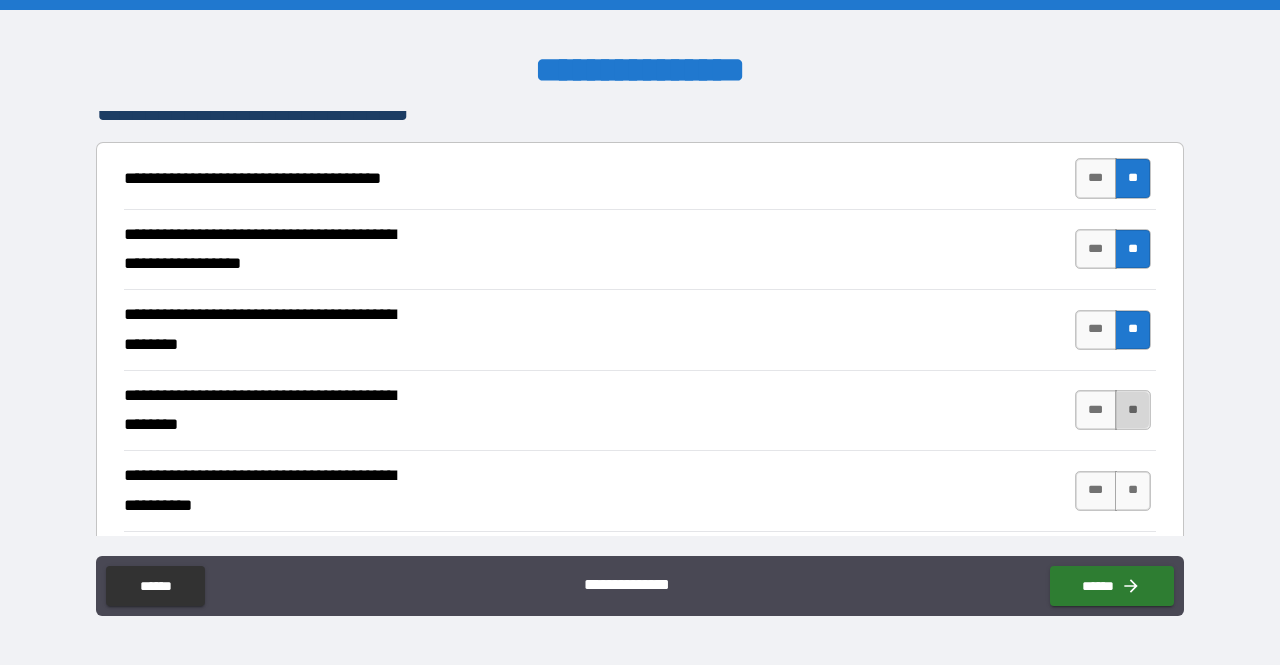 click on "**" at bounding box center [1133, 410] 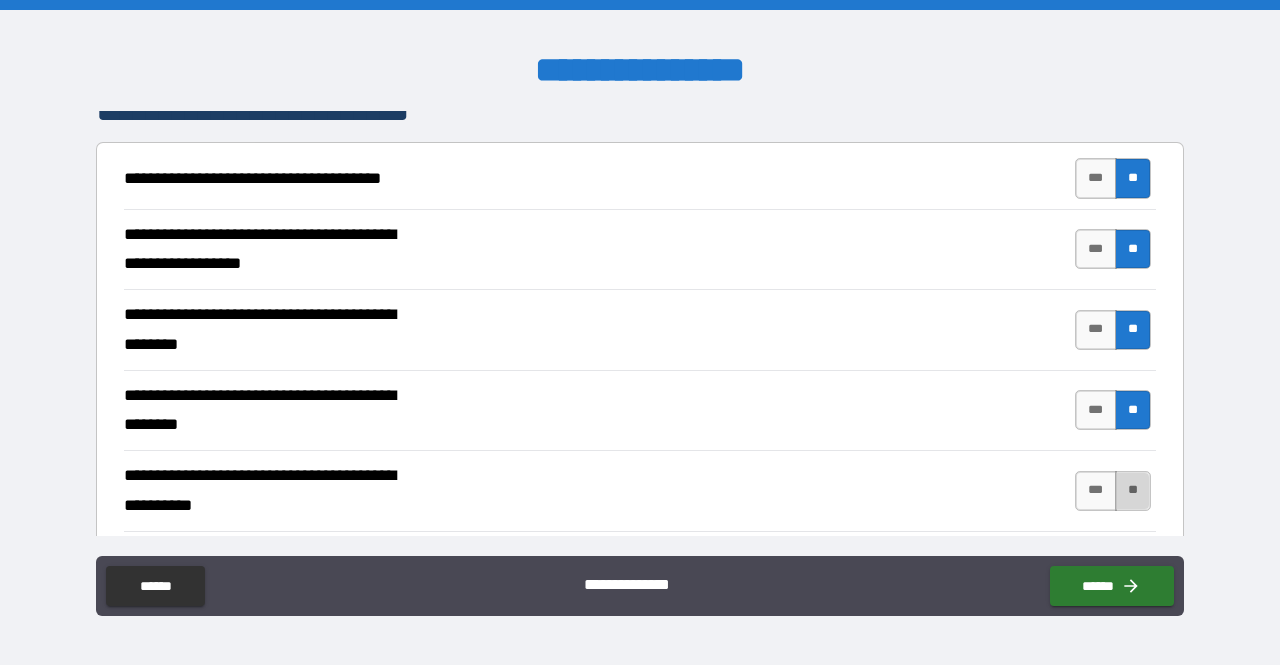 click on "**" at bounding box center [1133, 491] 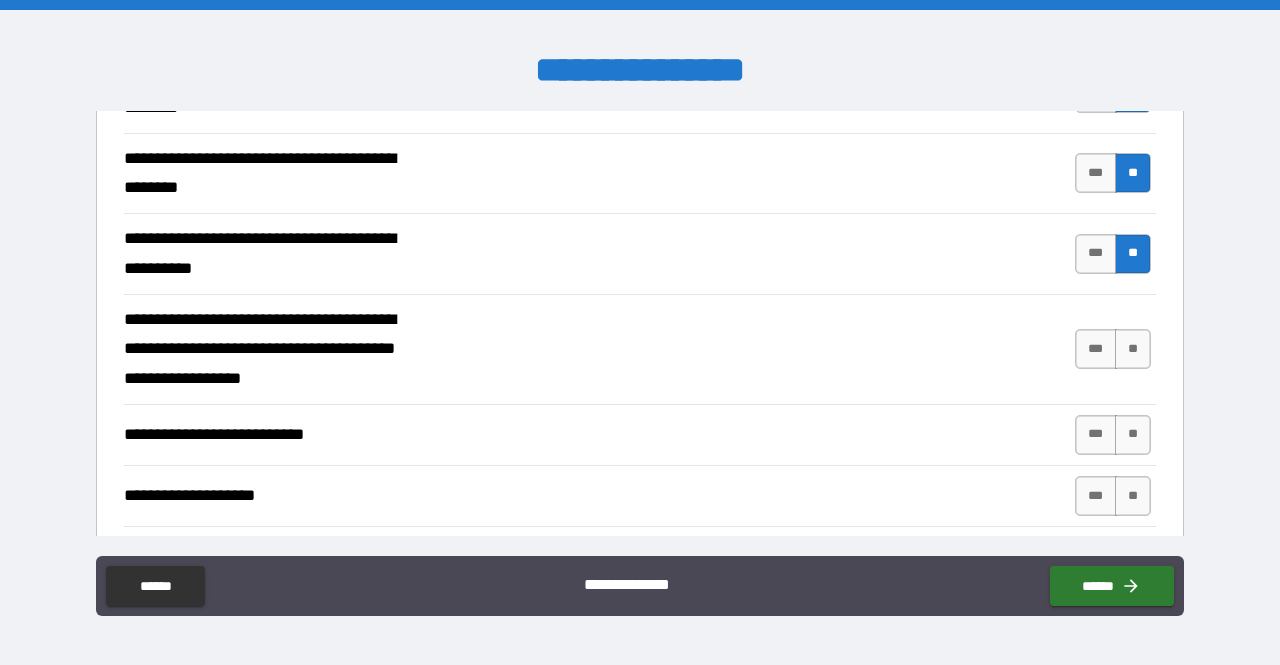 scroll, scrollTop: 625, scrollLeft: 0, axis: vertical 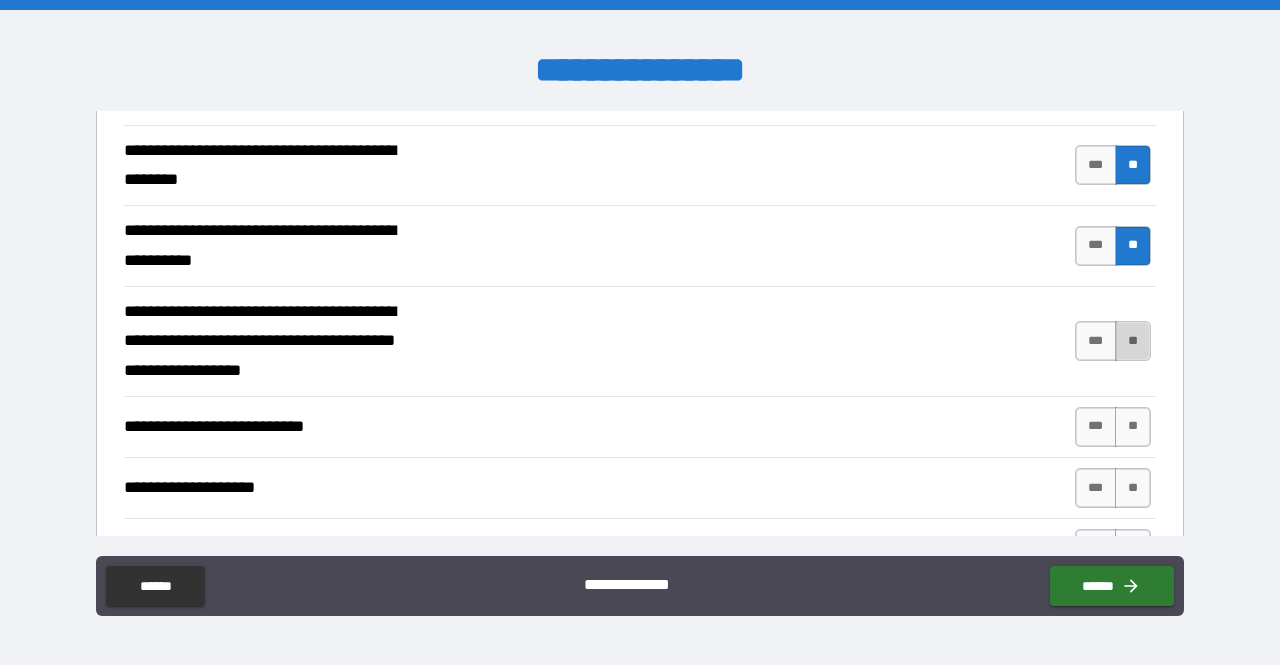 click on "**" at bounding box center [1133, 341] 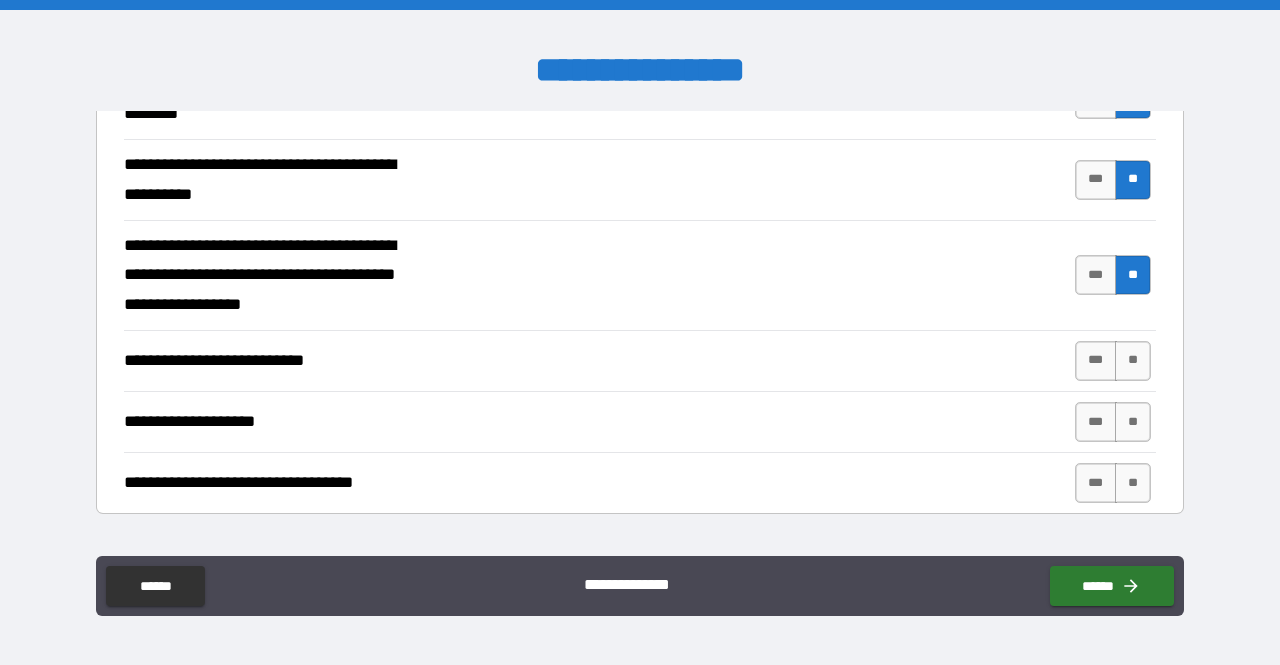 scroll, scrollTop: 755, scrollLeft: 0, axis: vertical 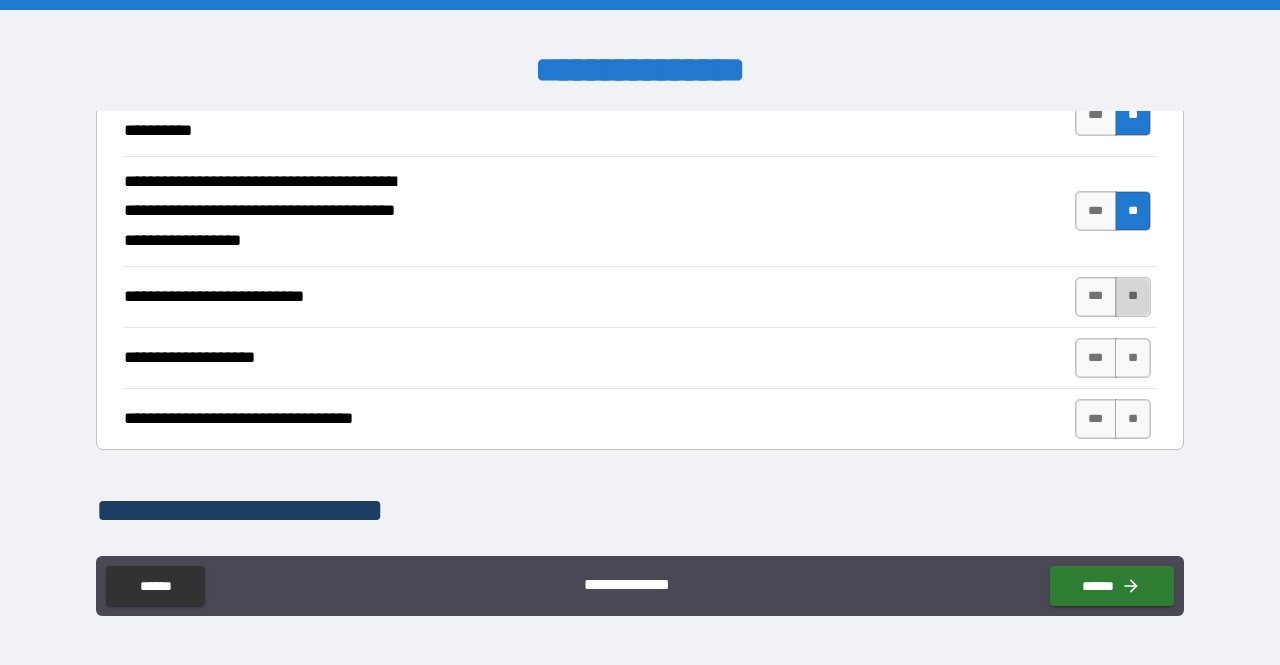 click on "**" at bounding box center [1133, 297] 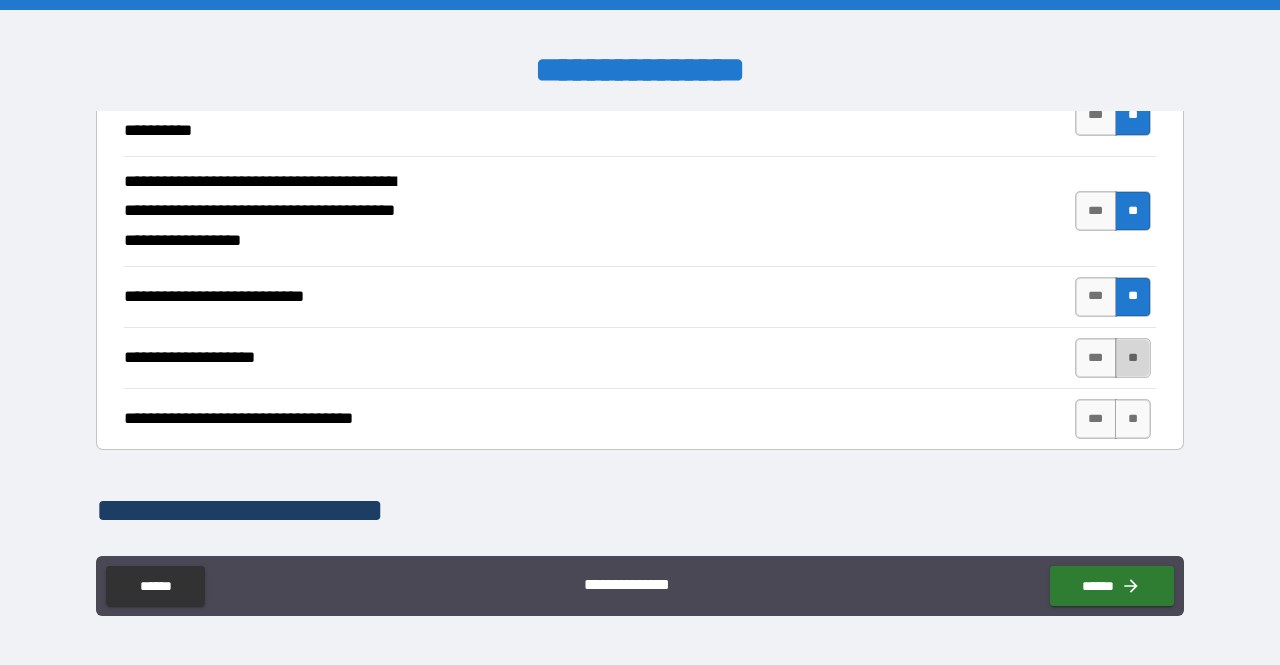 click on "**" at bounding box center [1133, 358] 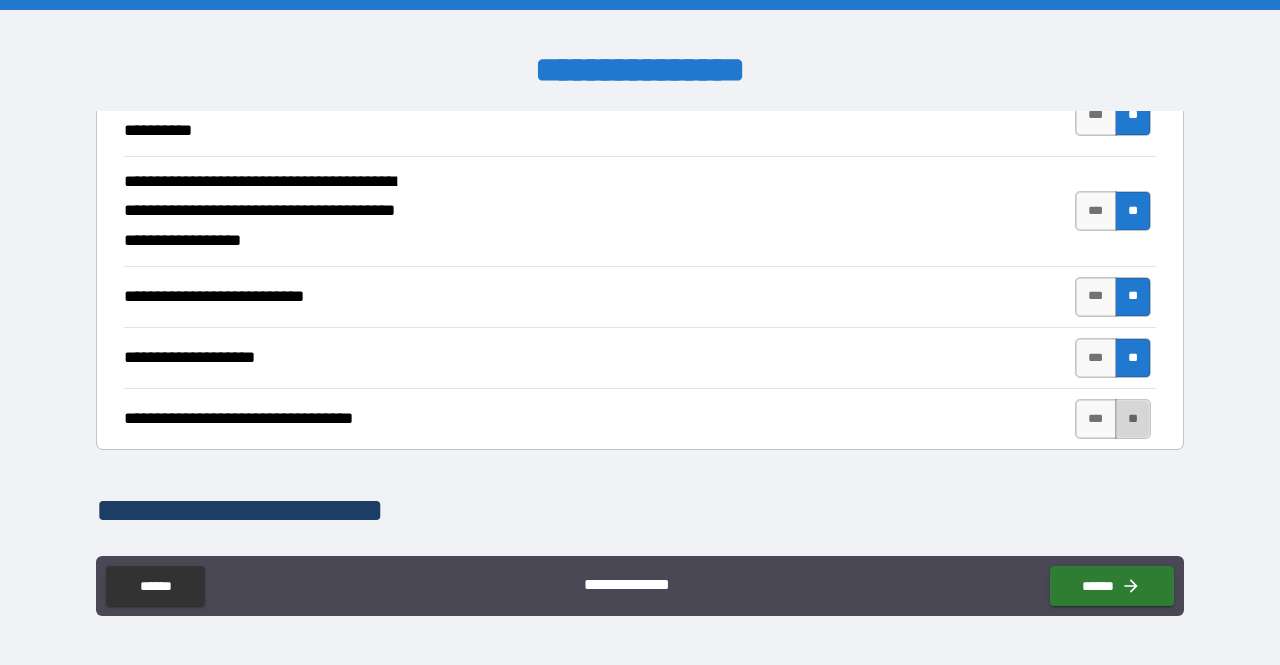 click on "**" at bounding box center [1133, 419] 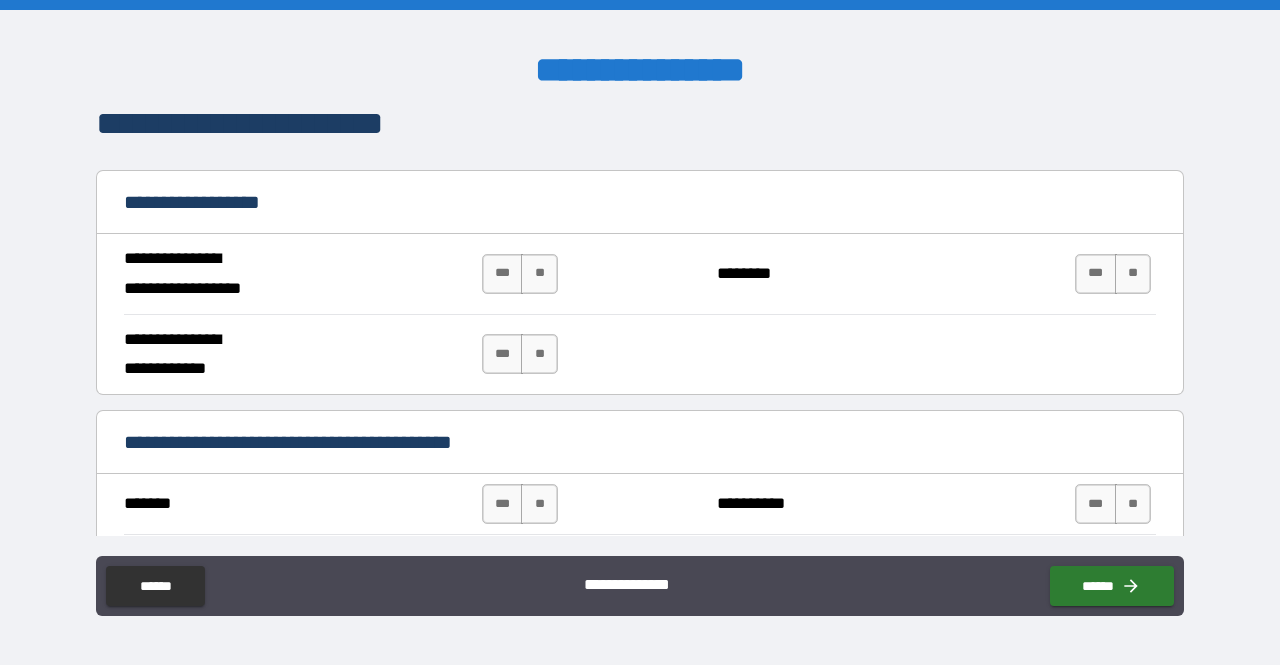 scroll, scrollTop: 1159, scrollLeft: 0, axis: vertical 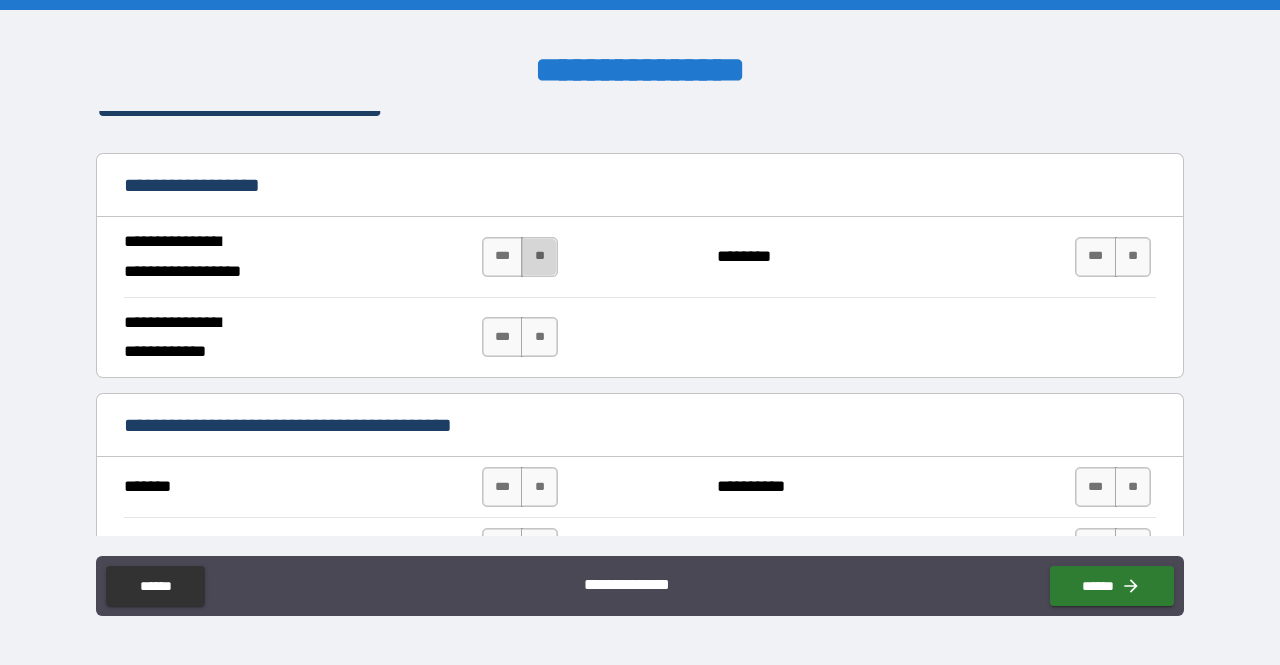 click on "**" at bounding box center [539, 257] 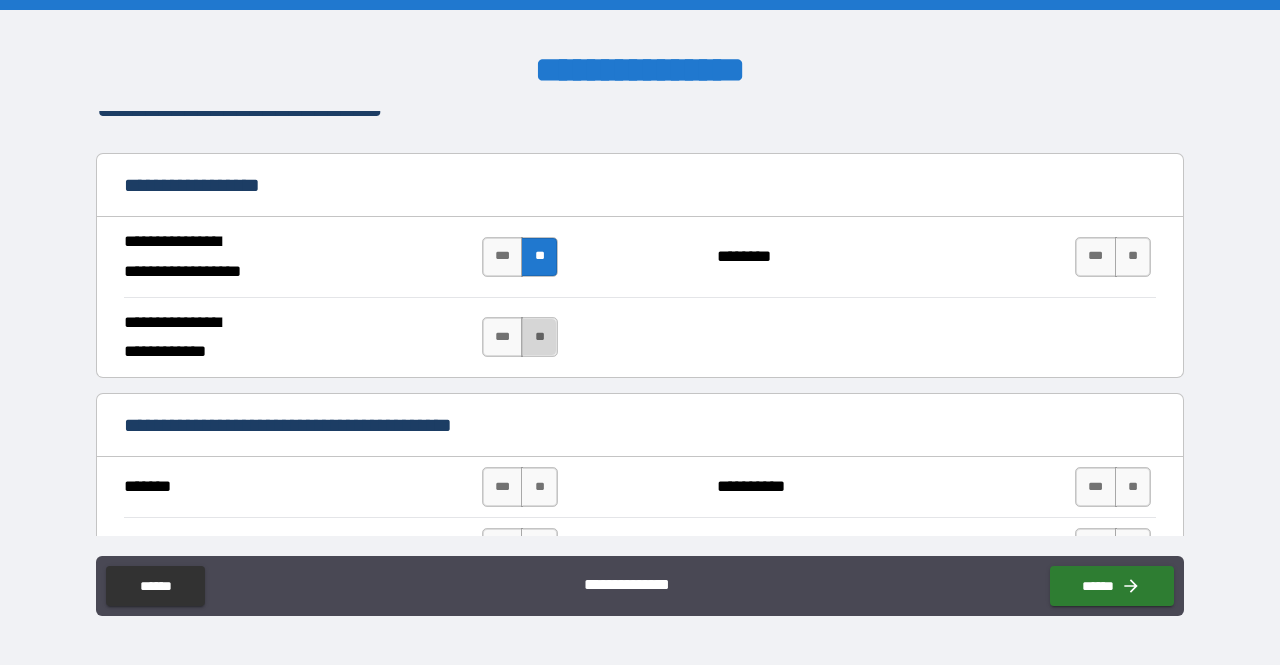 click on "**" at bounding box center [539, 337] 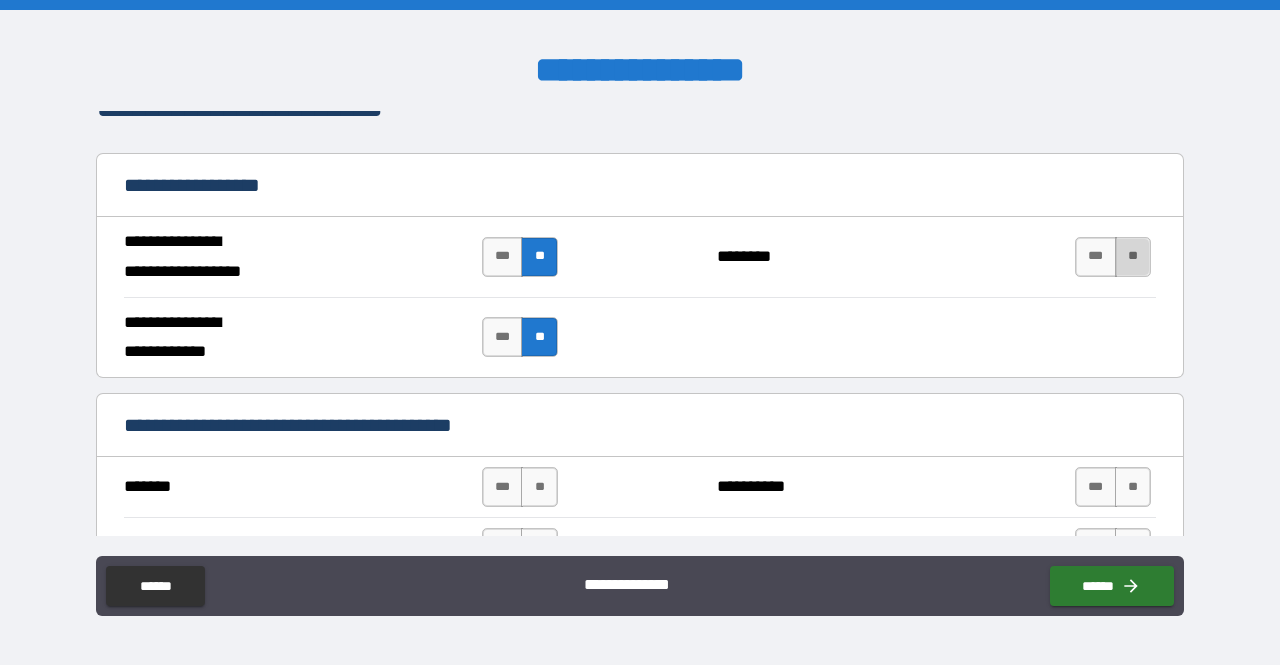 click on "**" at bounding box center (1133, 257) 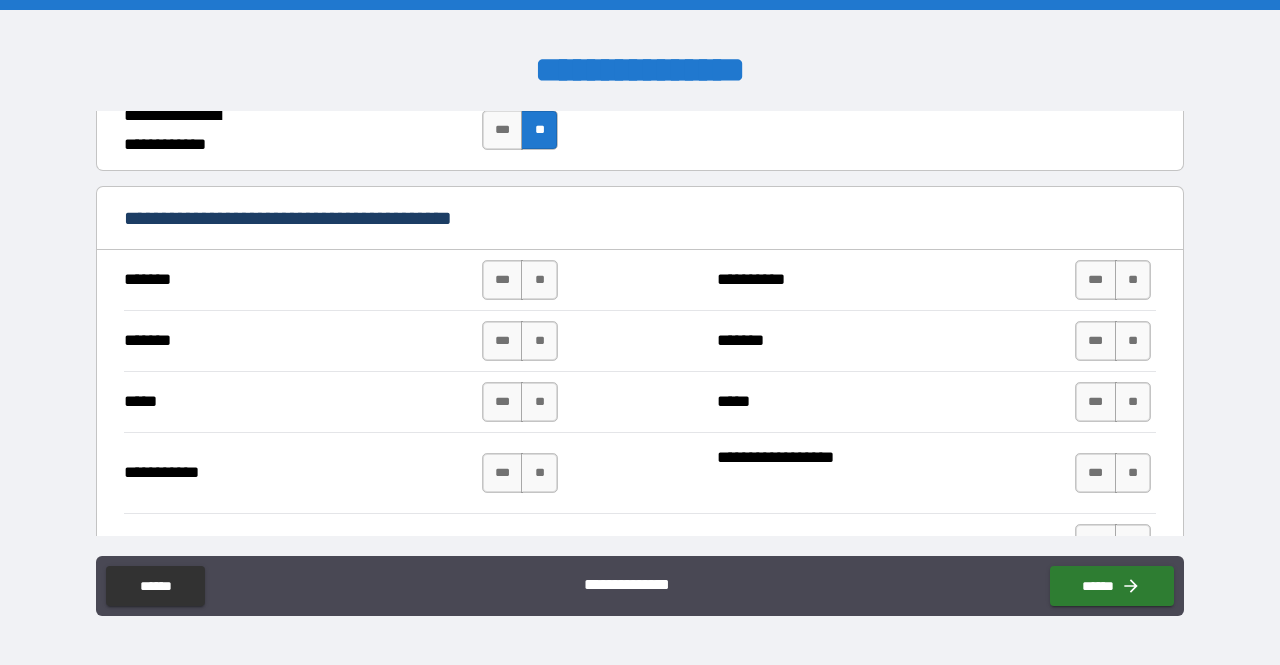 scroll, scrollTop: 1388, scrollLeft: 0, axis: vertical 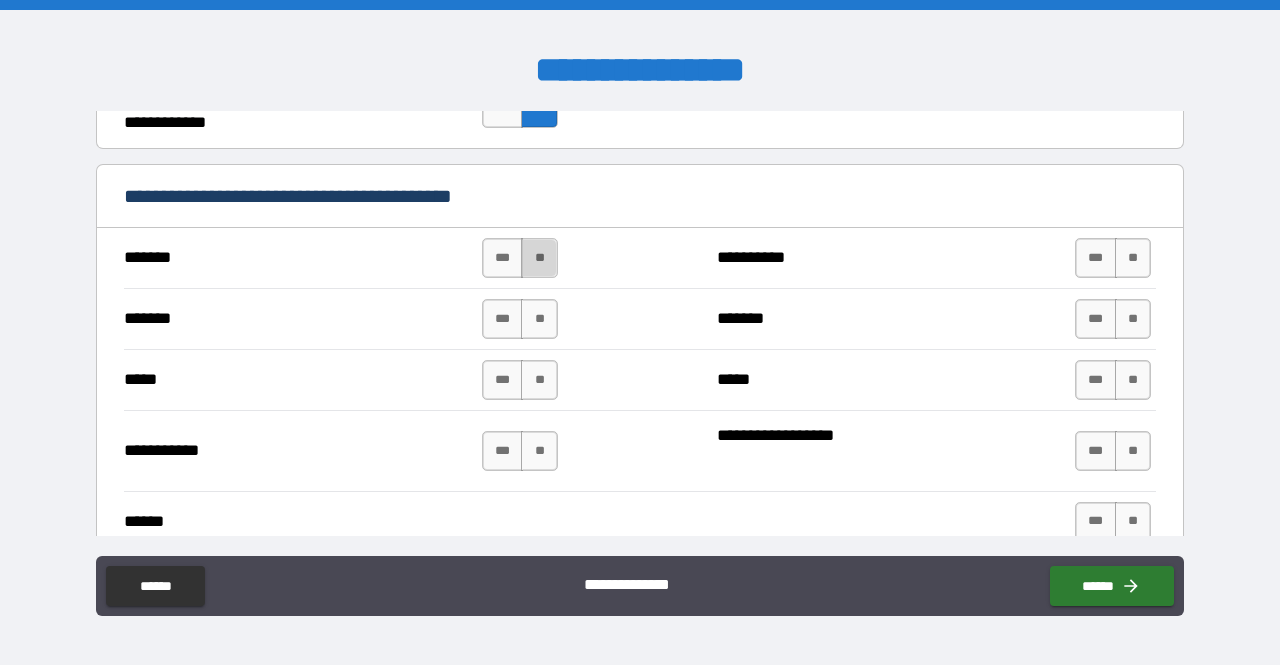 click on "**" at bounding box center [539, 258] 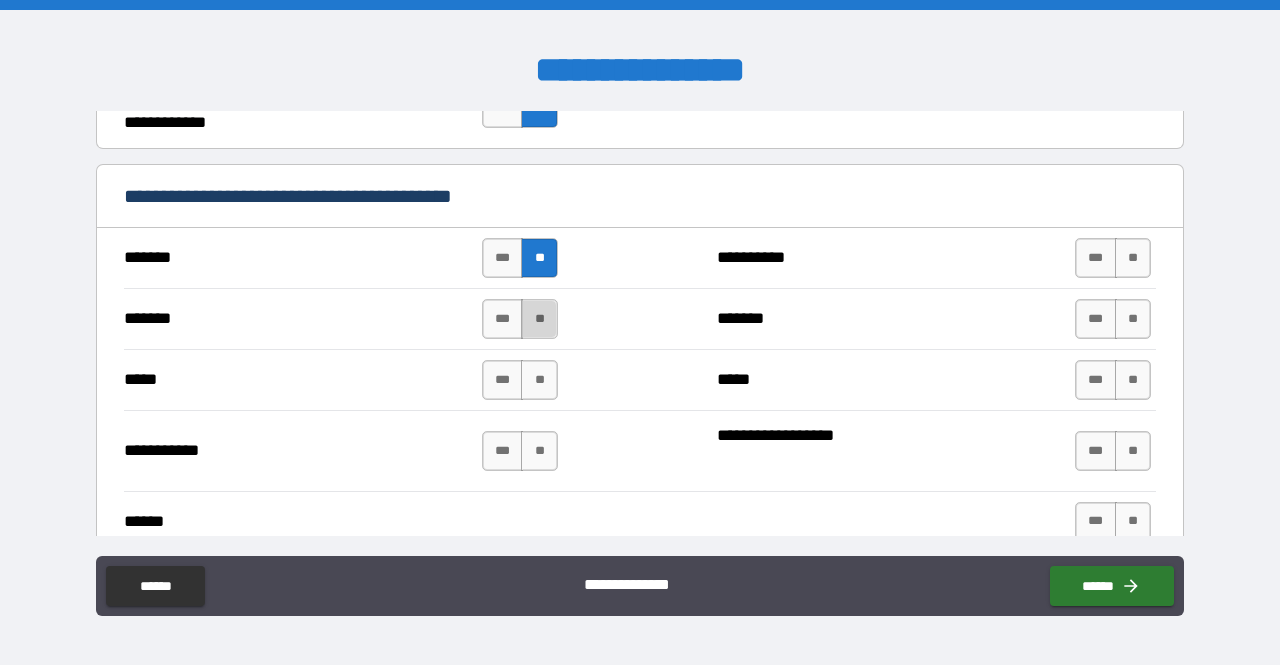click on "**" at bounding box center [539, 319] 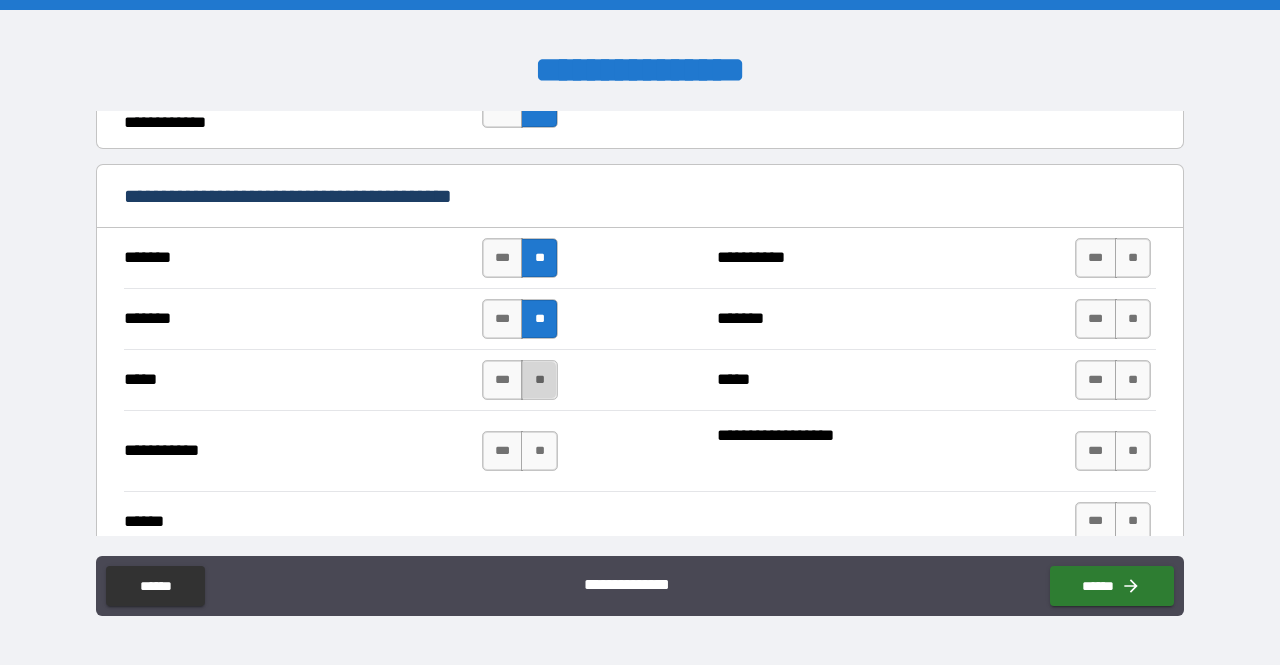 click on "**" at bounding box center (539, 380) 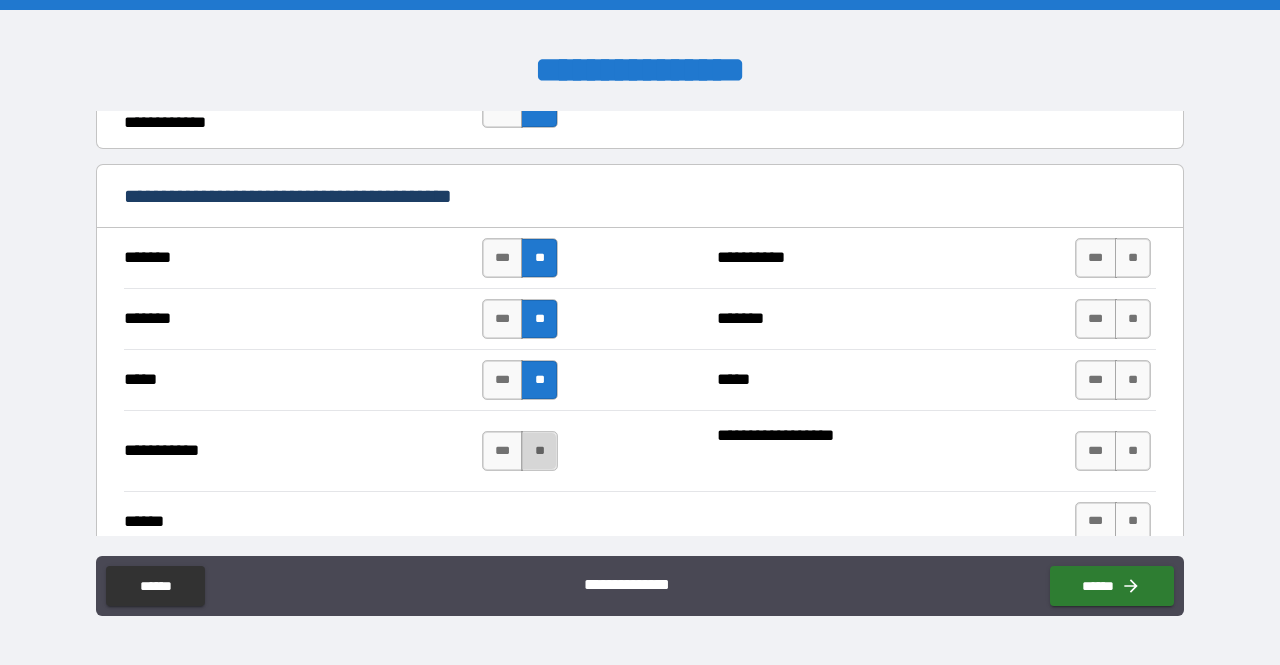 click on "**" at bounding box center [539, 451] 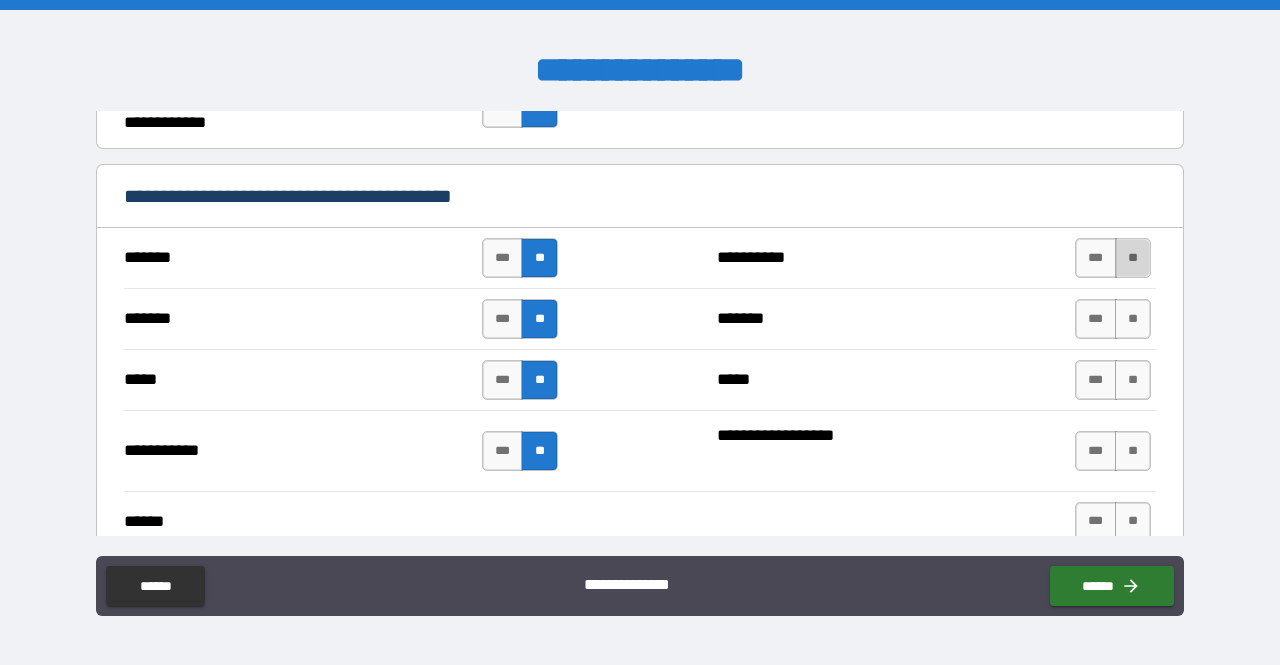 click on "**" at bounding box center (1133, 258) 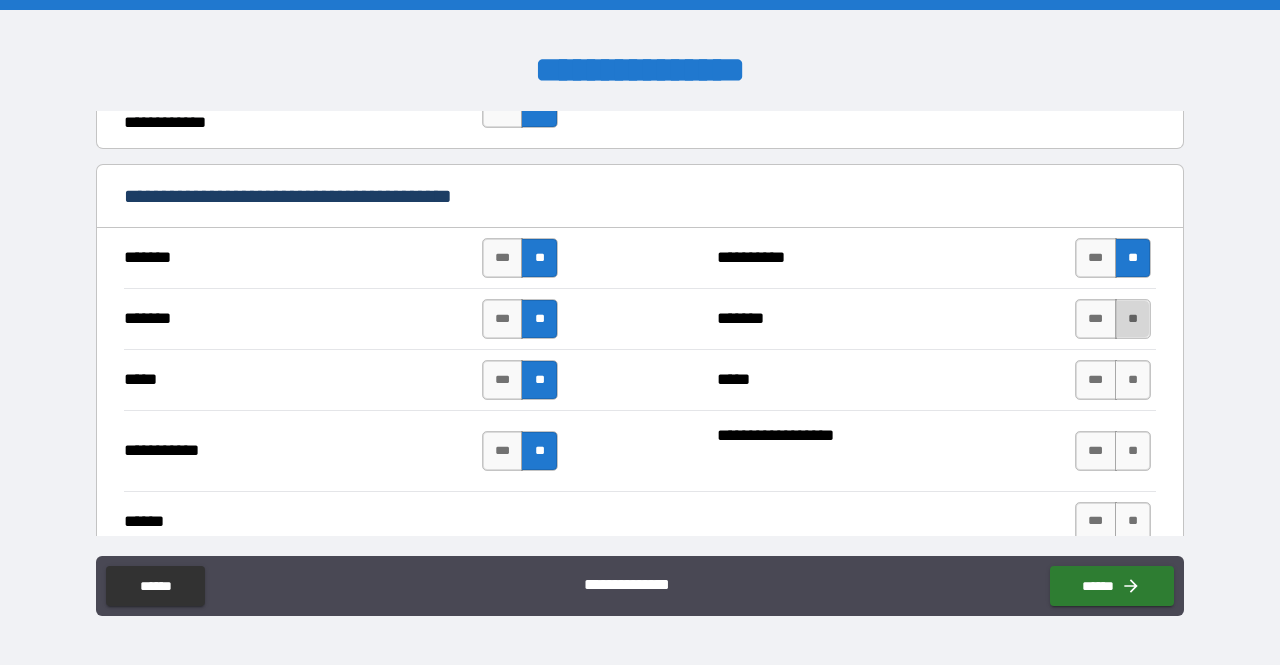 click on "**" at bounding box center (1133, 319) 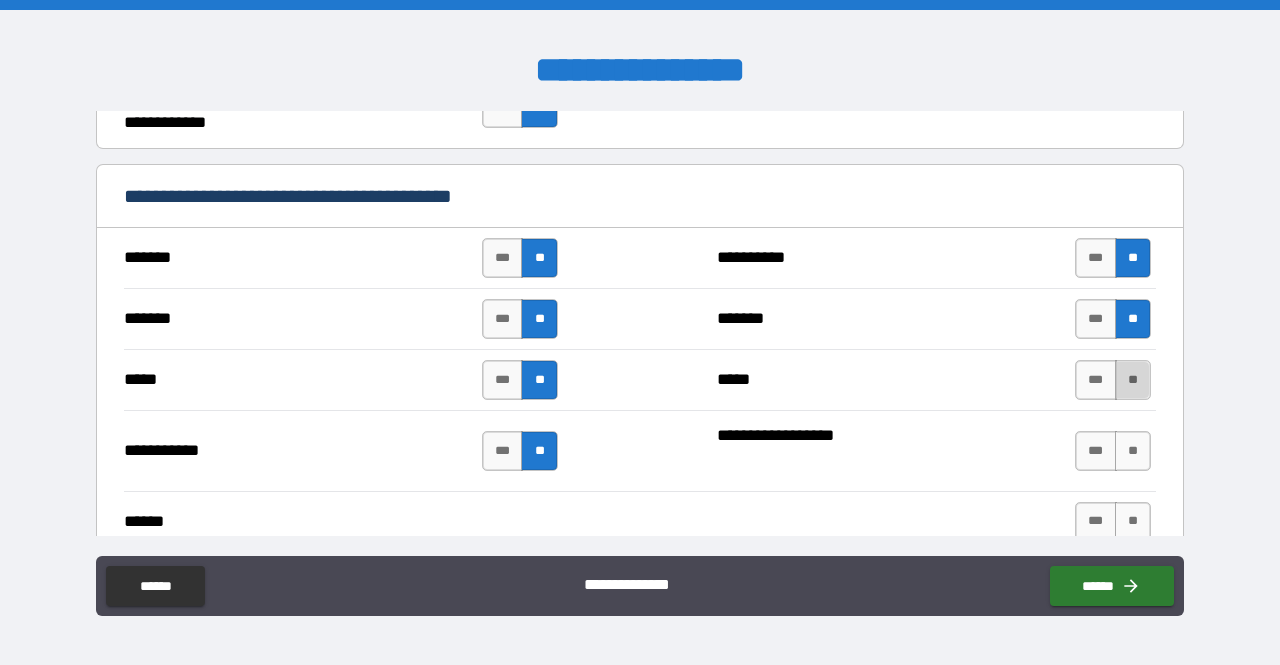 click on "**" at bounding box center [1133, 380] 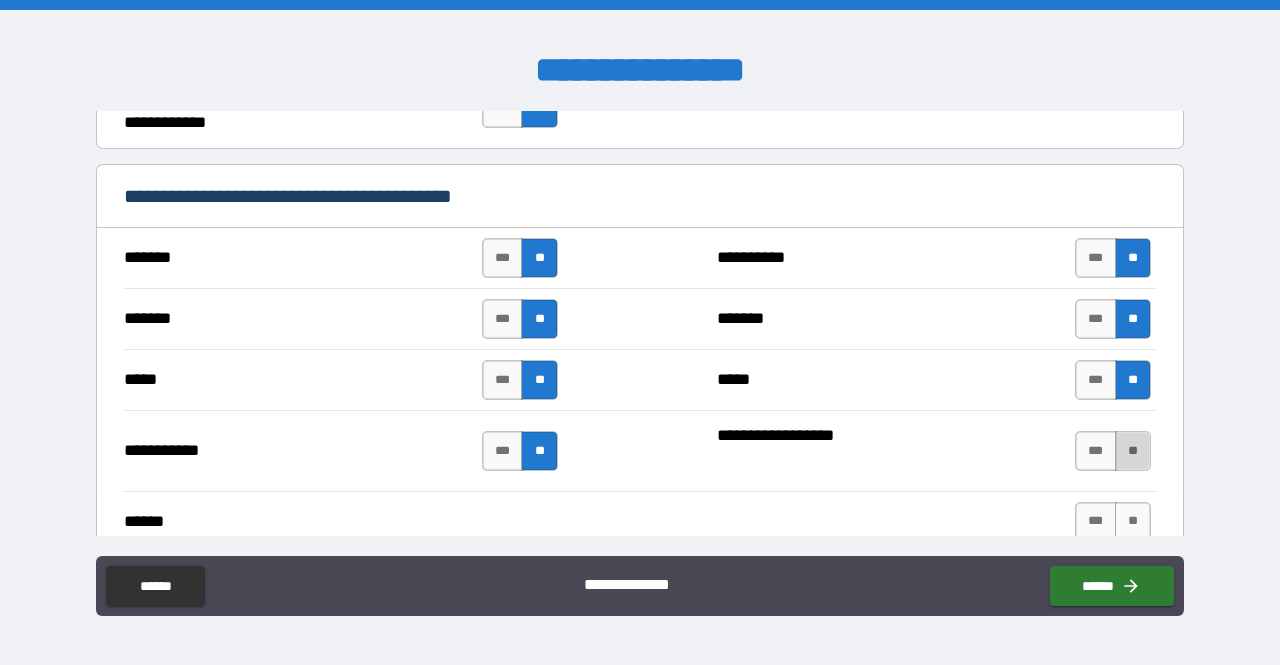 click on "**" at bounding box center [1133, 451] 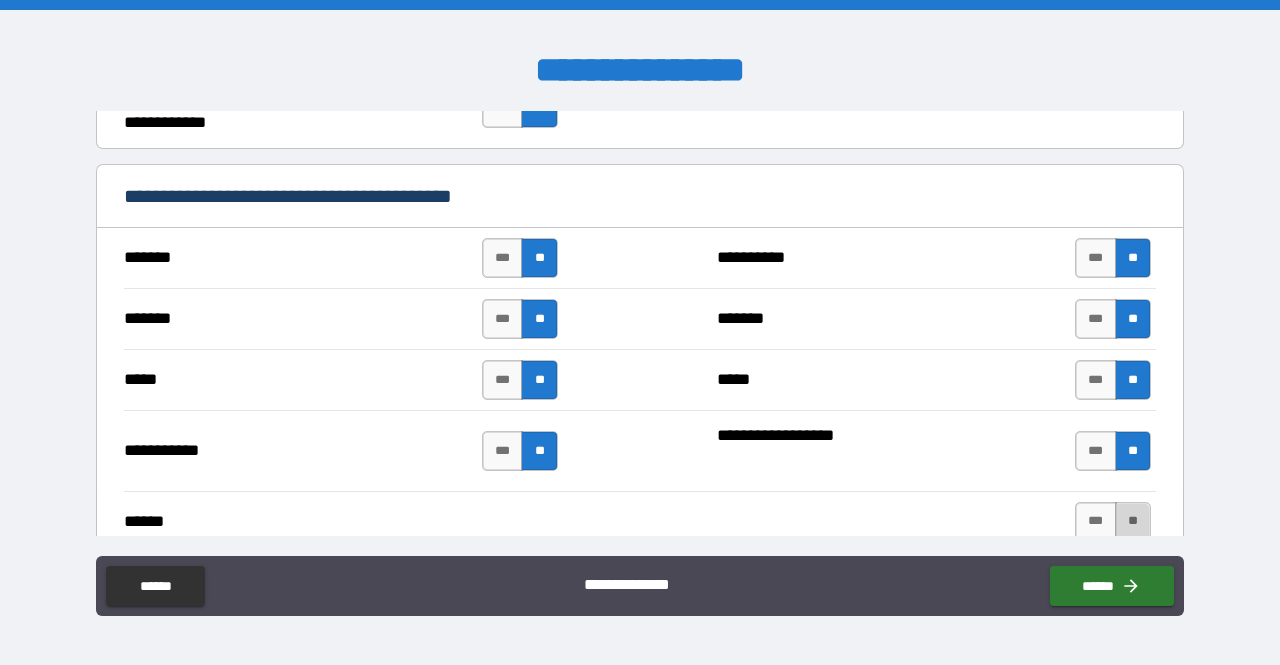 click on "**" at bounding box center (1133, 522) 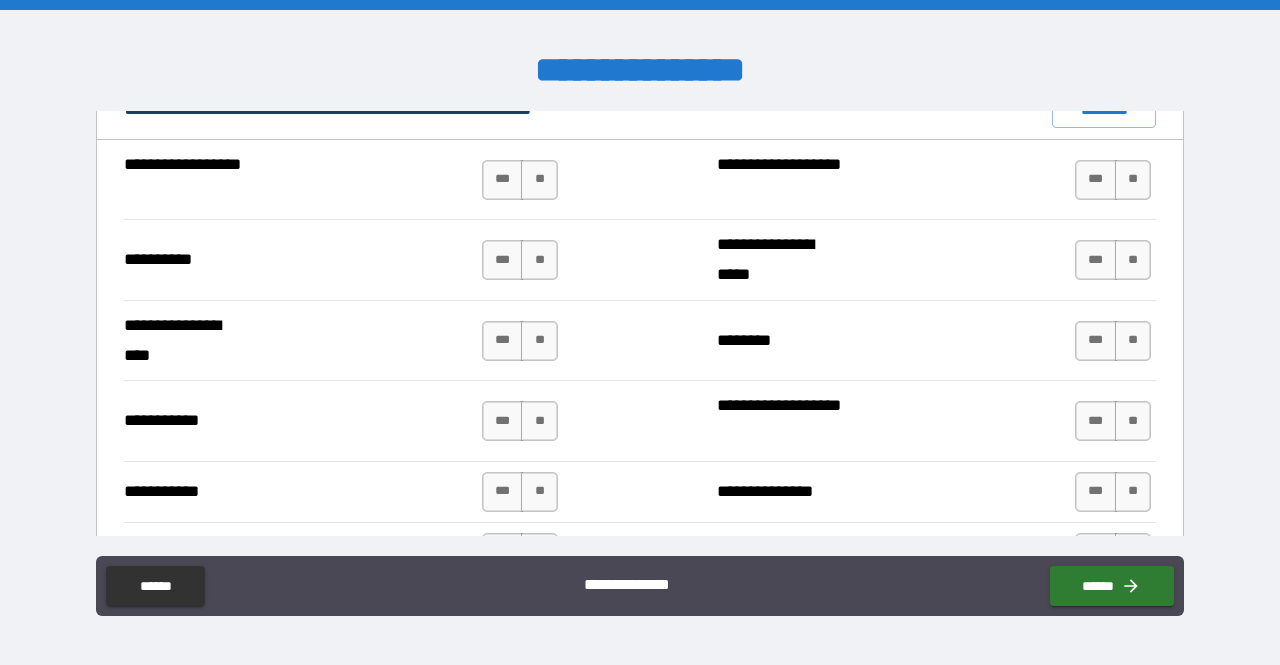 scroll, scrollTop: 1951, scrollLeft: 0, axis: vertical 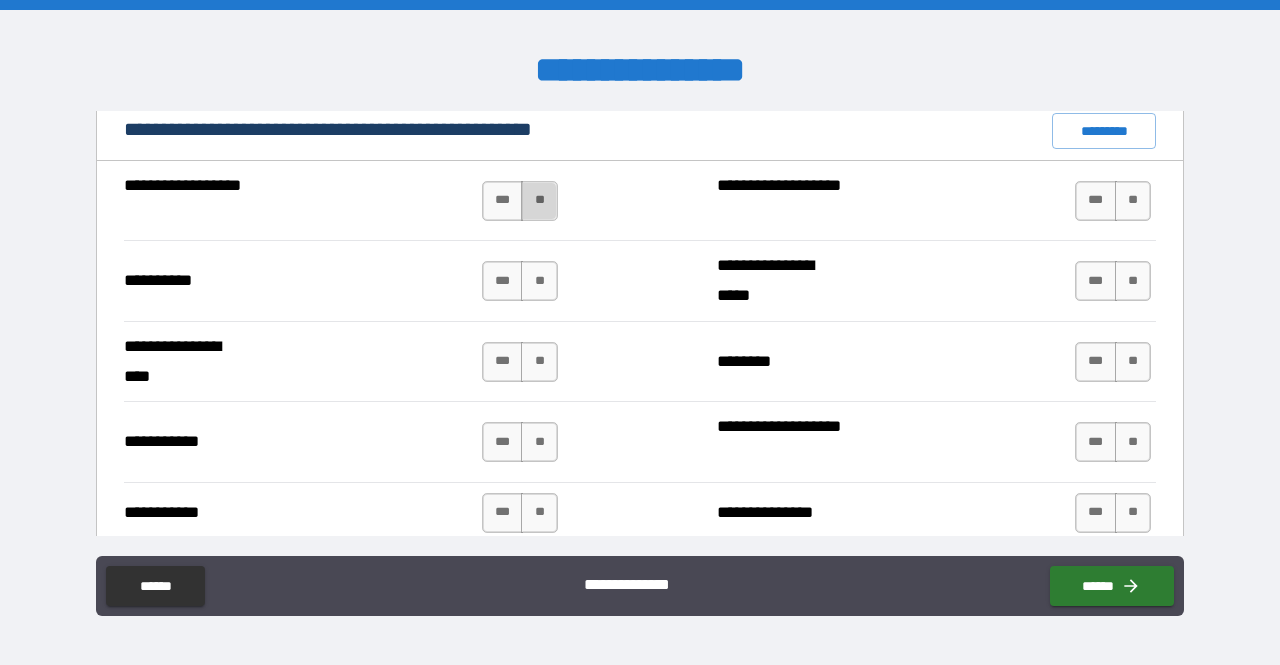 click on "**" at bounding box center [539, 201] 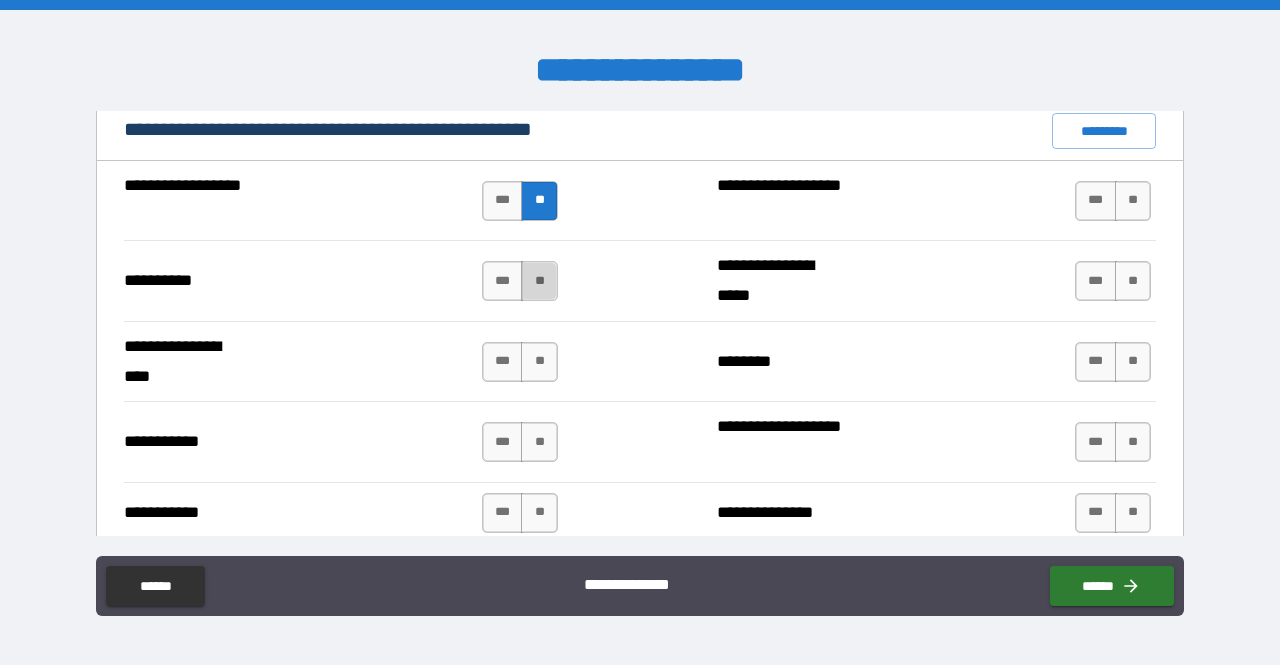 click on "**" at bounding box center (539, 281) 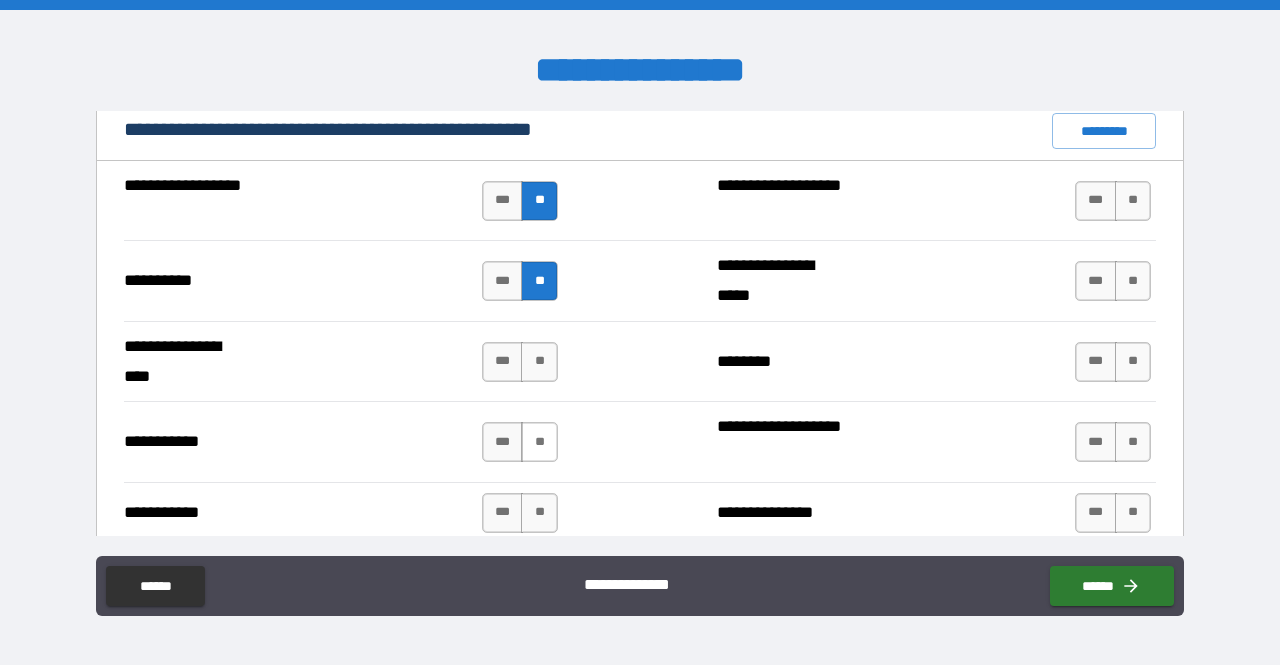drag, startPoint x: 538, startPoint y: 345, endPoint x: 534, endPoint y: 433, distance: 88.09086 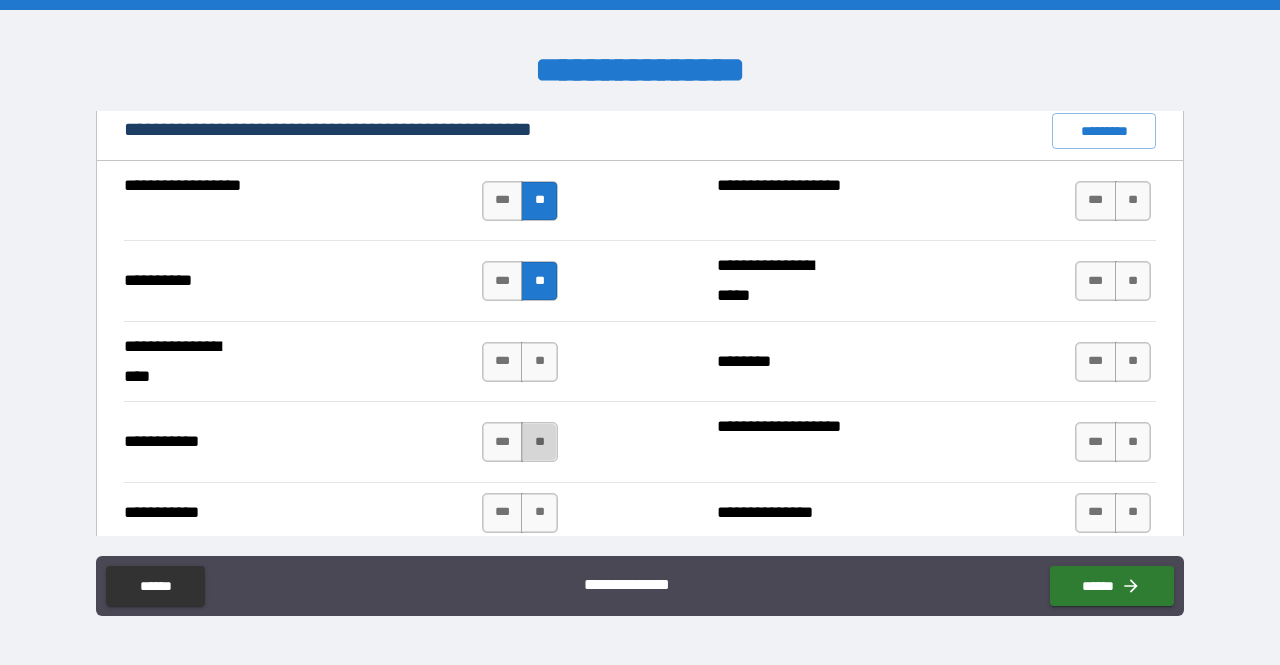 click on "**" at bounding box center [539, 442] 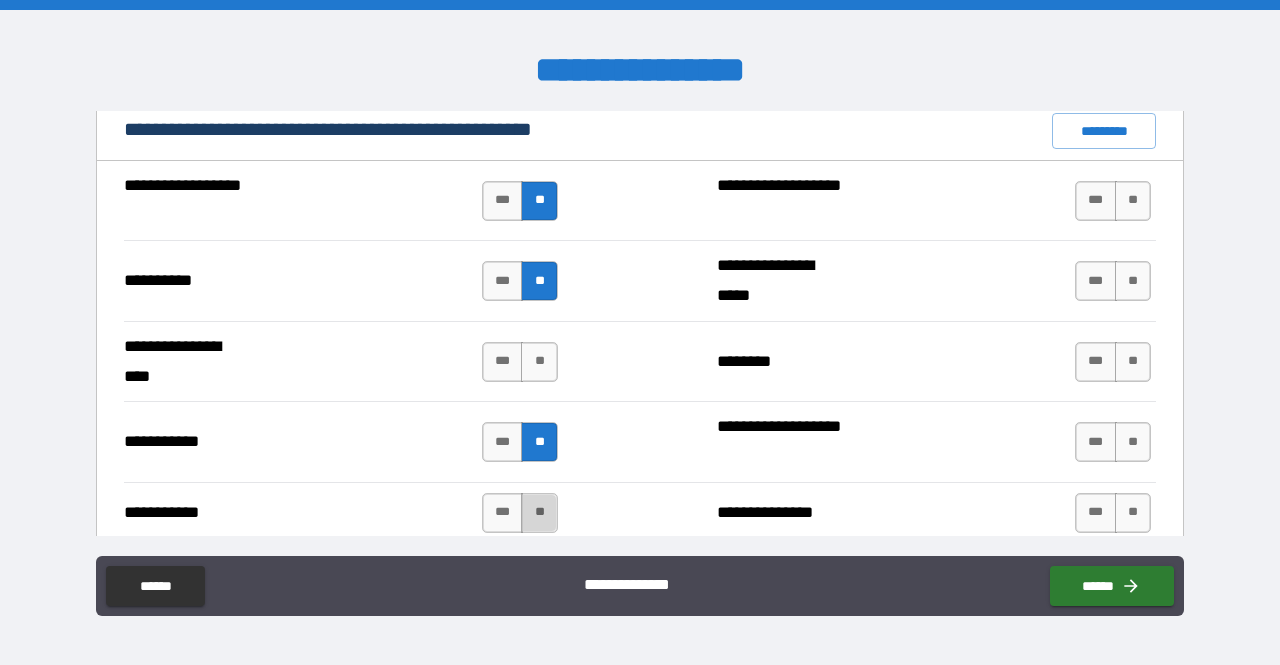 click on "**" at bounding box center (539, 513) 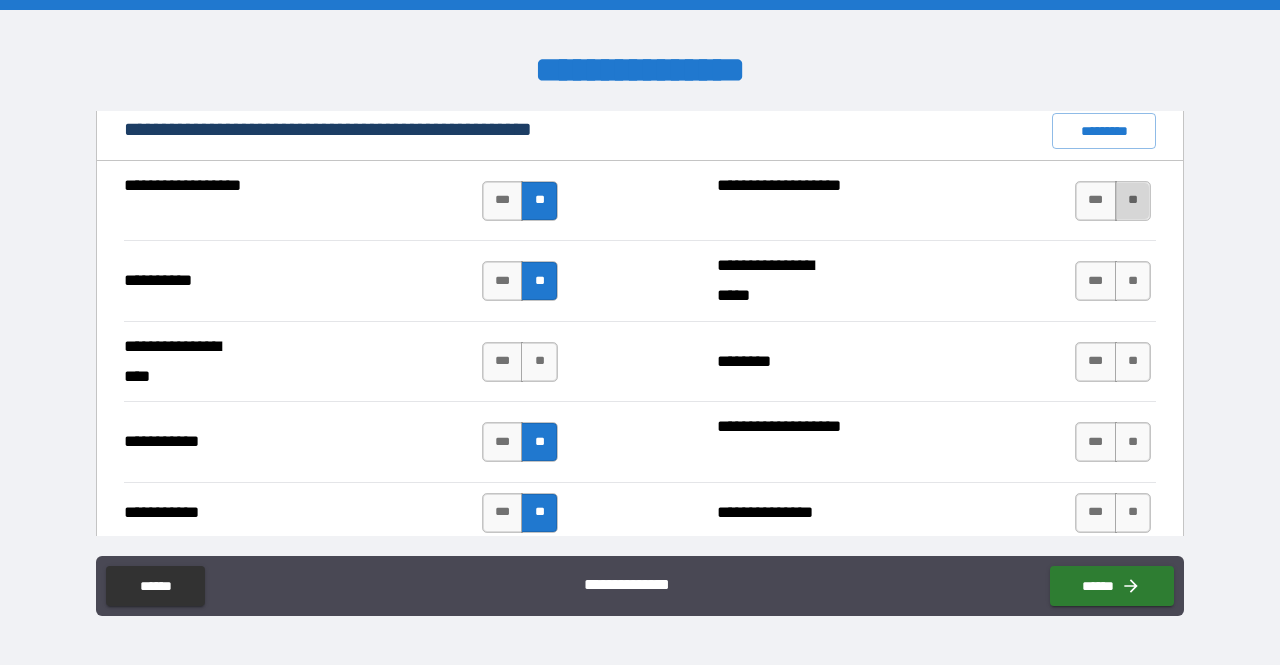 click on "**" at bounding box center [1133, 201] 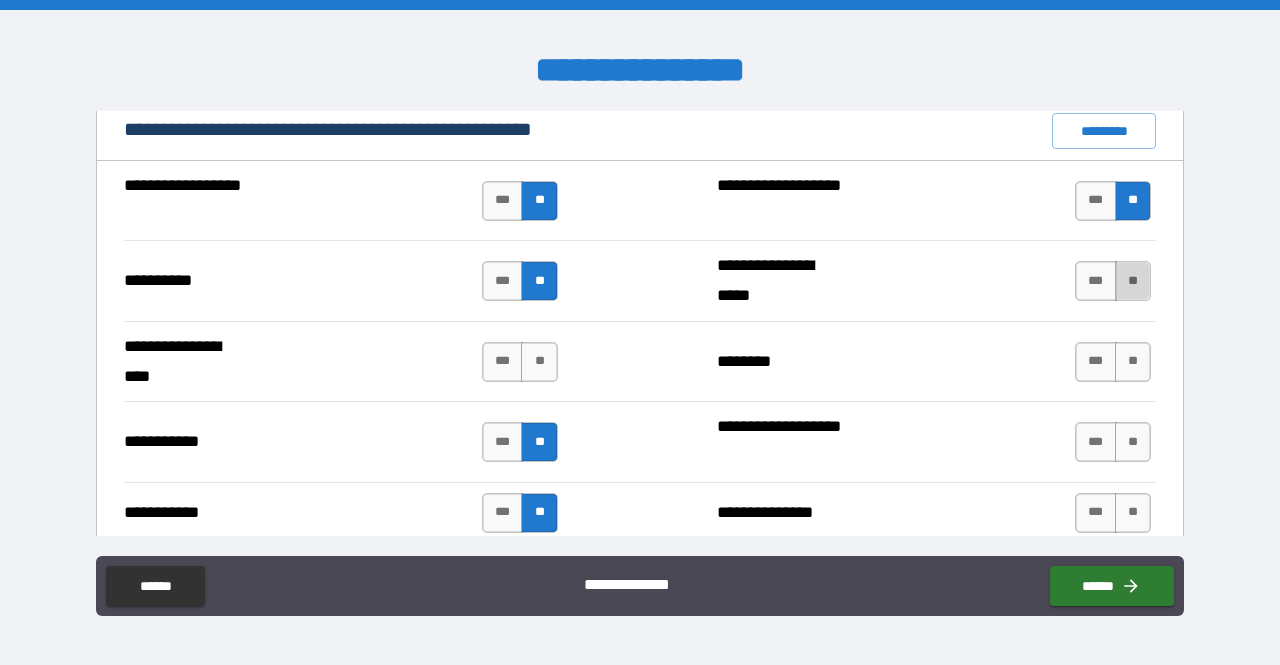 click on "**" at bounding box center (1133, 281) 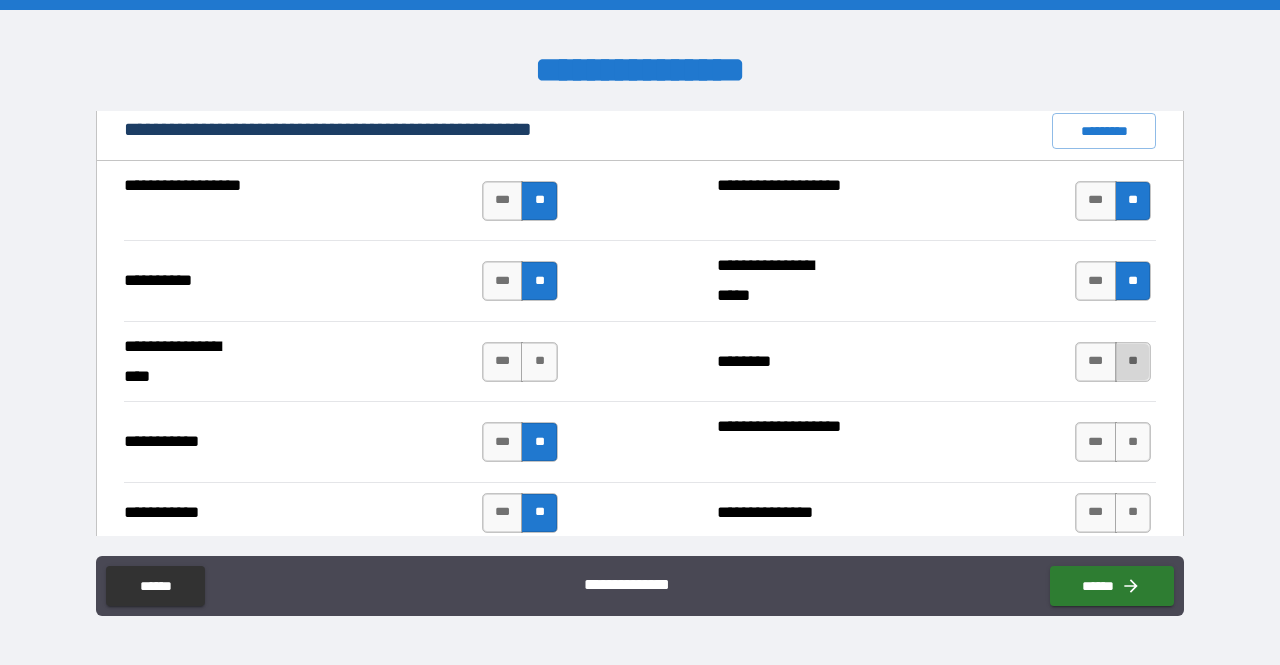 click on "**" at bounding box center (1133, 362) 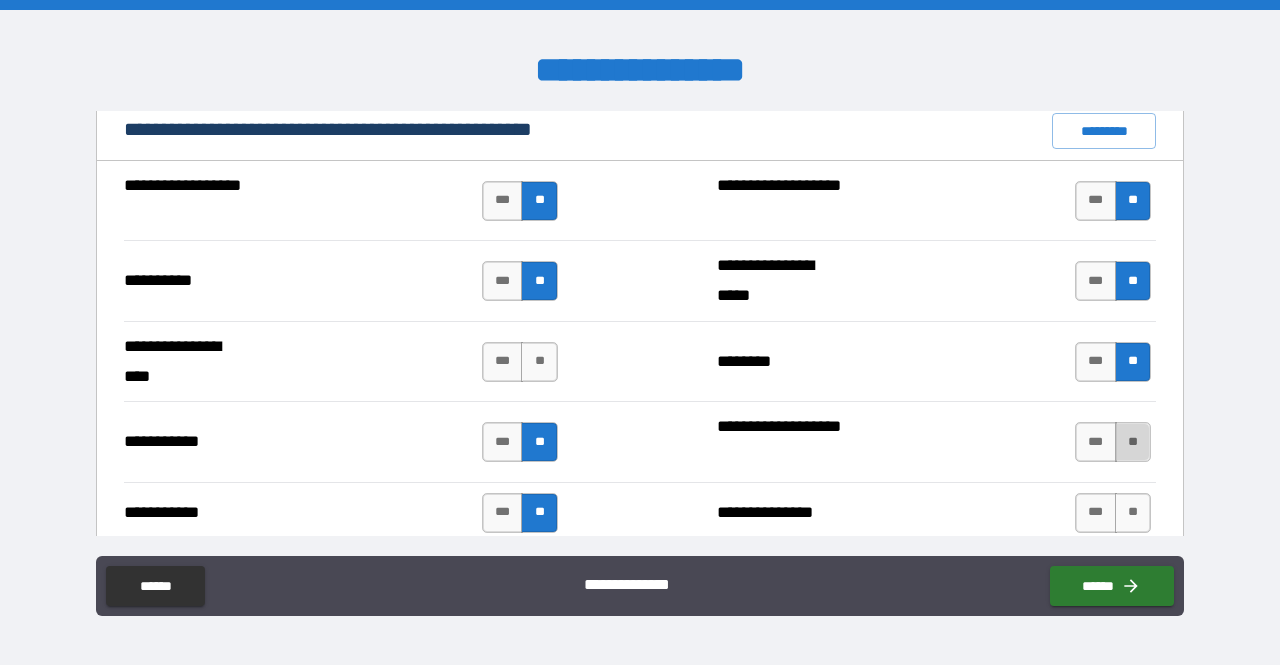 click on "**" at bounding box center [1133, 442] 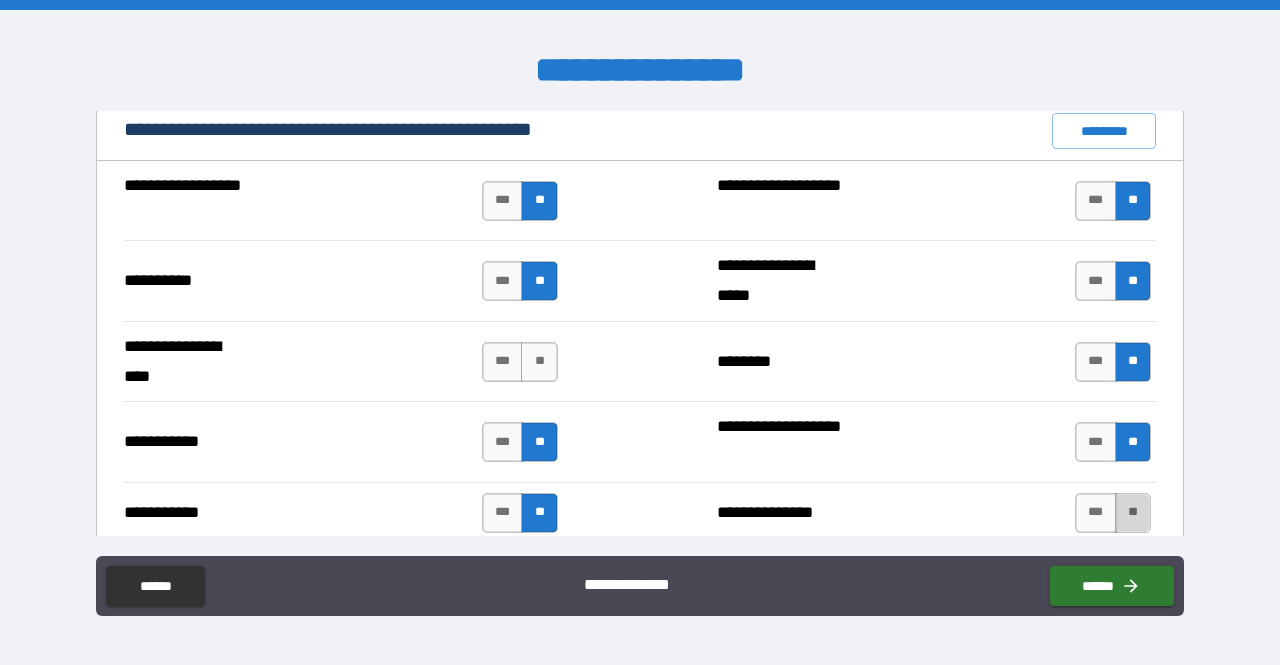 click on "**" at bounding box center [1133, 513] 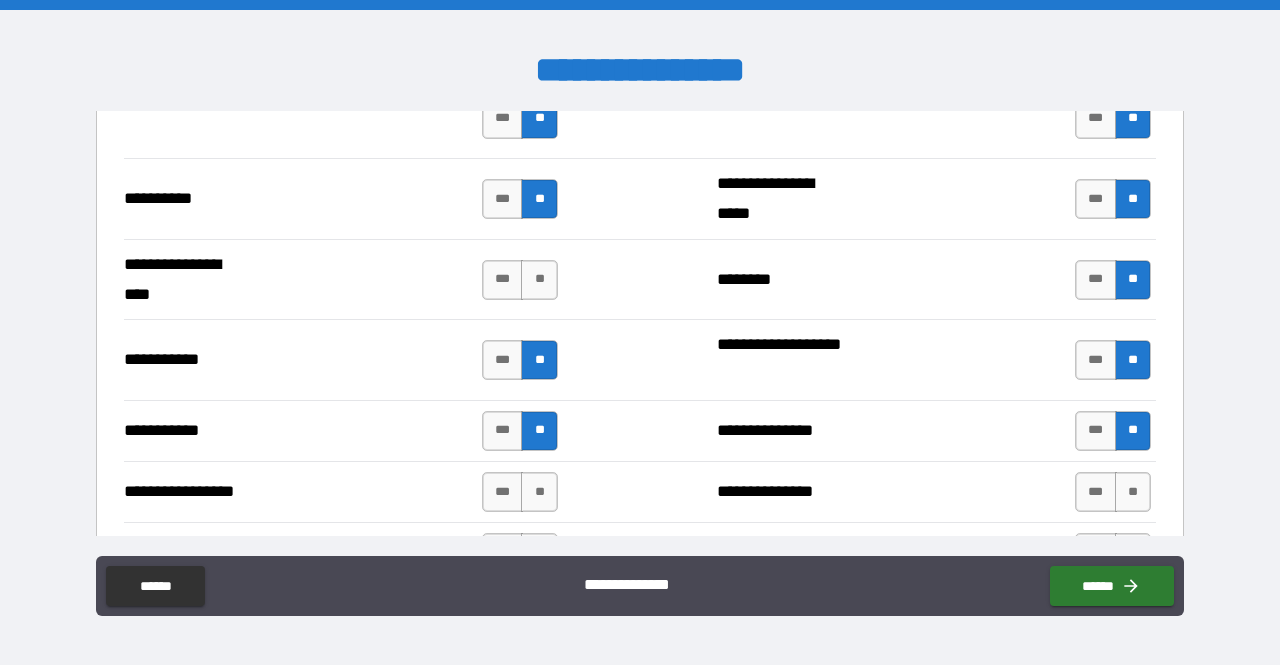 scroll, scrollTop: 2051, scrollLeft: 0, axis: vertical 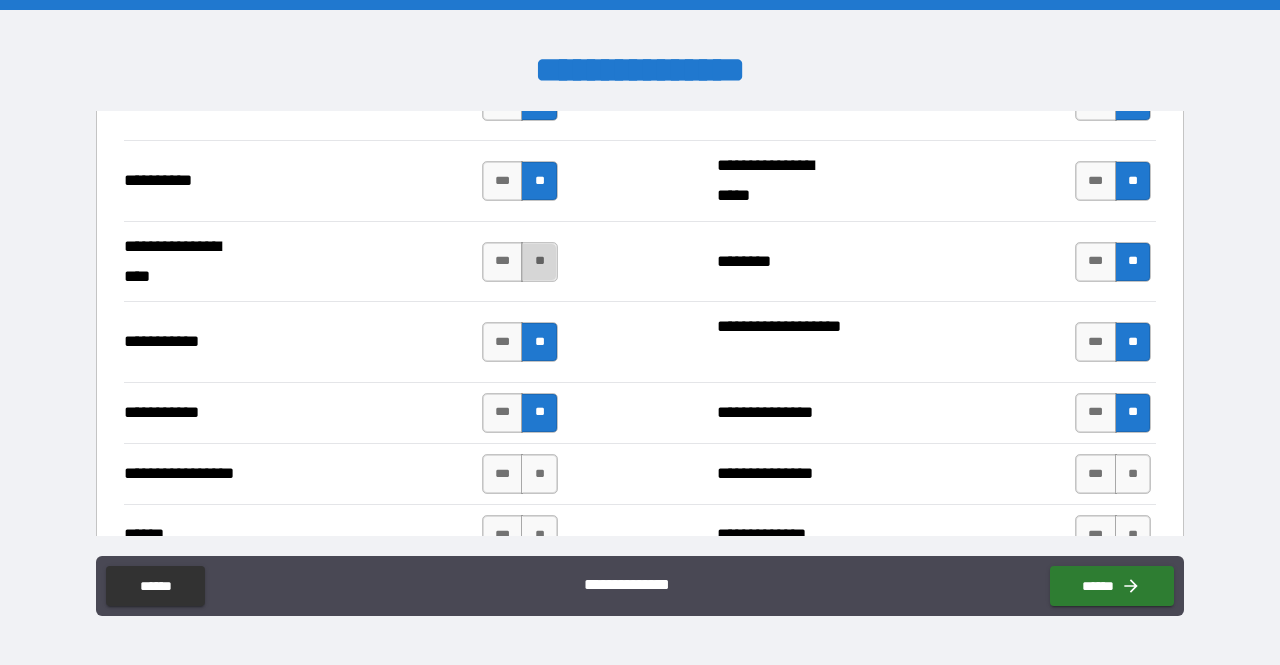 click on "**" at bounding box center [539, 262] 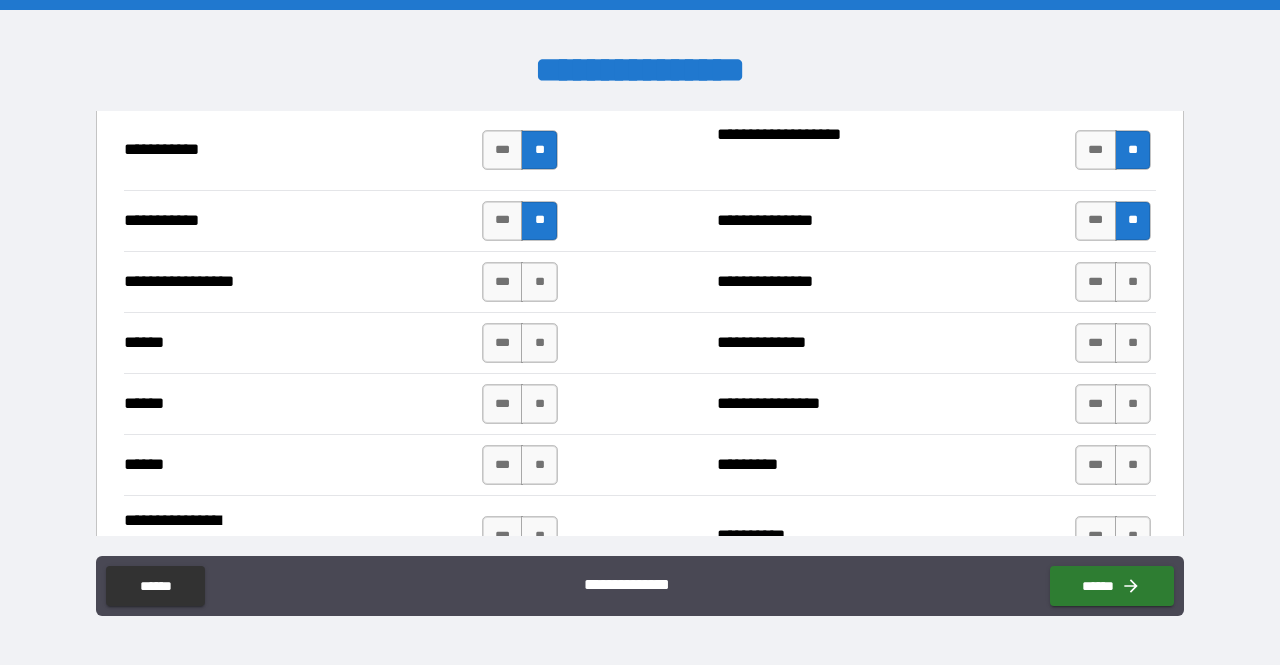 scroll, scrollTop: 2245, scrollLeft: 0, axis: vertical 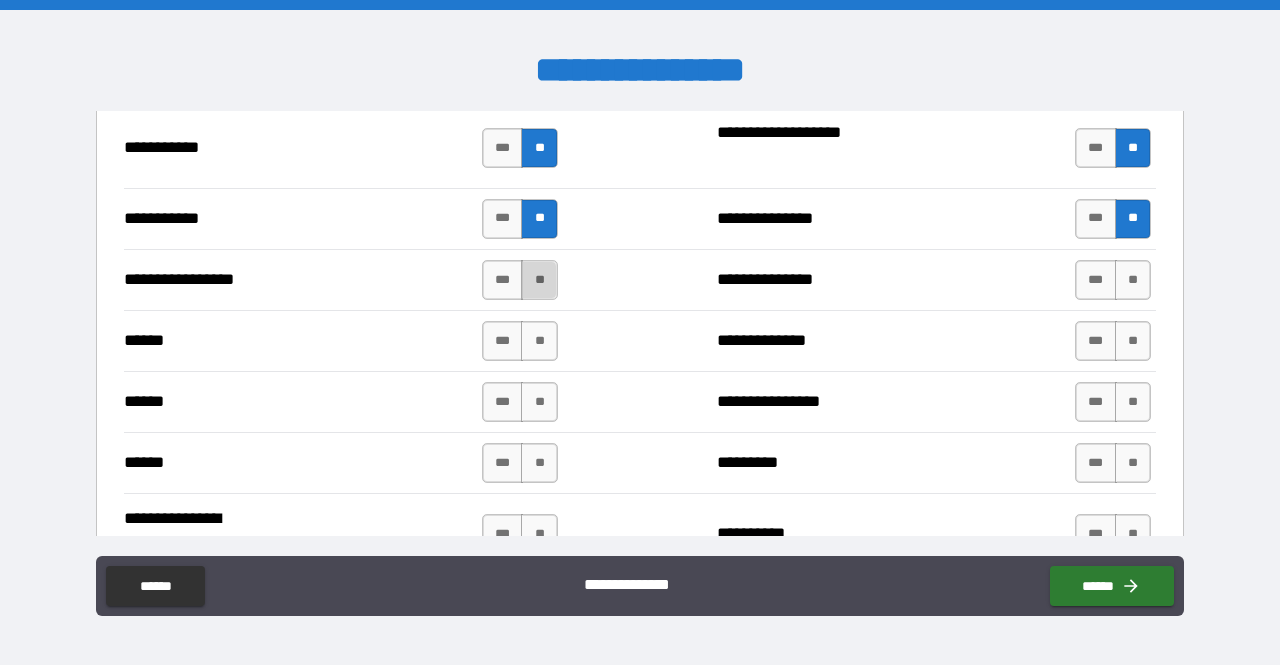 click on "**" at bounding box center (539, 280) 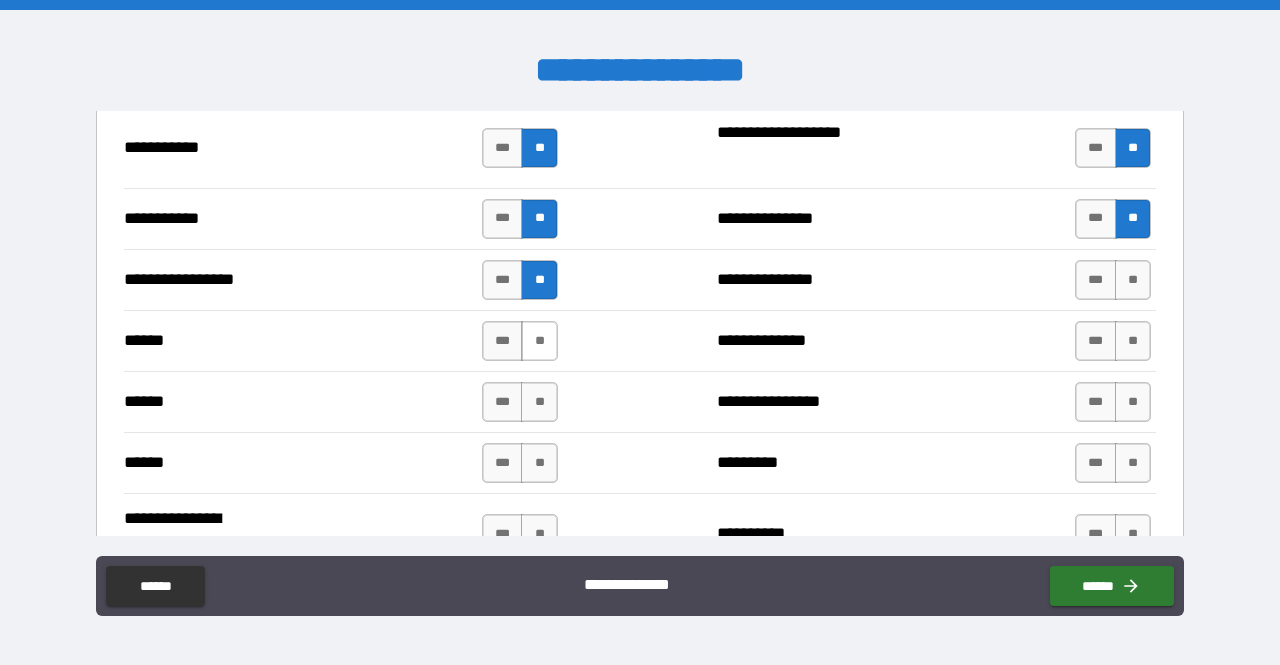 click on "**" at bounding box center [539, 341] 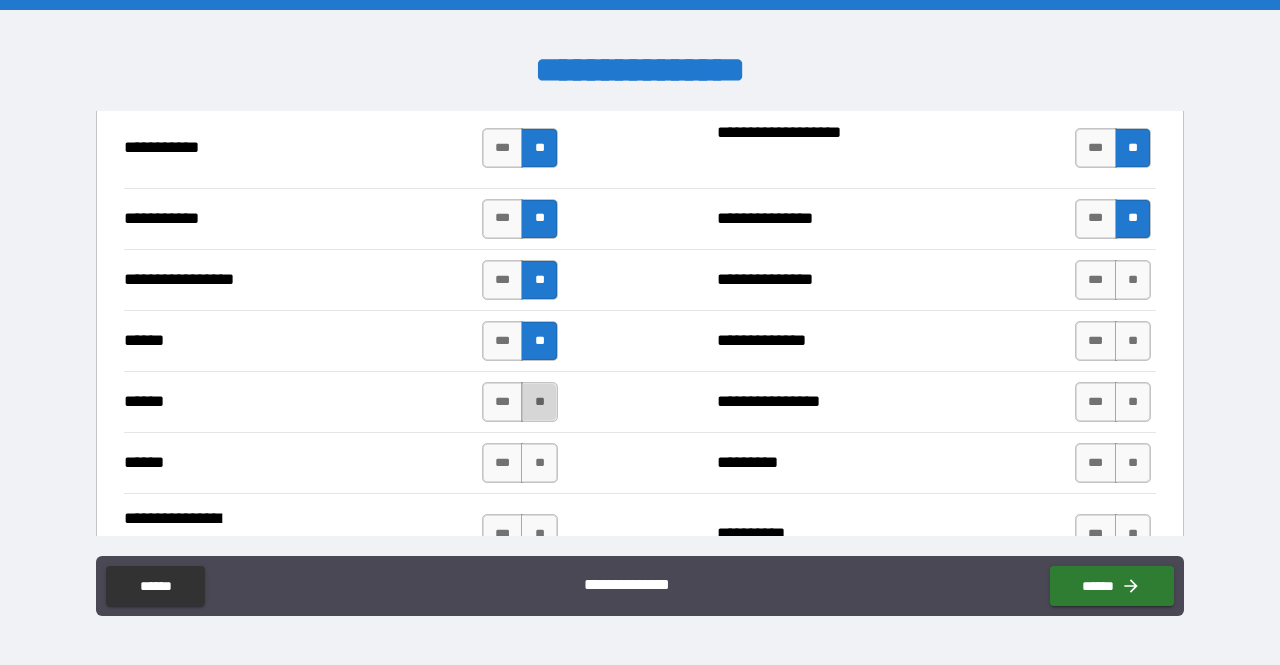 click on "**" at bounding box center (539, 402) 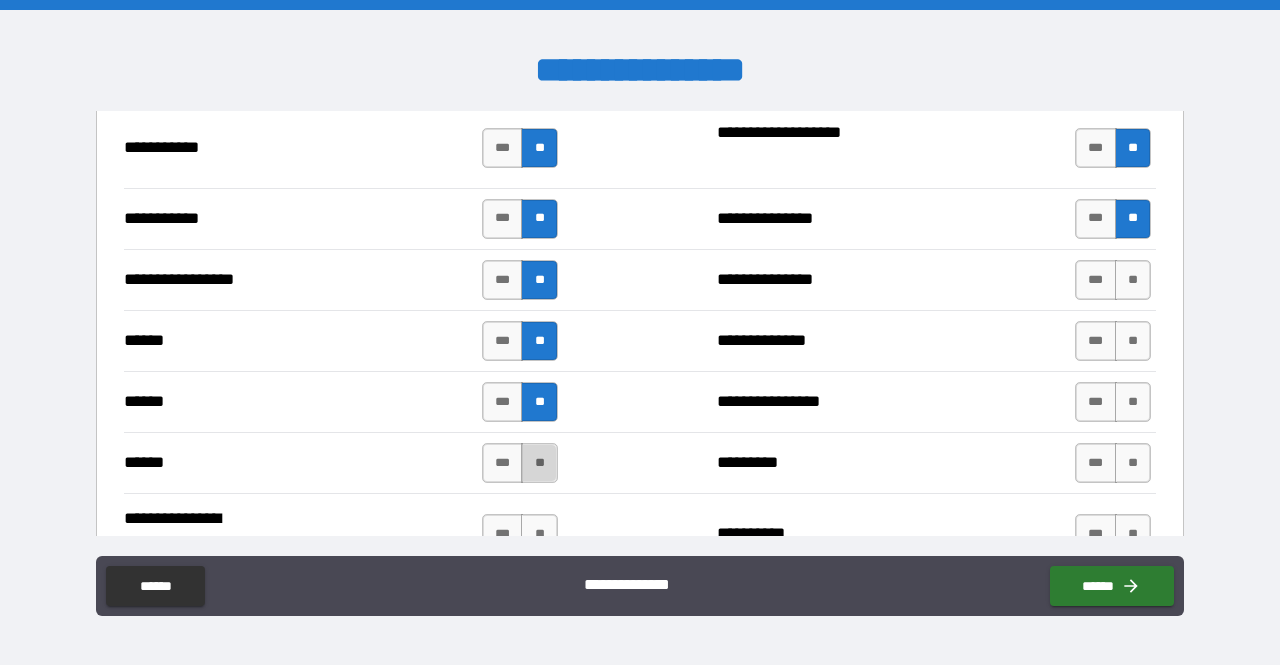 click on "**" at bounding box center [539, 463] 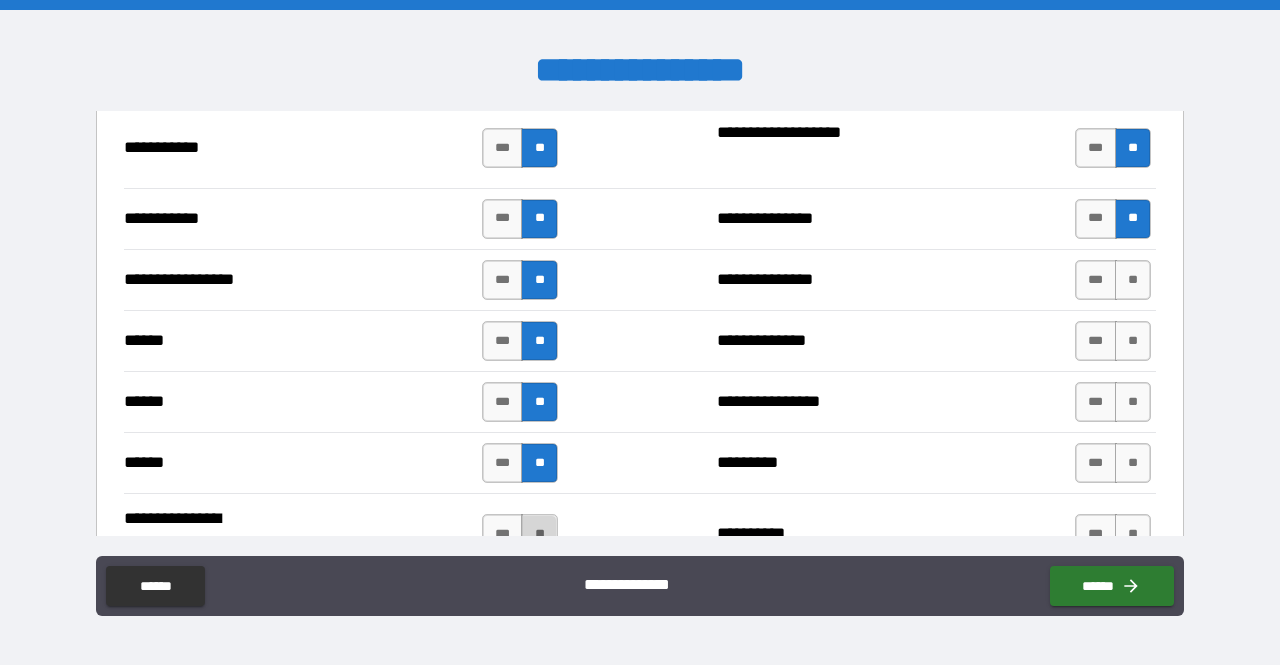 click on "**" at bounding box center (539, 534) 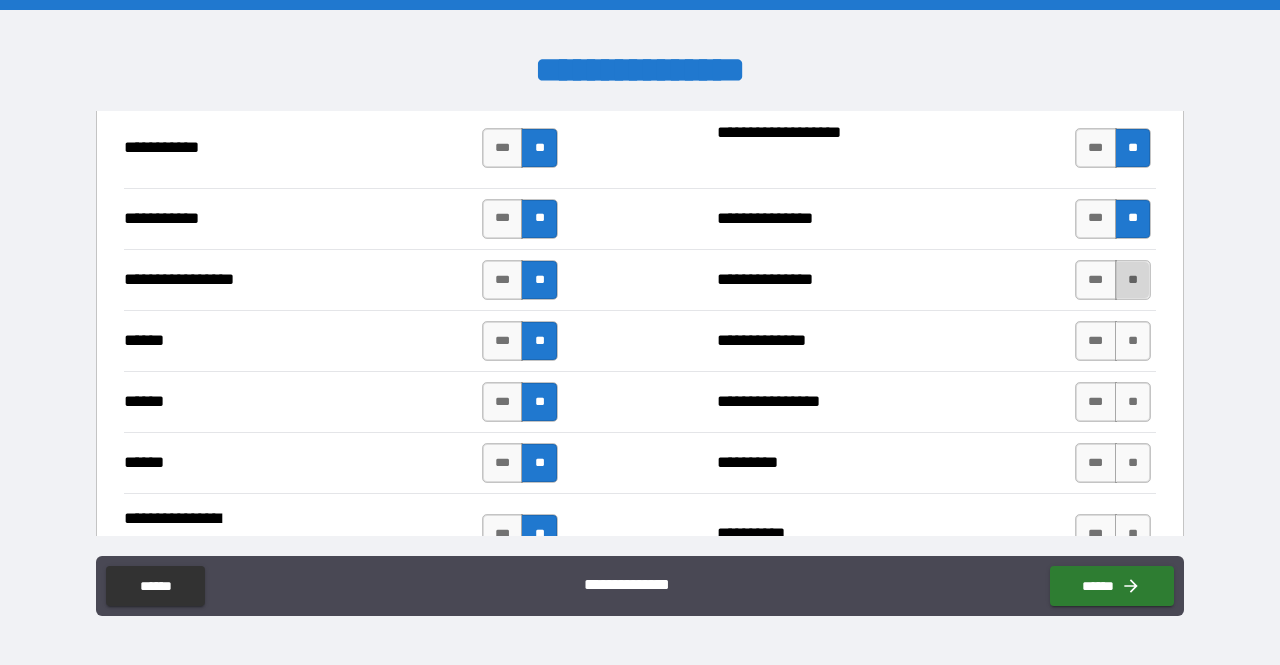click on "**" at bounding box center [1133, 280] 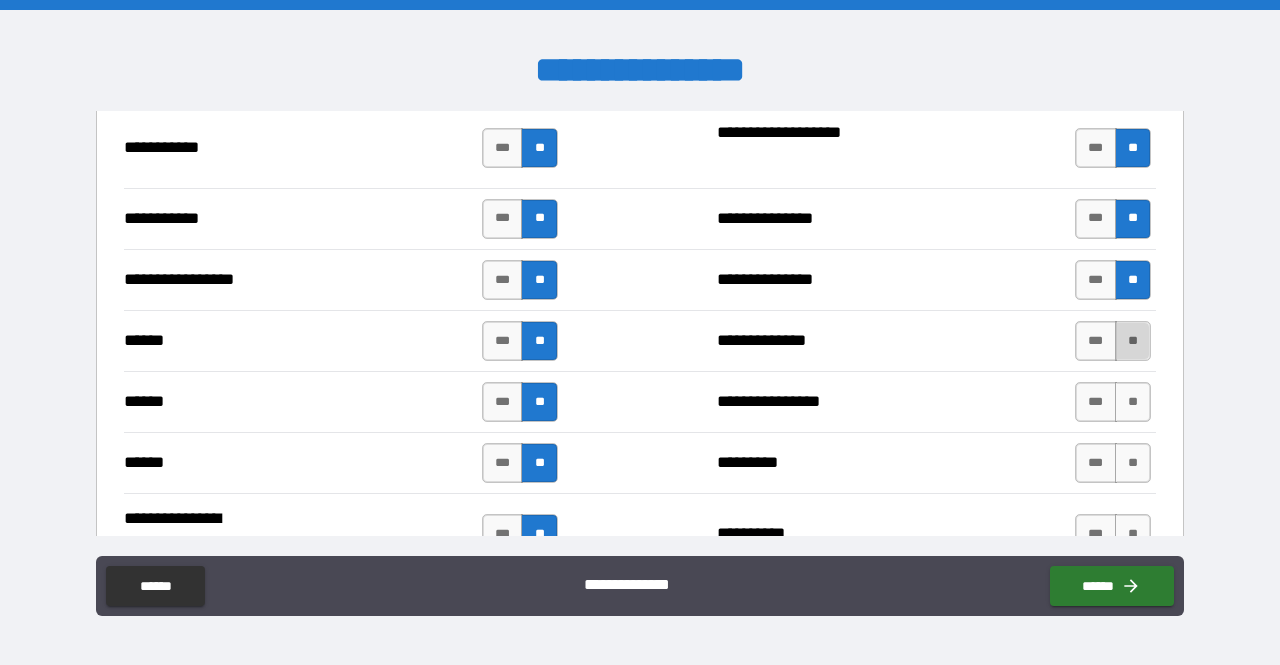 click on "**" at bounding box center [1133, 341] 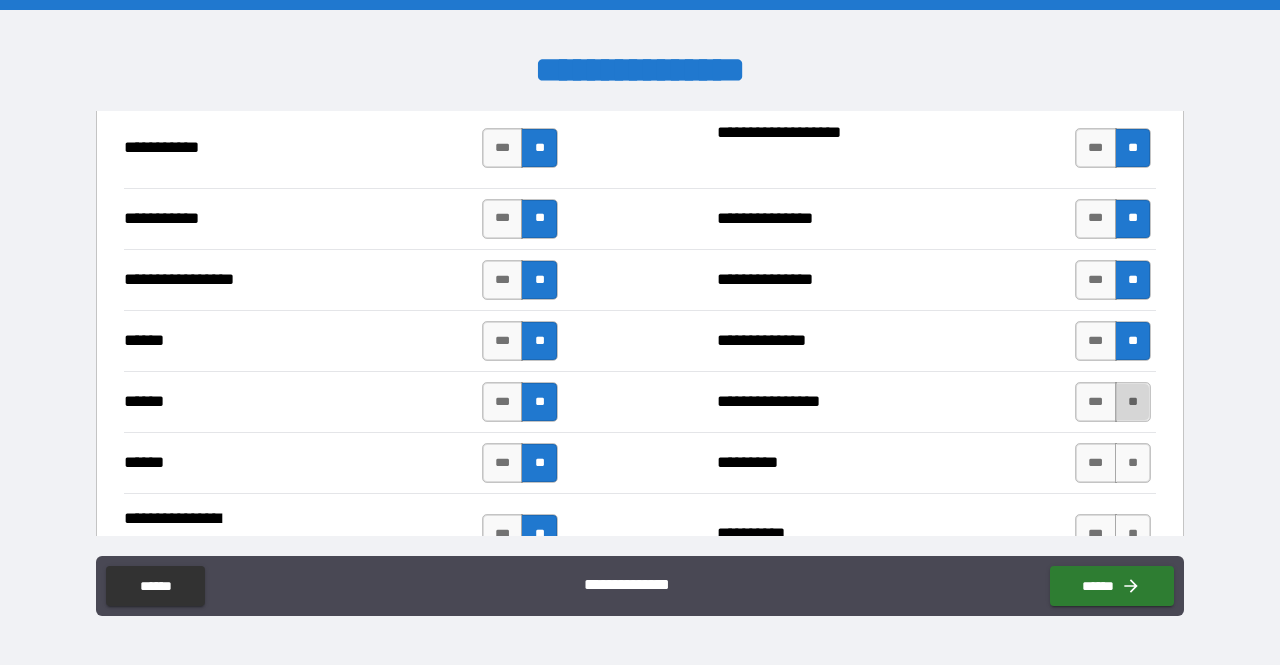 click on "**" at bounding box center (1133, 402) 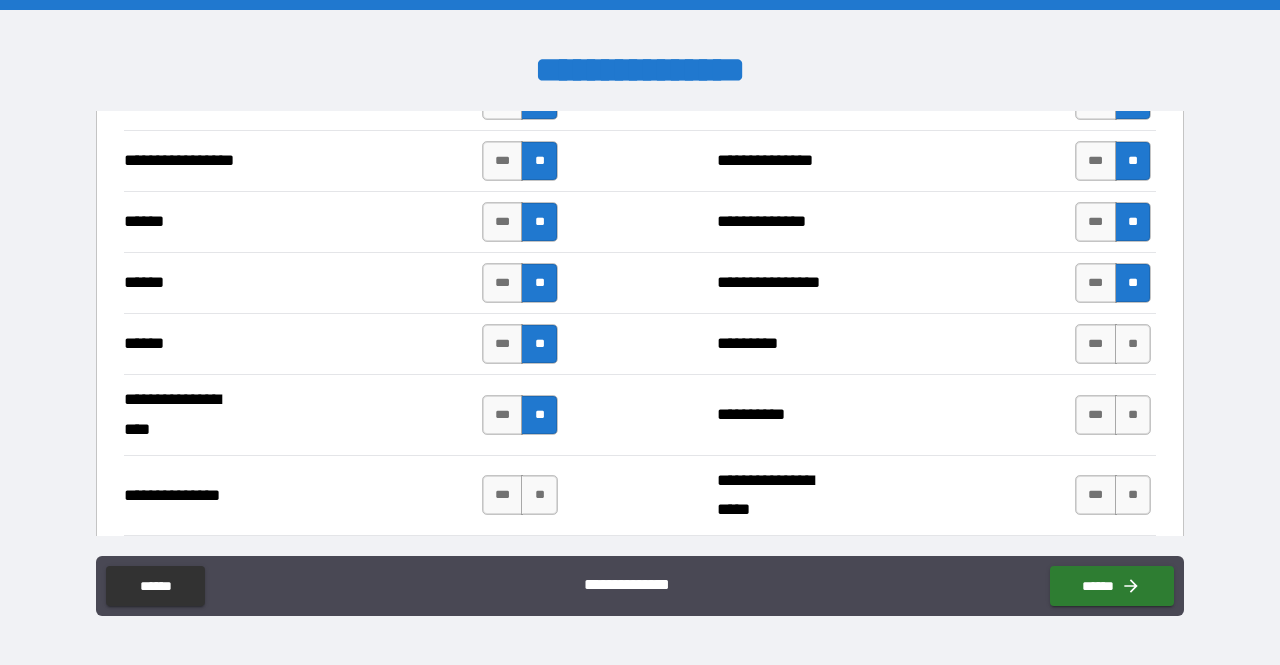 scroll, scrollTop: 2365, scrollLeft: 0, axis: vertical 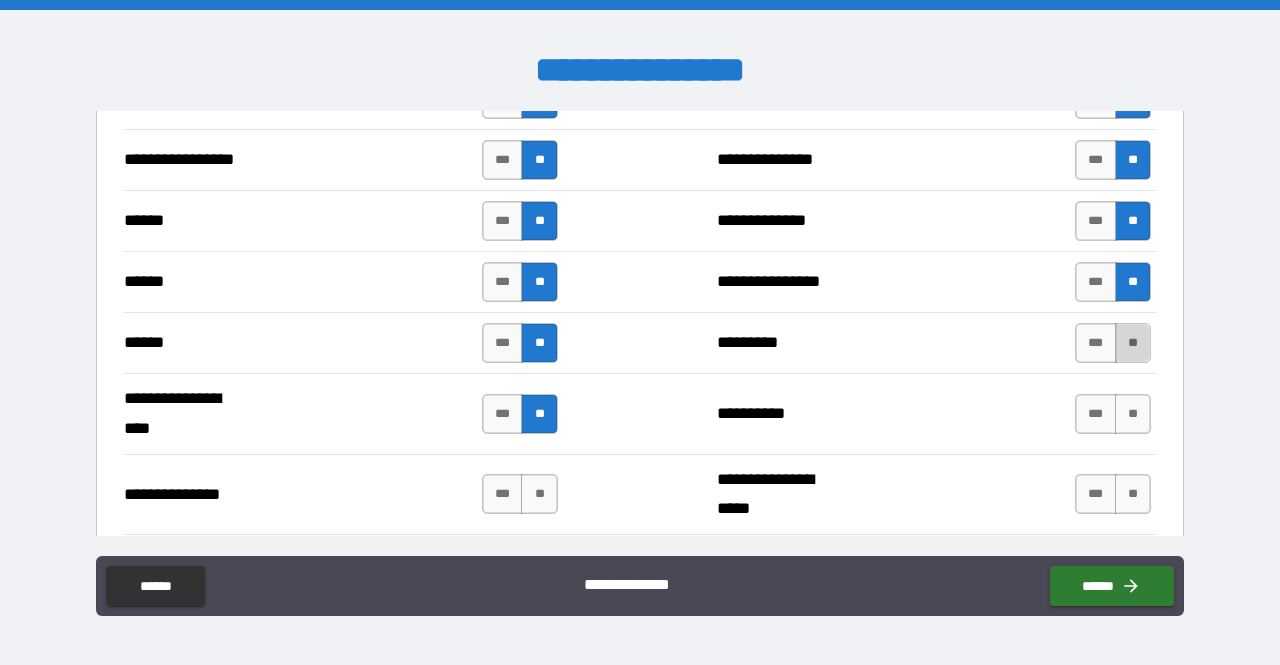 click on "**" at bounding box center (1133, 343) 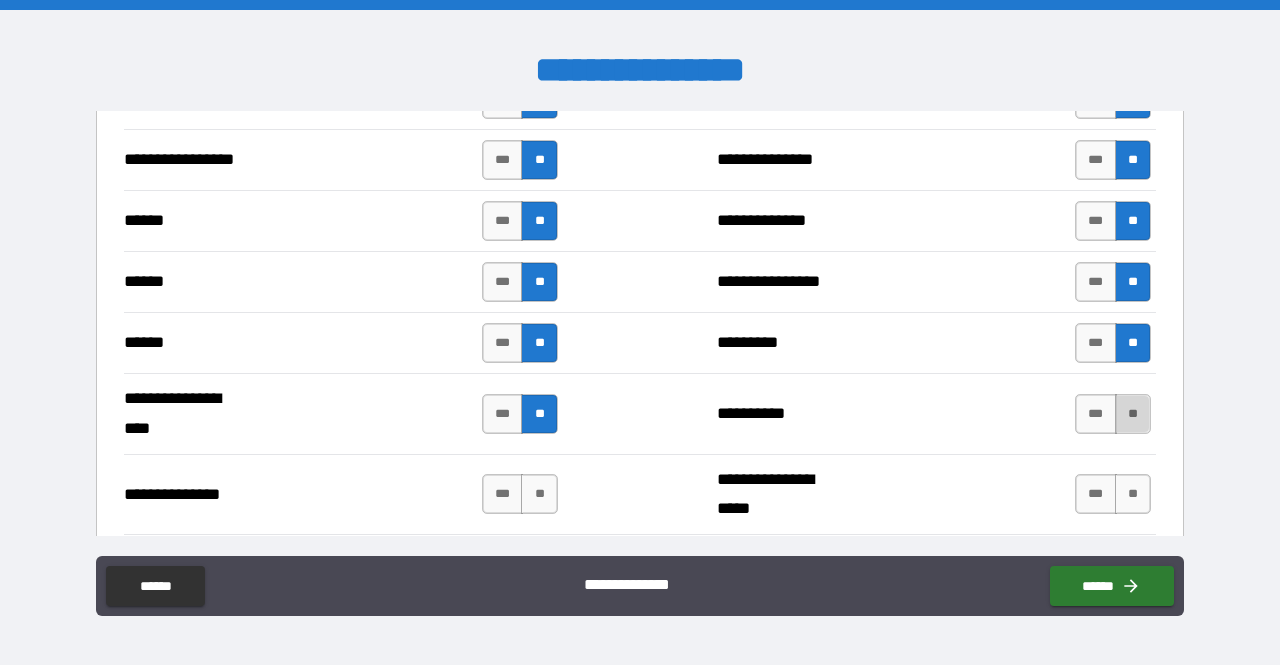 click on "**" at bounding box center [1133, 414] 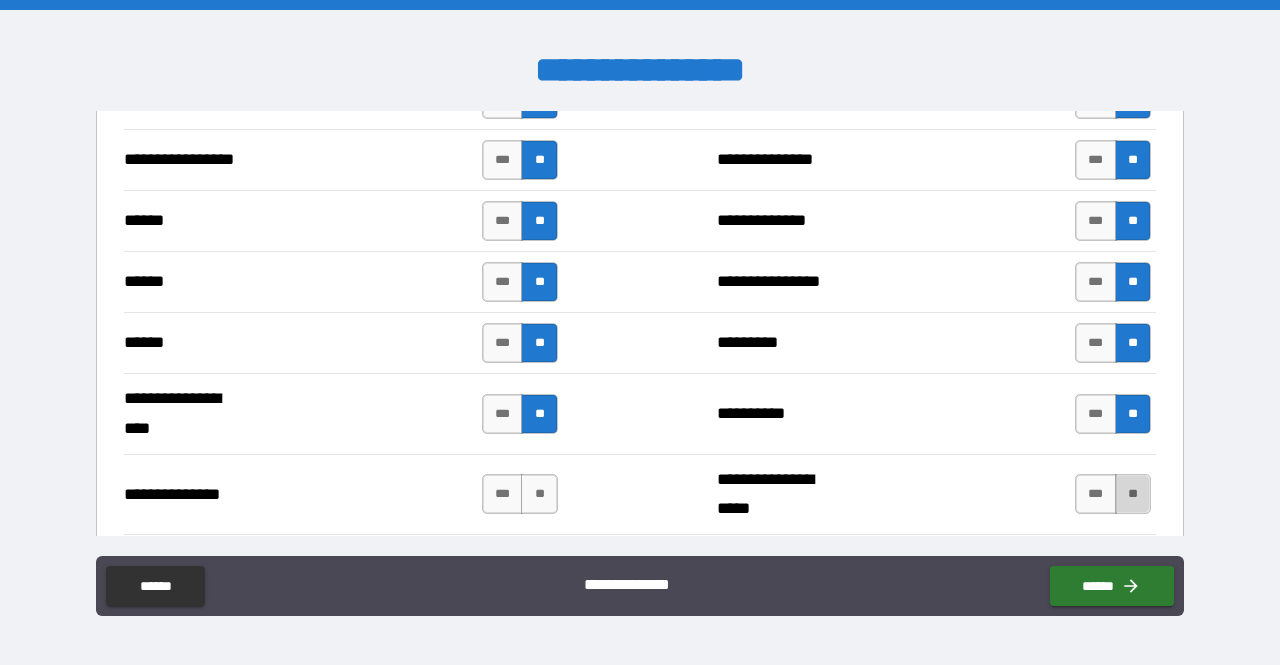click on "**" at bounding box center [1133, 494] 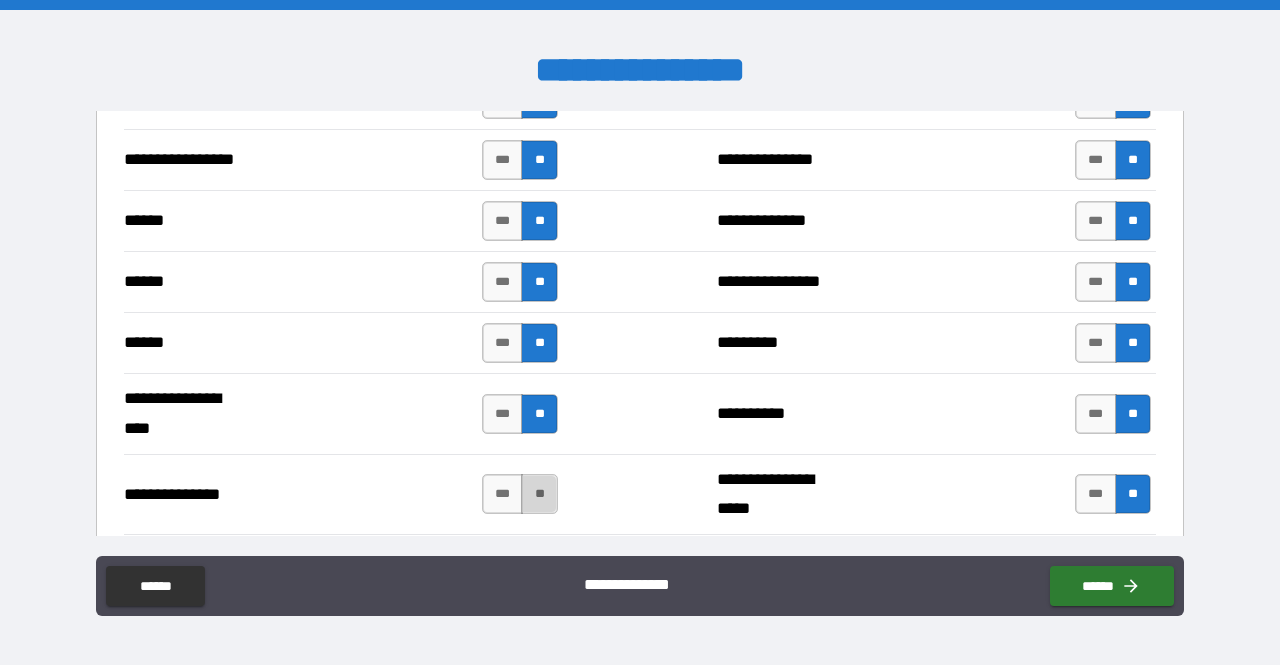 click on "**" at bounding box center [539, 494] 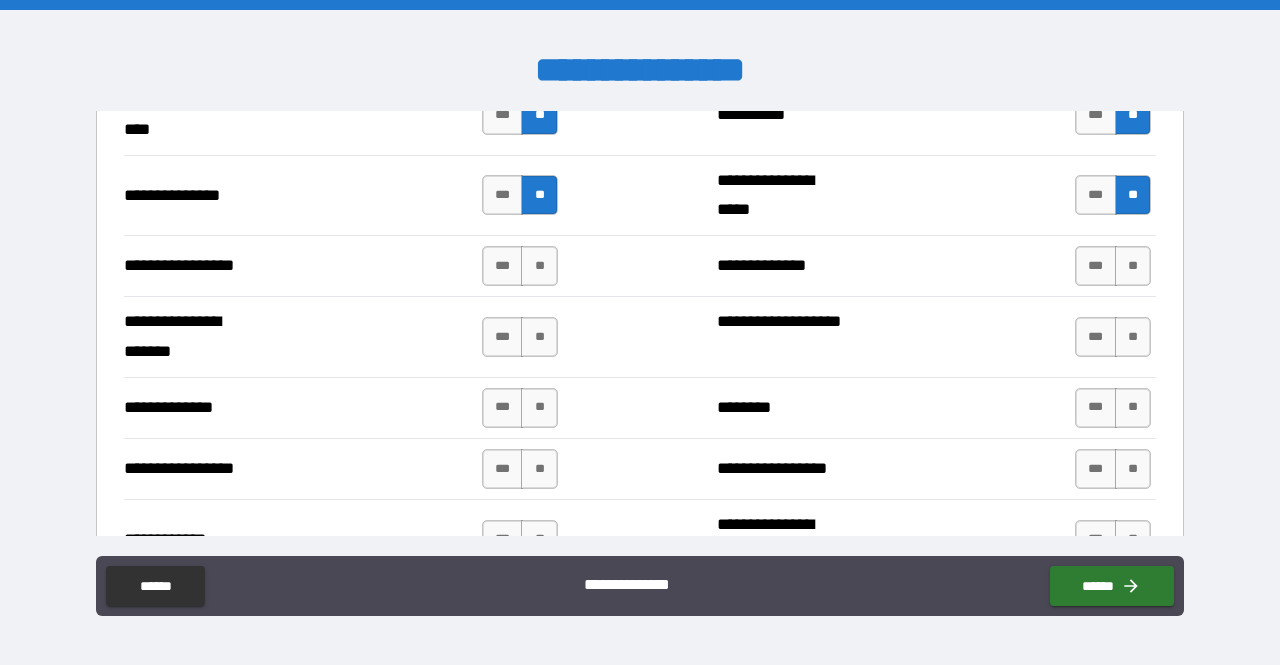 scroll, scrollTop: 2666, scrollLeft: 0, axis: vertical 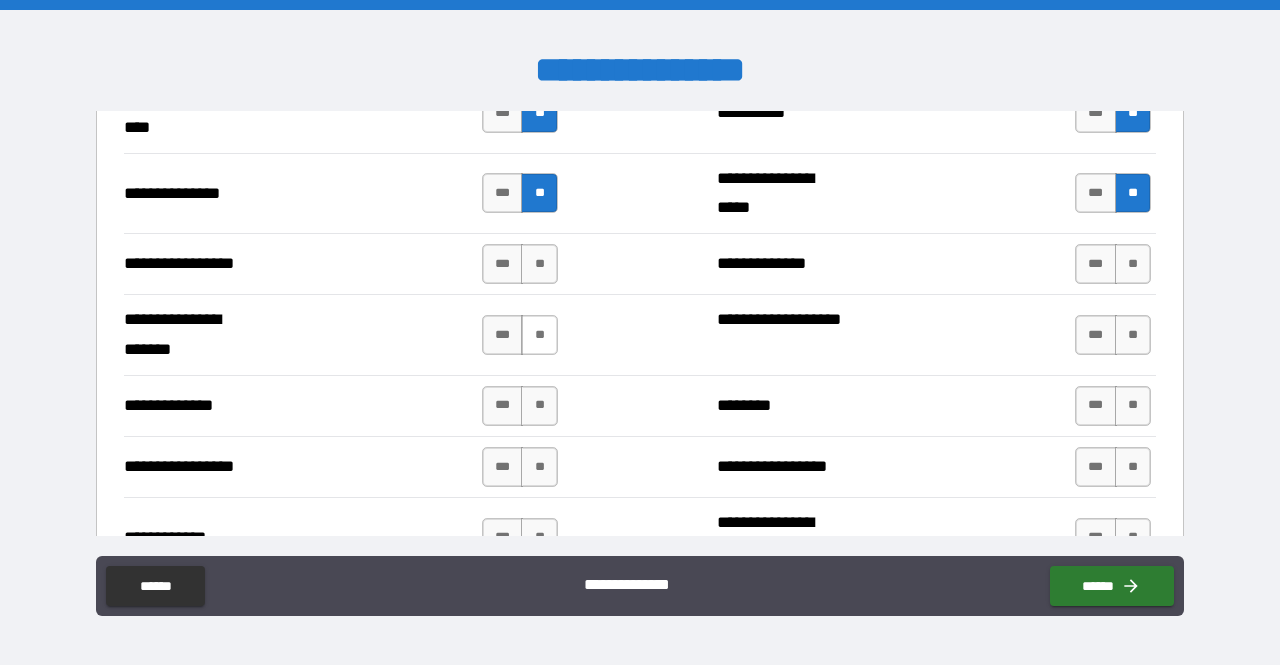 drag, startPoint x: 542, startPoint y: 256, endPoint x: 540, endPoint y: 321, distance: 65.03076 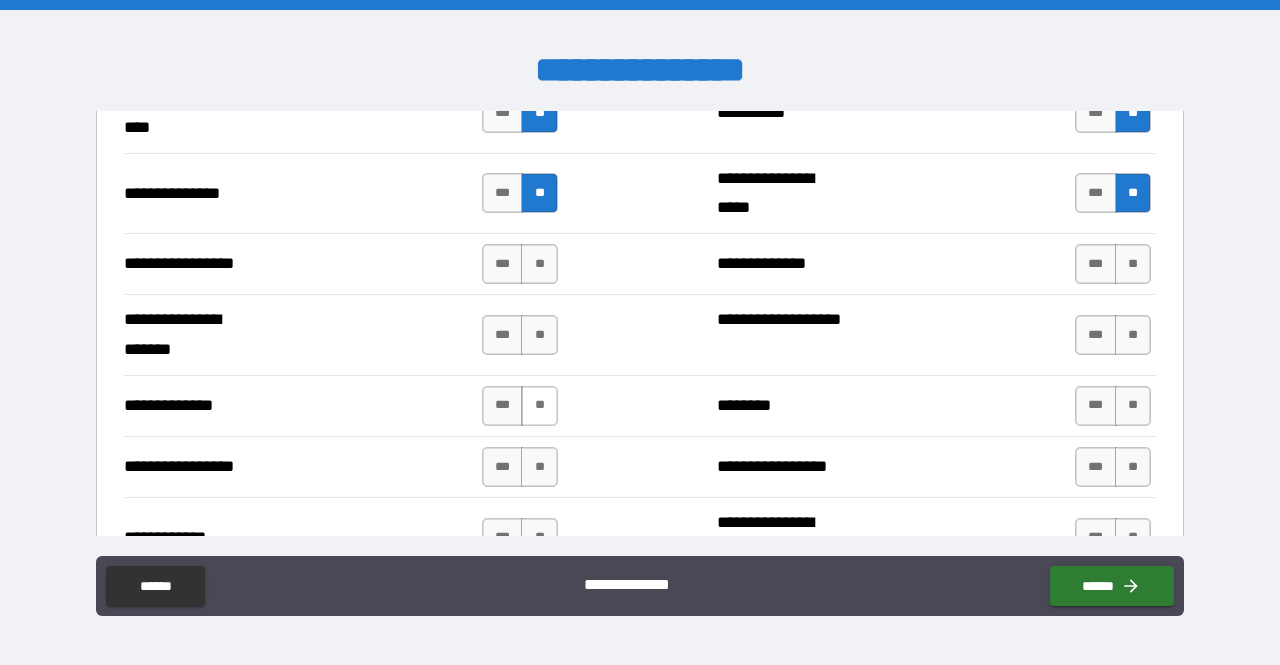 drag, startPoint x: 540, startPoint y: 321, endPoint x: 535, endPoint y: 388, distance: 67.18631 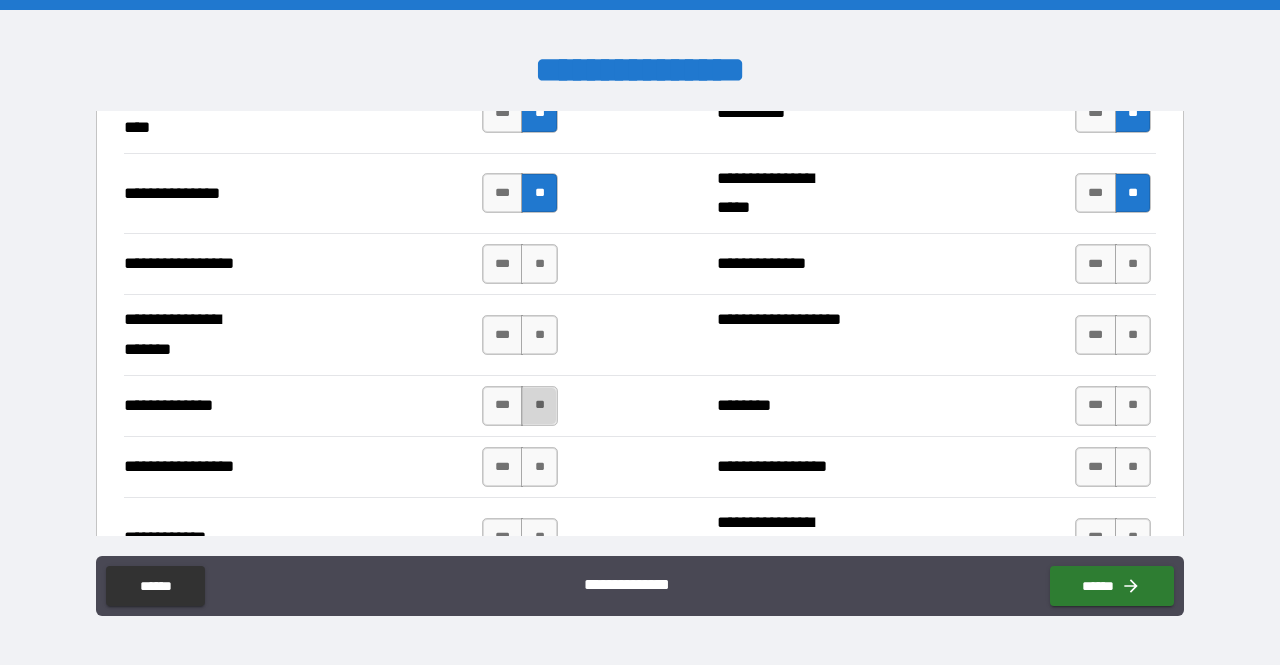click on "**" at bounding box center [539, 406] 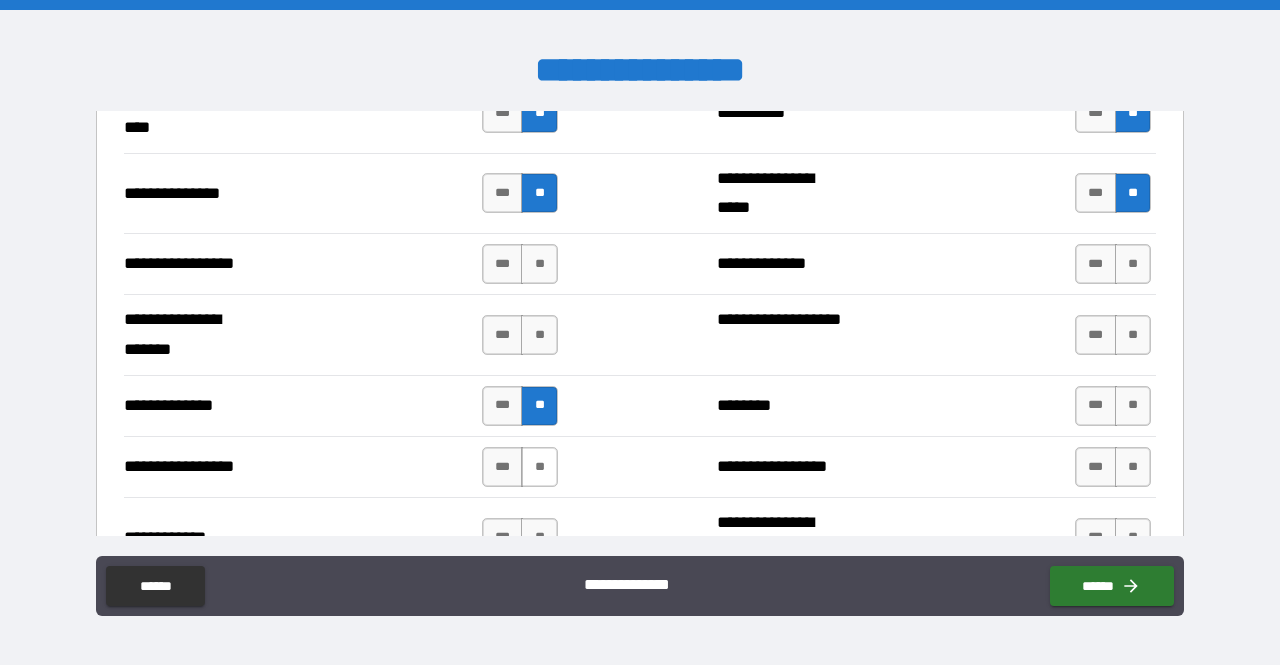 click on "**" at bounding box center (539, 467) 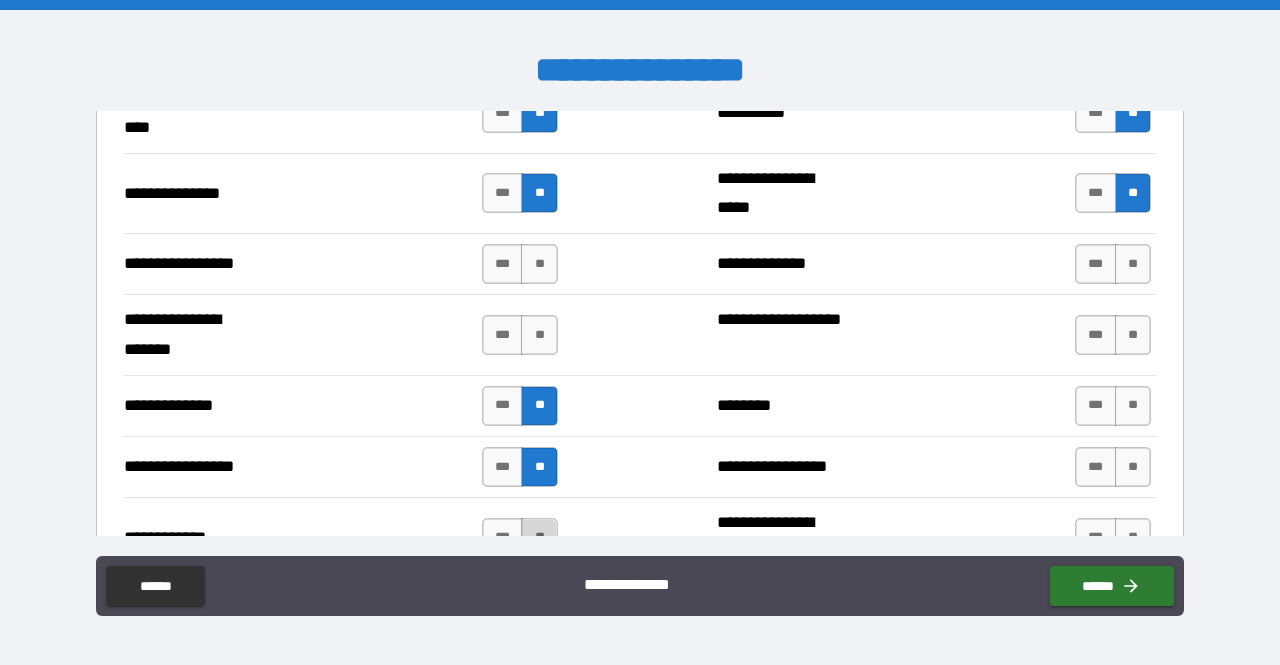 click on "**" at bounding box center [539, 538] 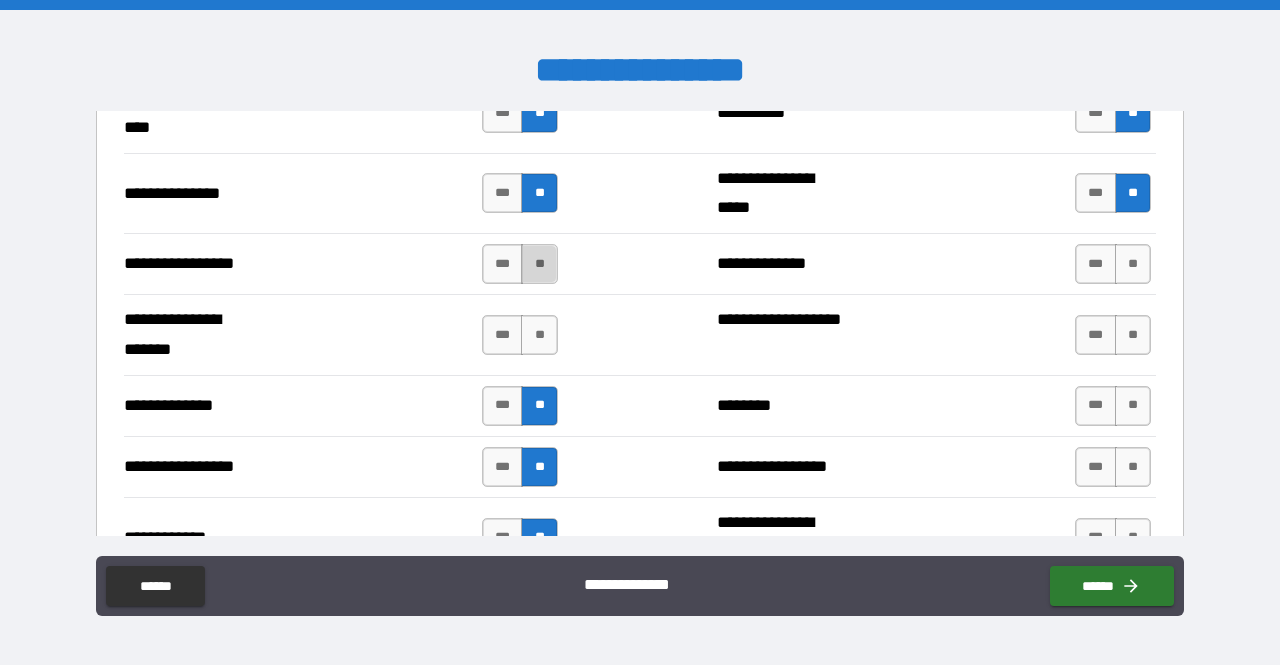 click on "**" at bounding box center [539, 264] 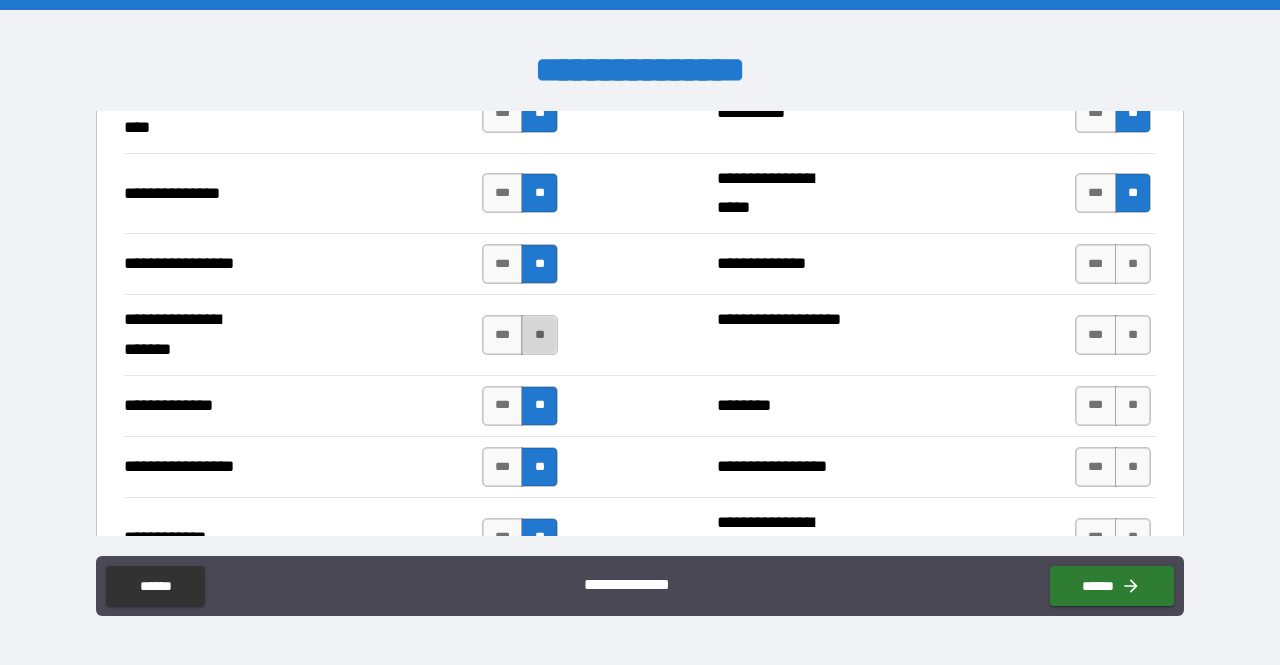 click on "**" at bounding box center [539, 335] 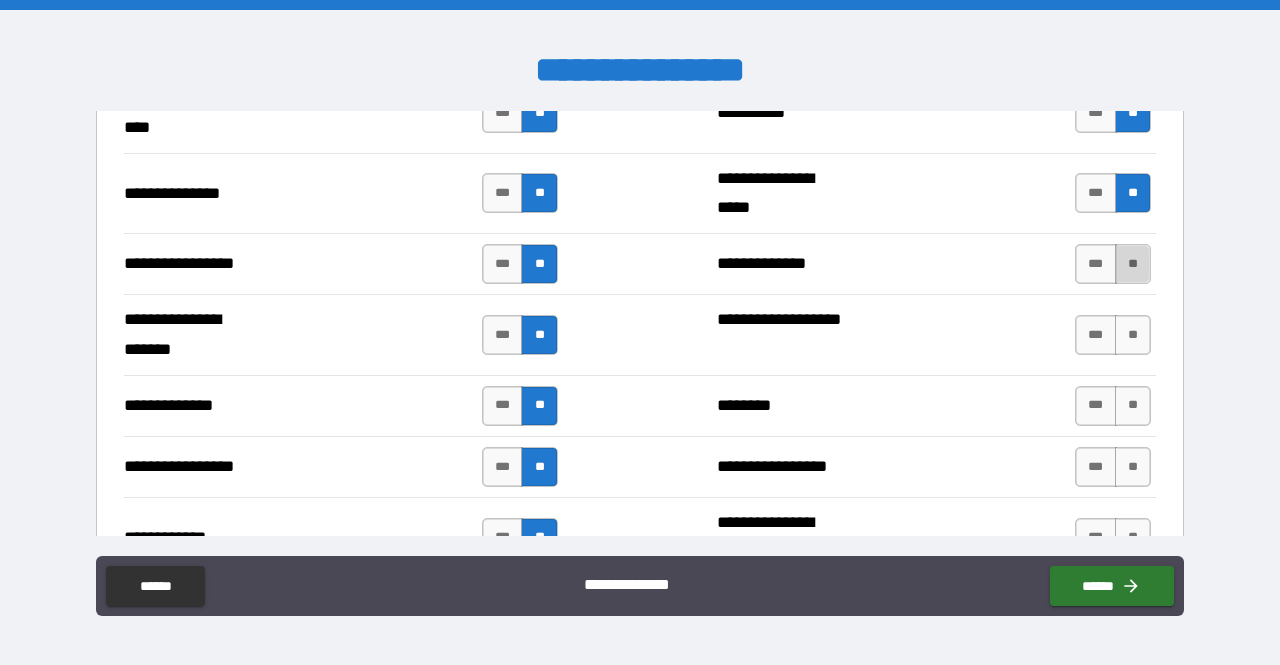 click on "**" at bounding box center [1133, 264] 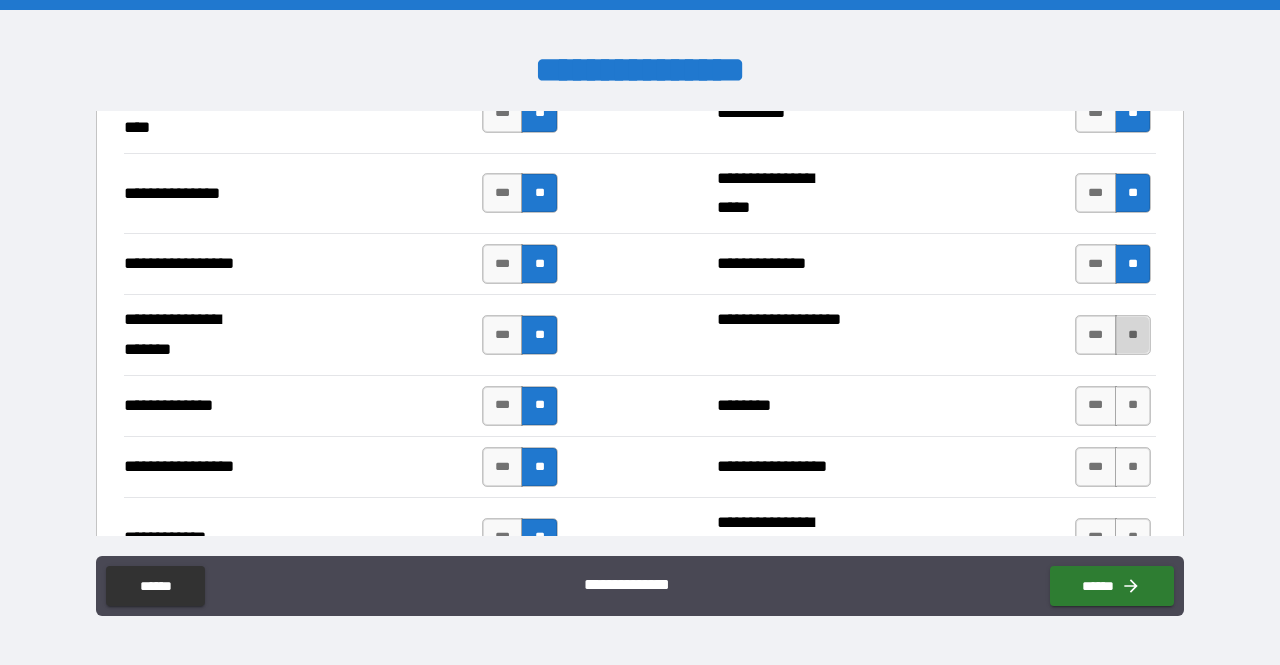 click on "**" at bounding box center [1133, 335] 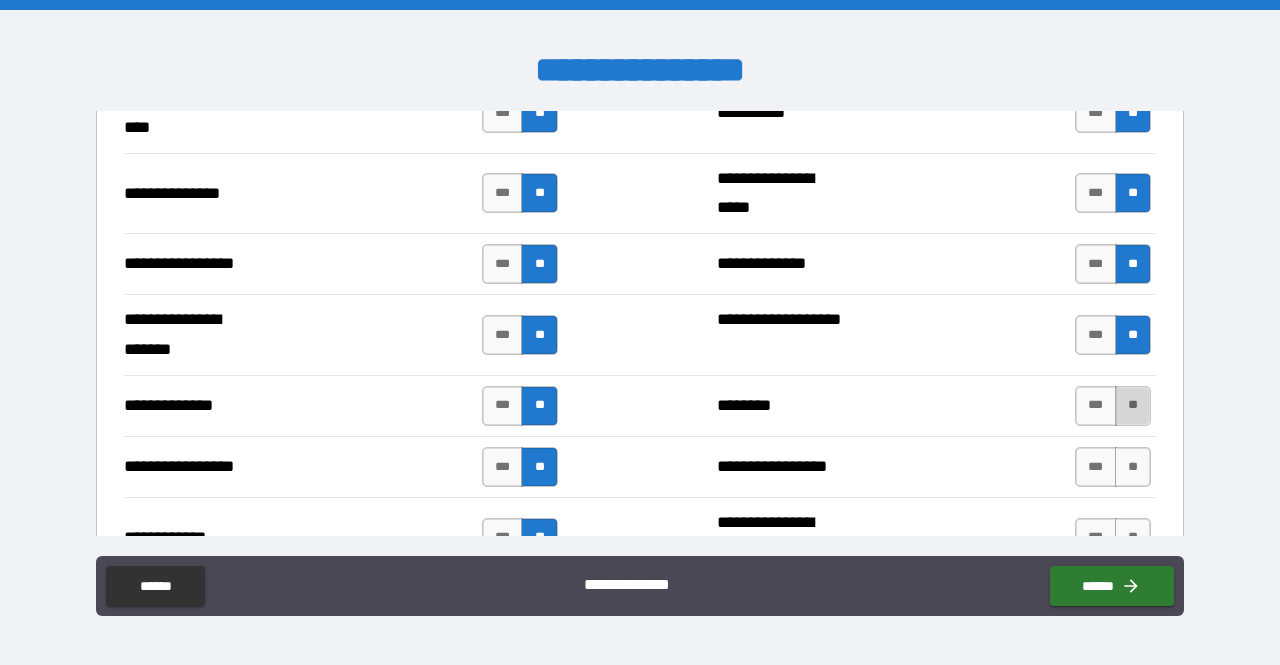 click on "**" at bounding box center [1133, 406] 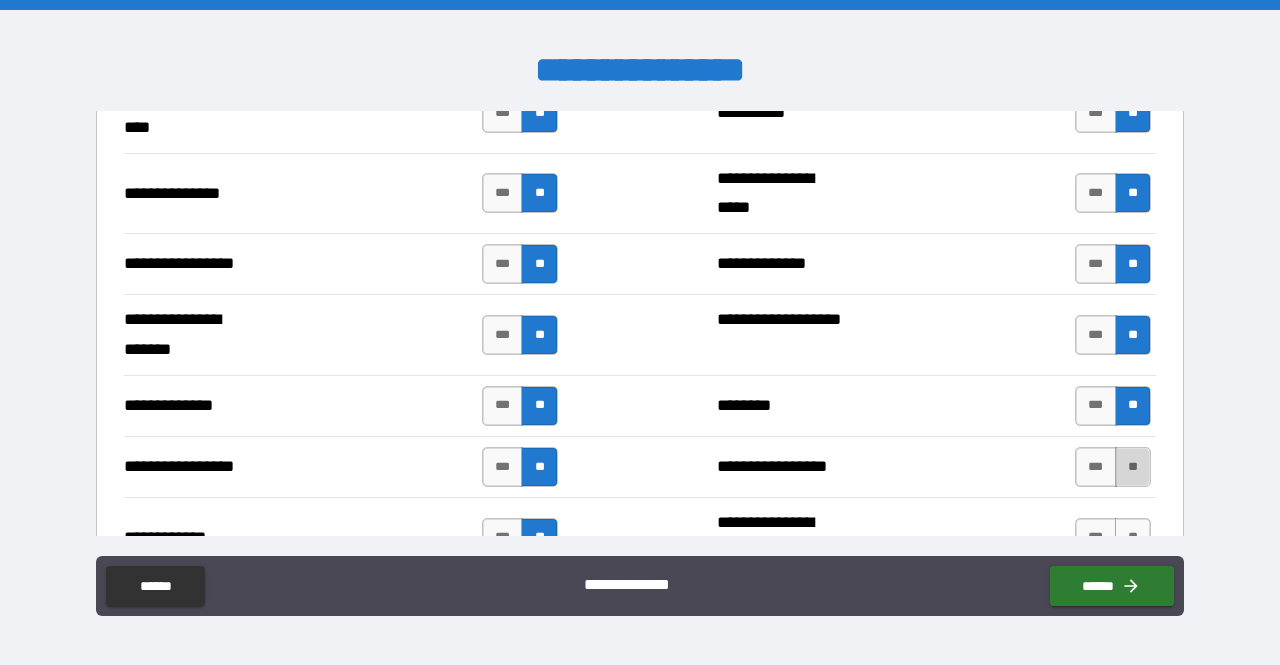 click on "**" at bounding box center (1133, 467) 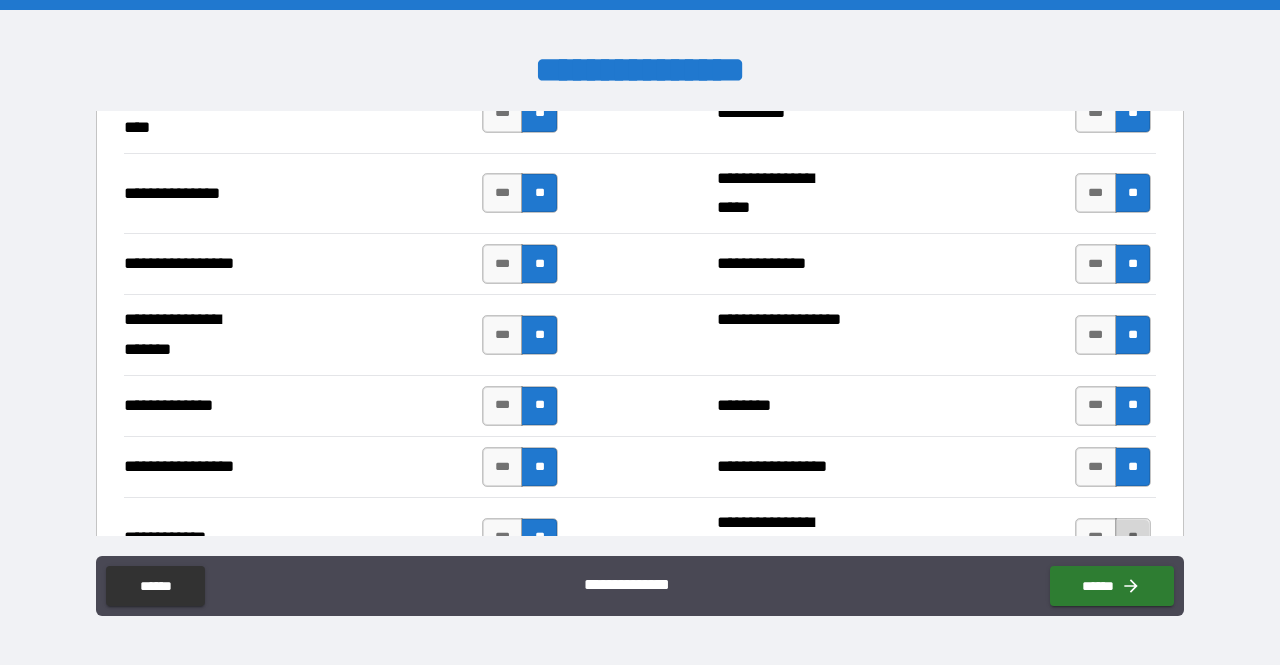 click on "**" at bounding box center [1133, 538] 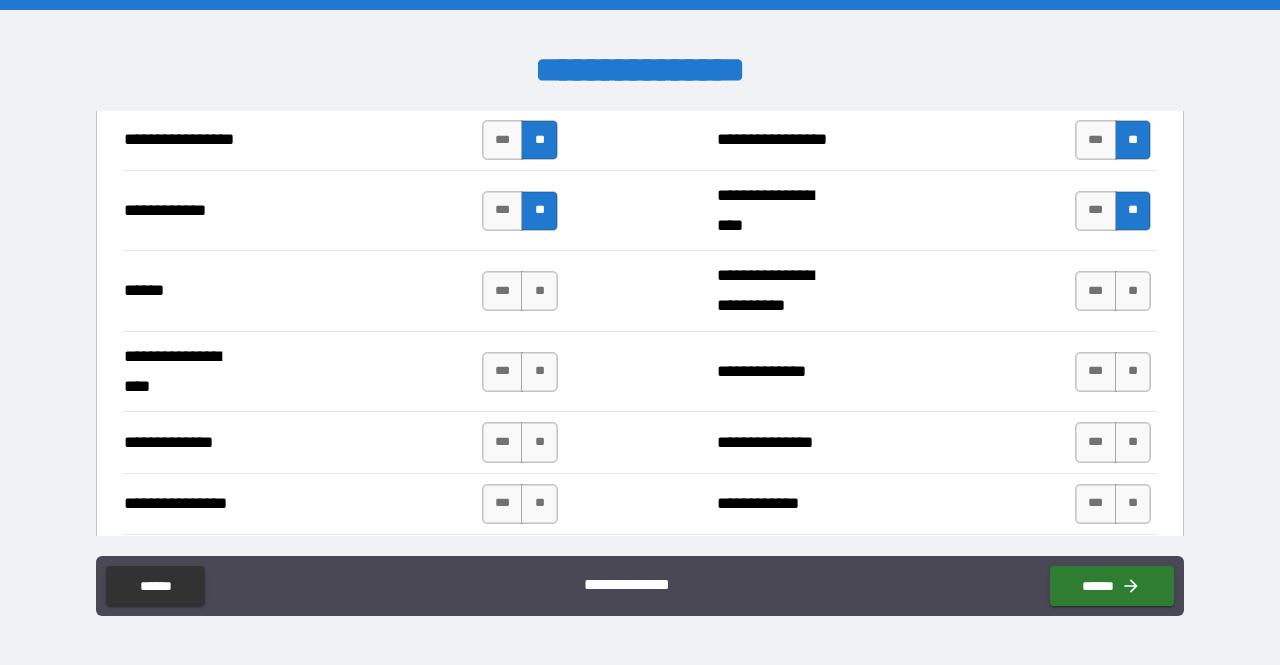 scroll, scrollTop: 3077, scrollLeft: 0, axis: vertical 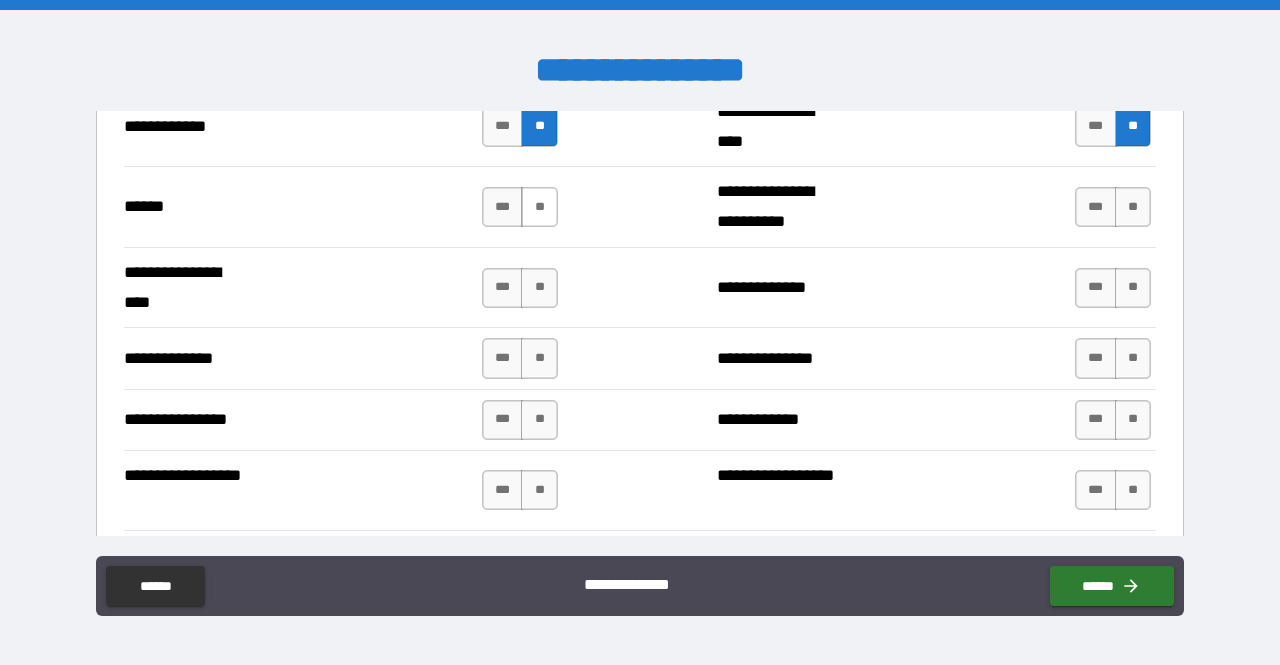 click on "**" at bounding box center (539, 207) 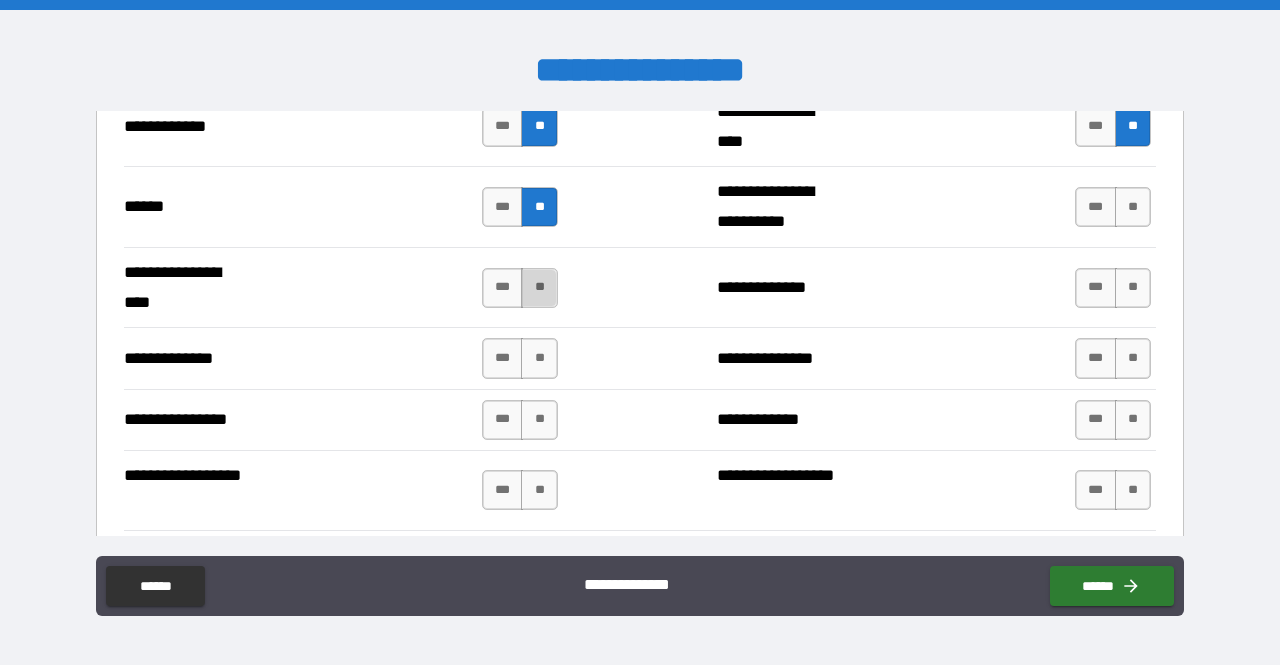click on "**" at bounding box center (539, 288) 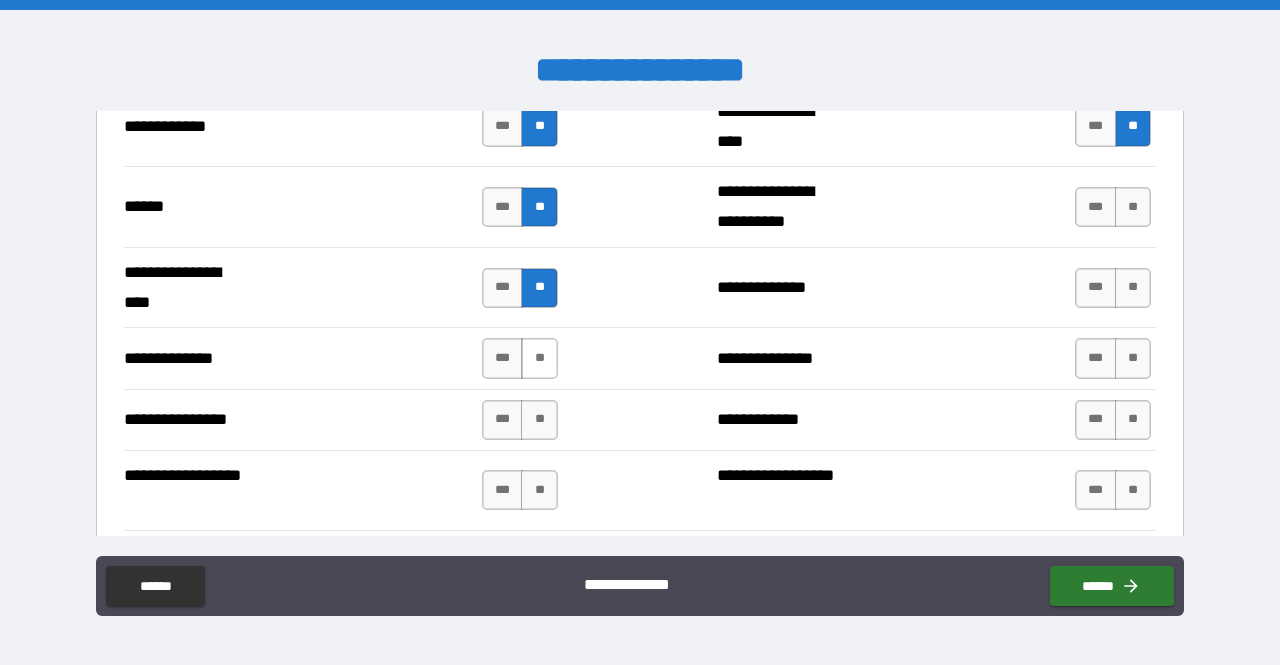 click on "**" at bounding box center (539, 358) 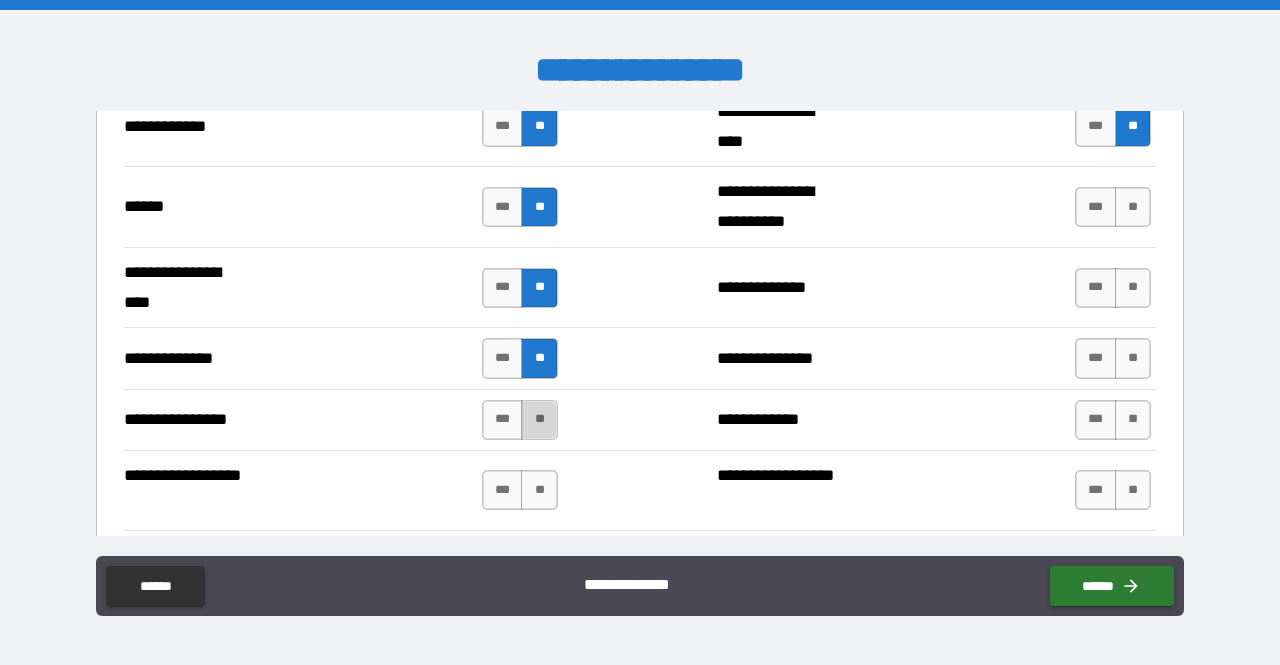 click on "**" at bounding box center (539, 420) 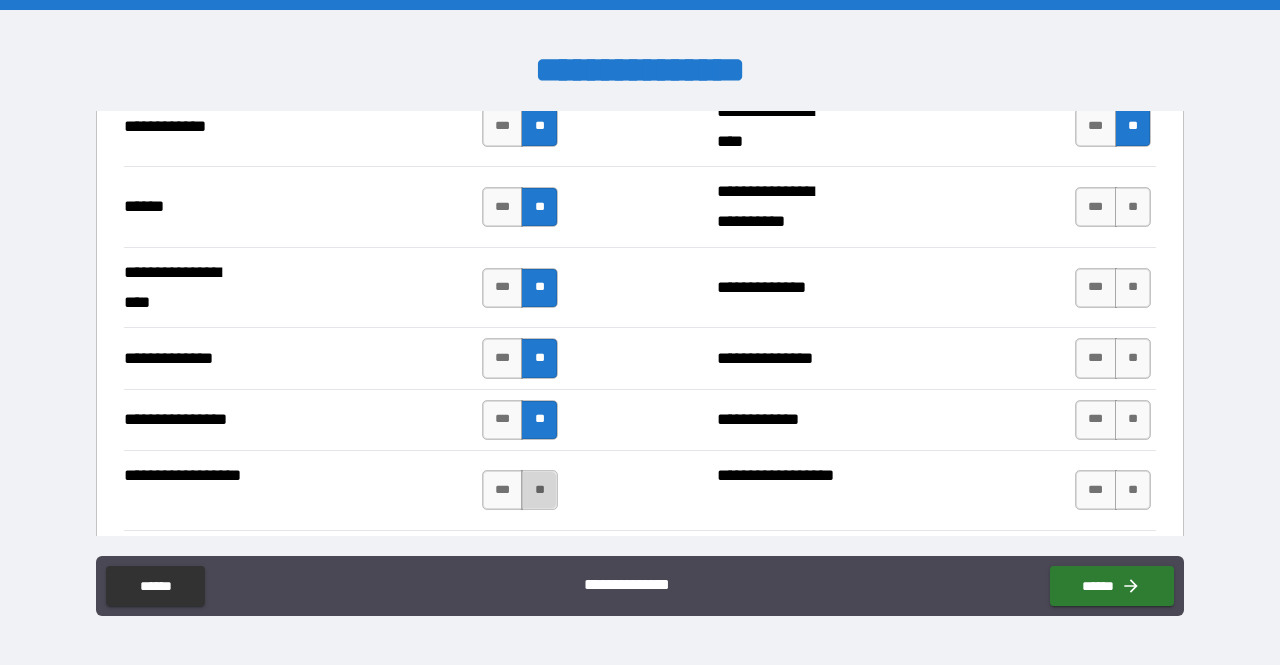 click on "**" at bounding box center [539, 490] 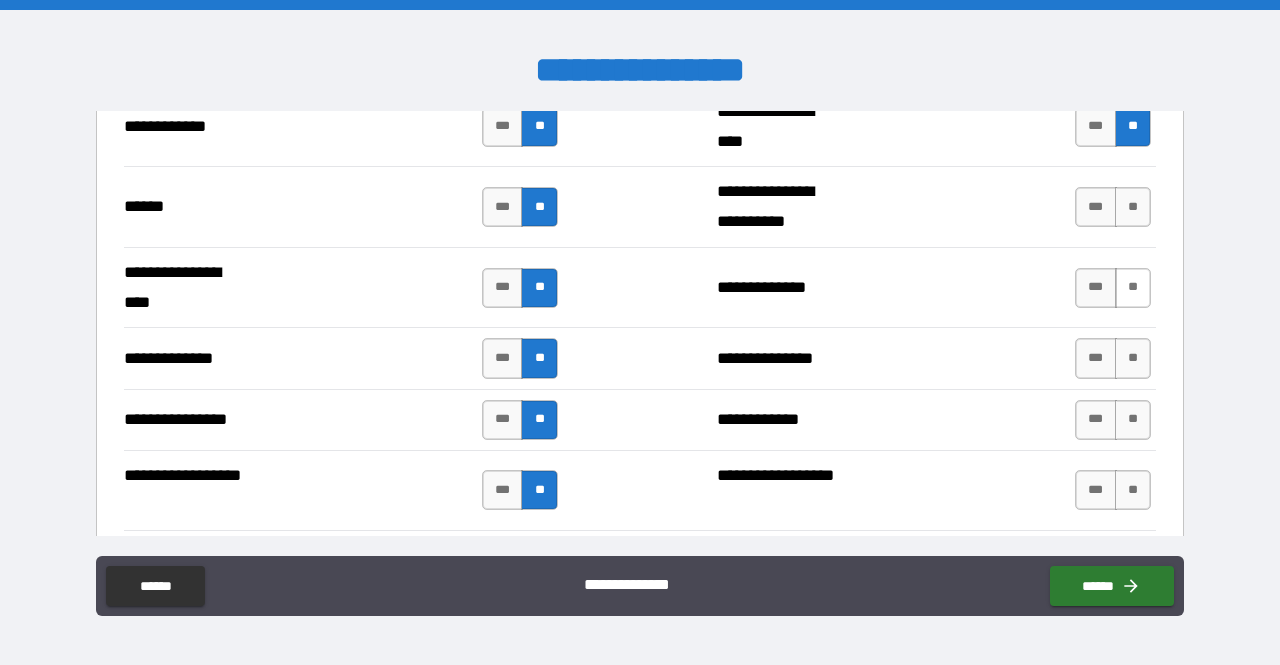 drag, startPoint x: 1118, startPoint y: 195, endPoint x: 1124, endPoint y: 261, distance: 66.27216 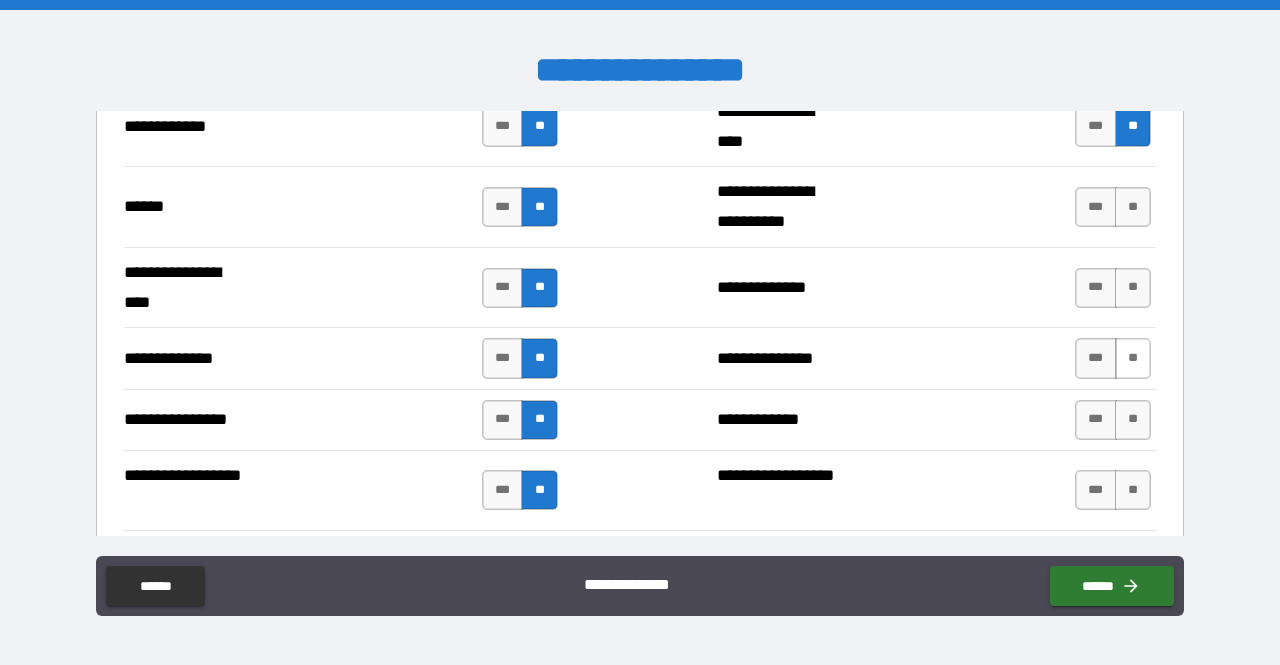 drag, startPoint x: 1124, startPoint y: 261, endPoint x: 1130, endPoint y: 336, distance: 75.23962 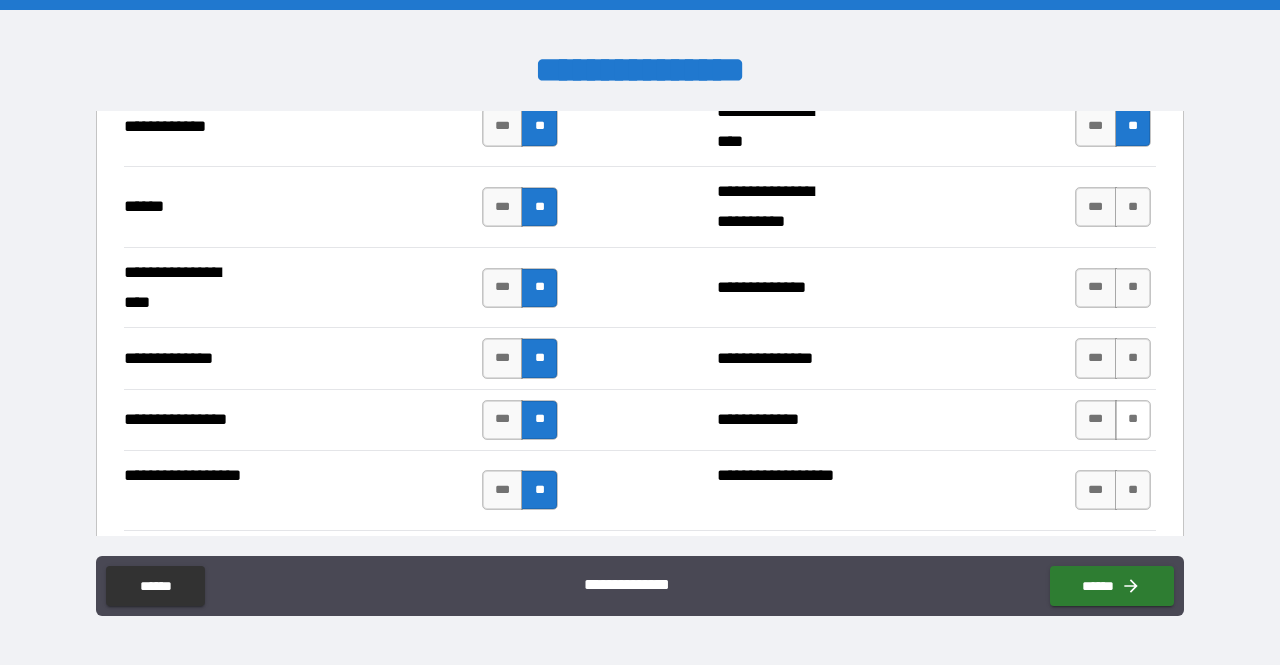 drag, startPoint x: 1130, startPoint y: 336, endPoint x: 1111, endPoint y: 409, distance: 75.43209 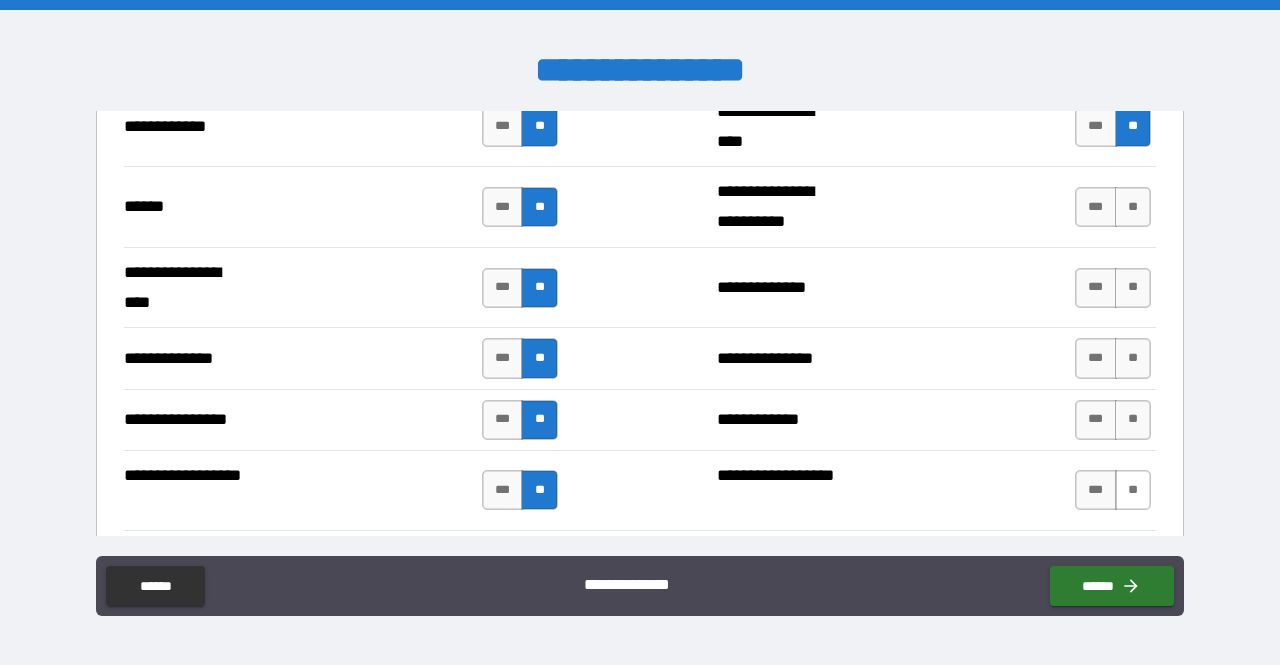 drag, startPoint x: 1111, startPoint y: 409, endPoint x: 1120, endPoint y: 481, distance: 72.56032 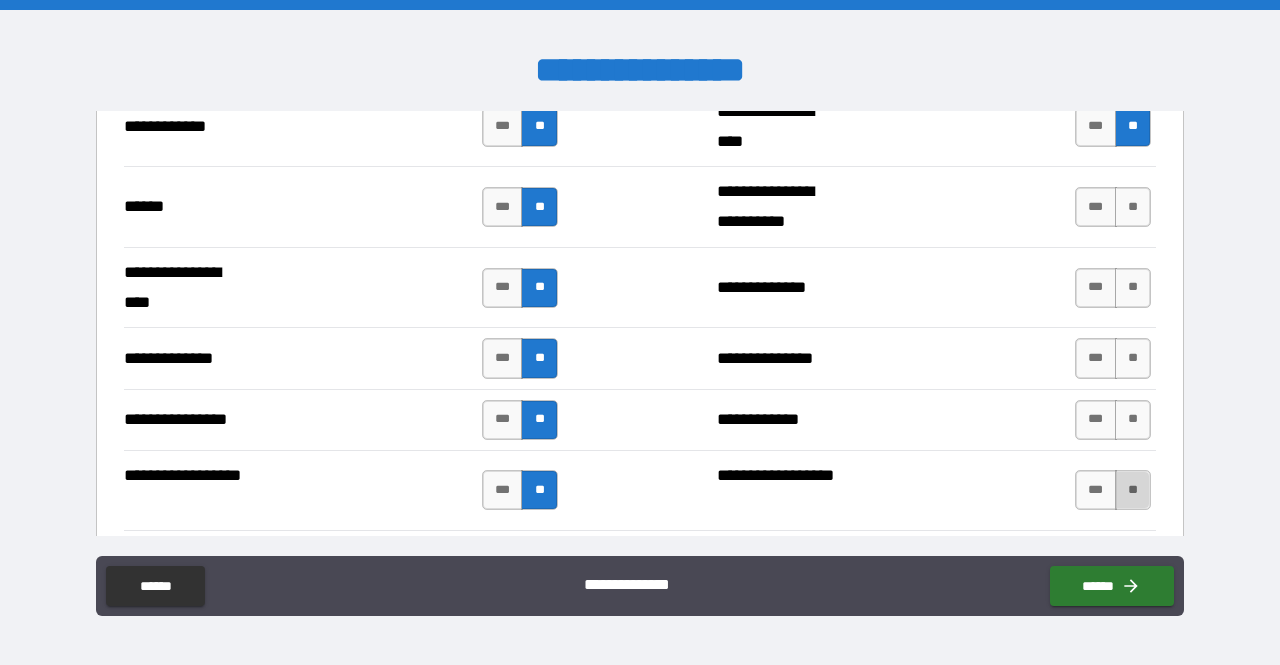 click on "**" at bounding box center [1133, 490] 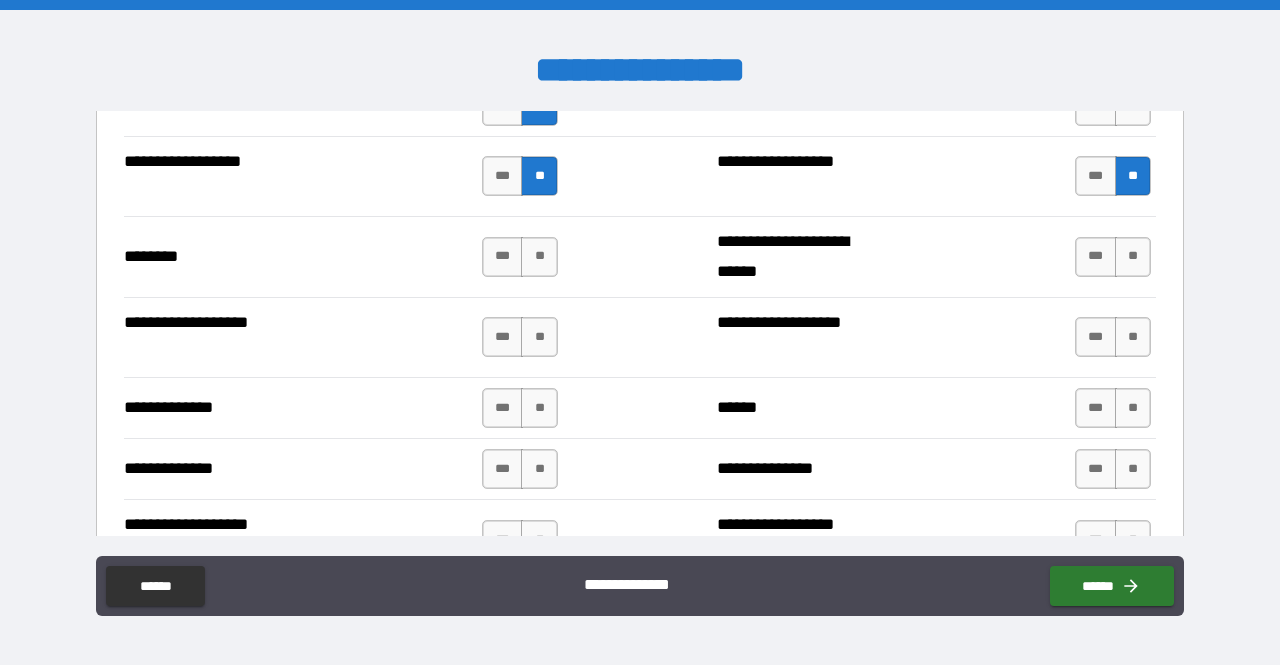 scroll, scrollTop: 3455, scrollLeft: 0, axis: vertical 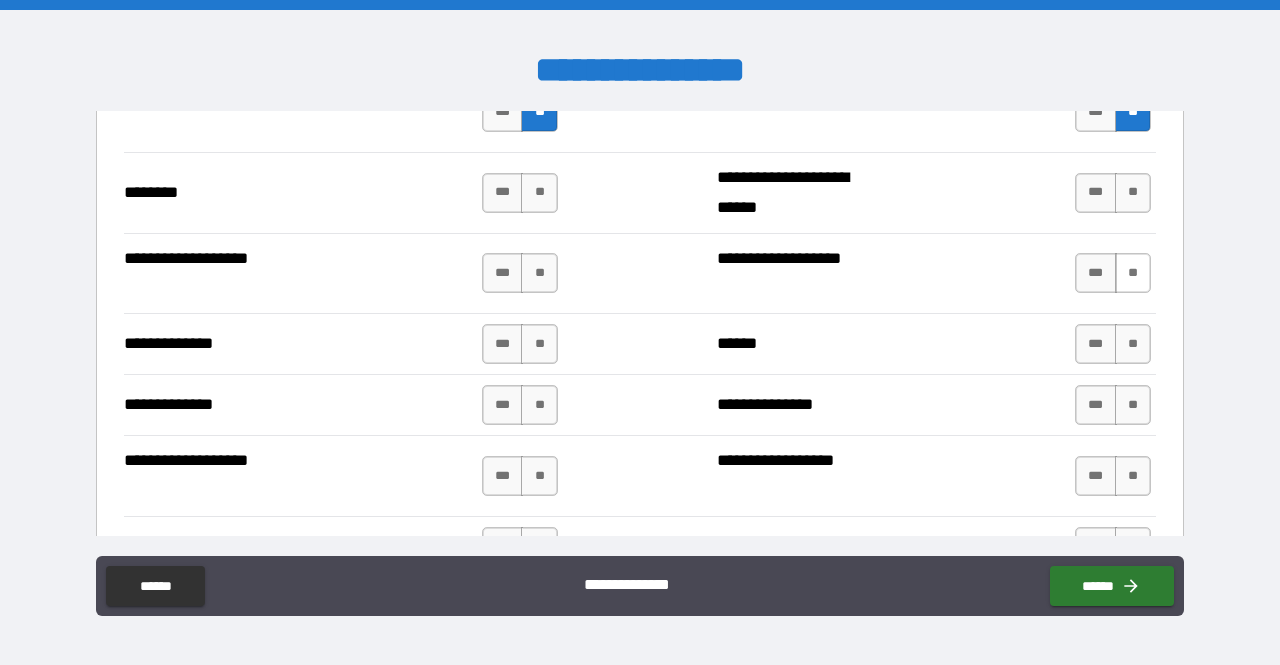 drag, startPoint x: 1117, startPoint y: 175, endPoint x: 1122, endPoint y: 256, distance: 81.154175 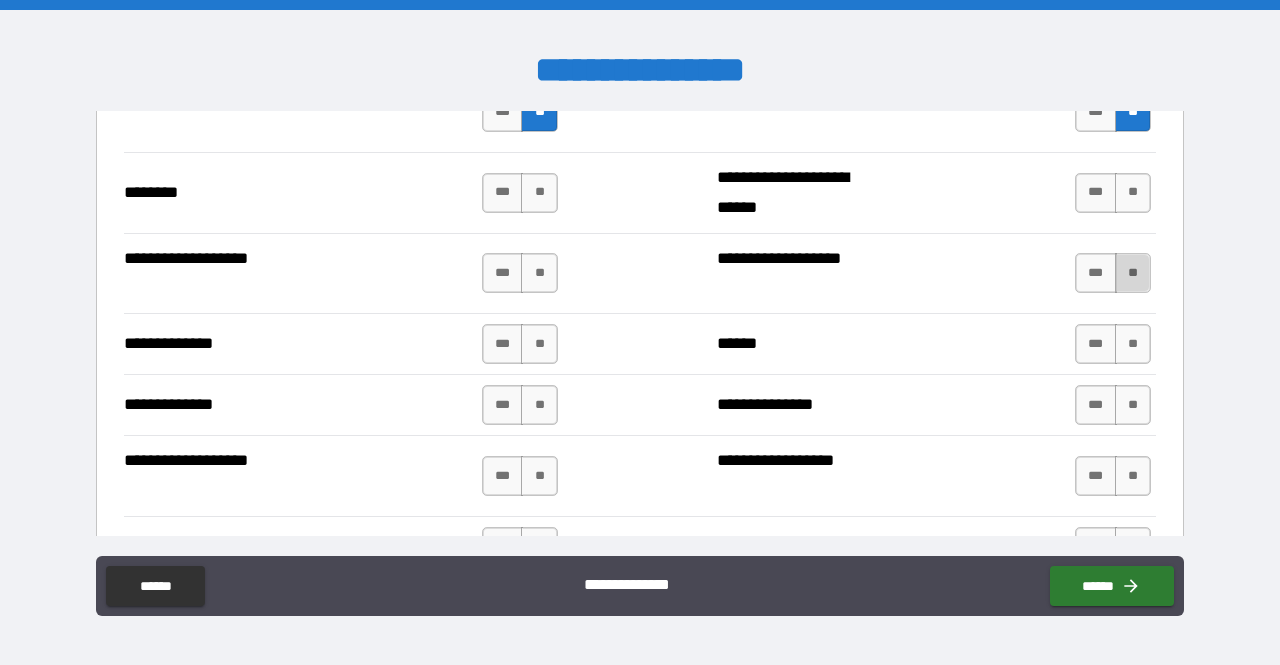click on "**" at bounding box center (1133, 273) 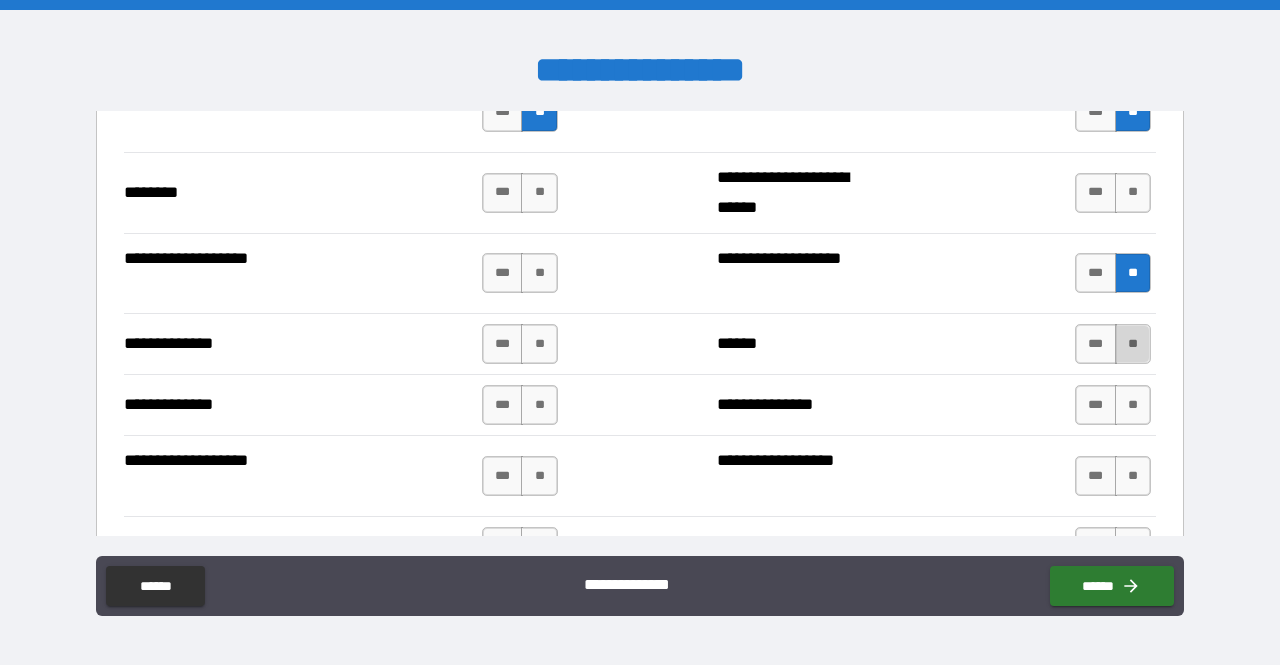 click on "**" at bounding box center [1133, 344] 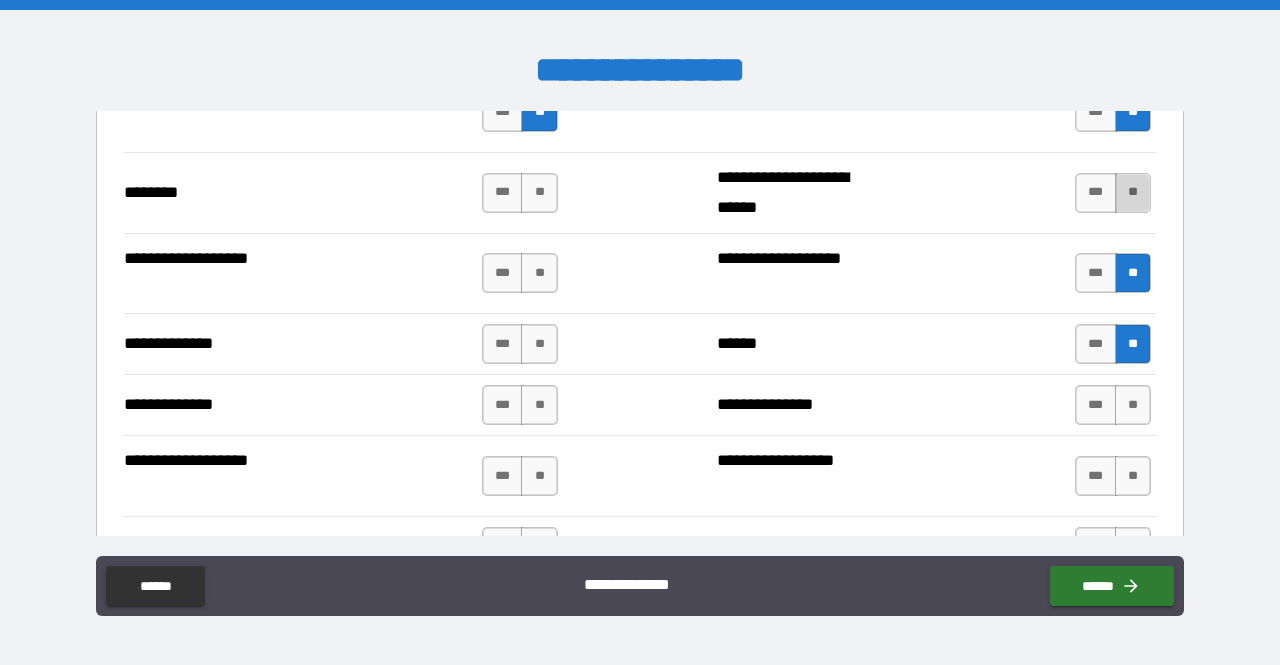 click on "**" at bounding box center [1133, 193] 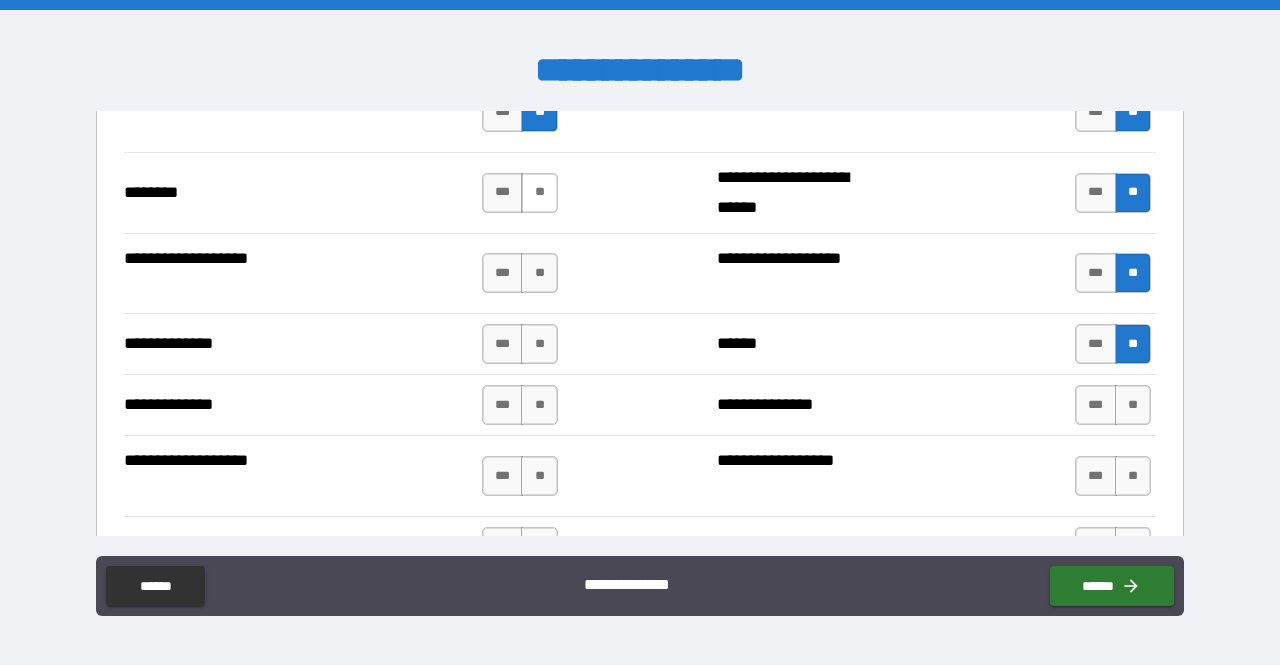 click on "**" at bounding box center [539, 193] 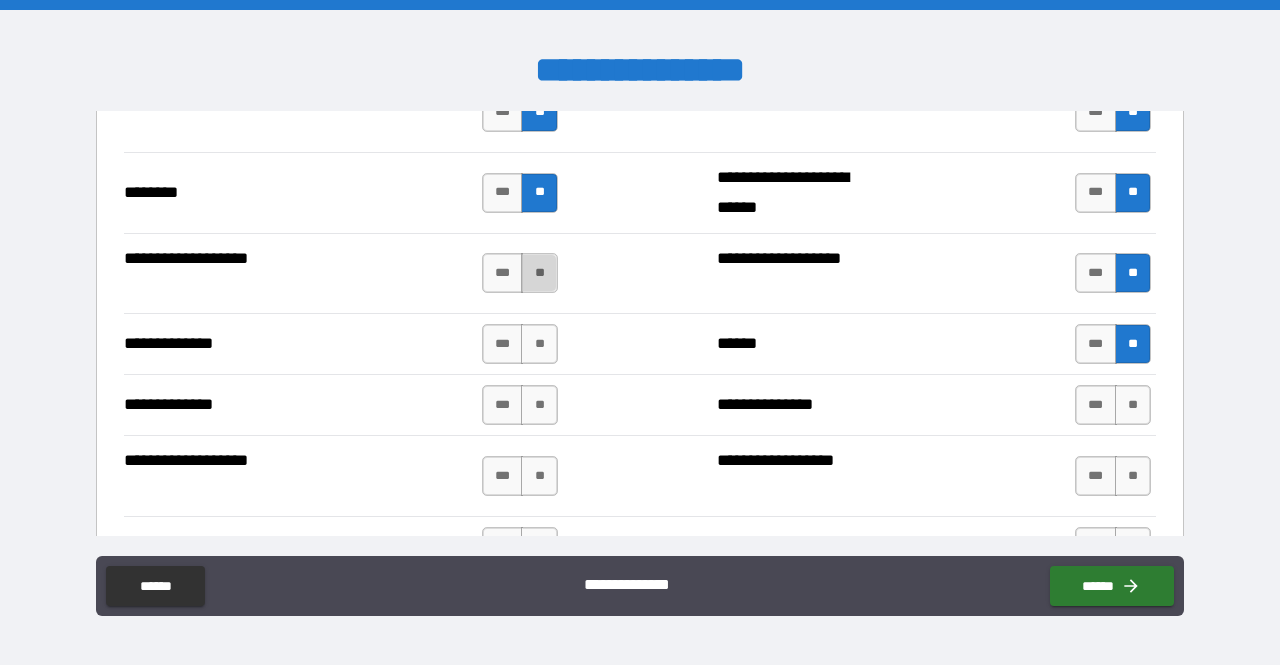 click on "**" at bounding box center (539, 273) 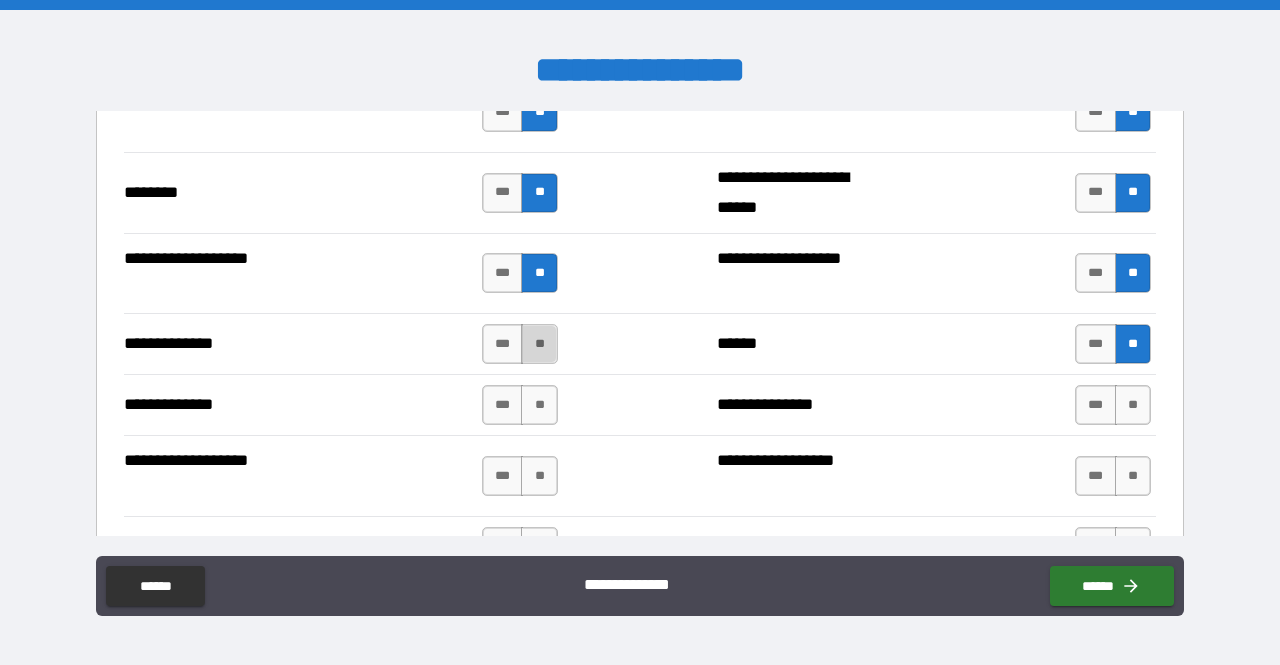 click on "**" at bounding box center (539, 344) 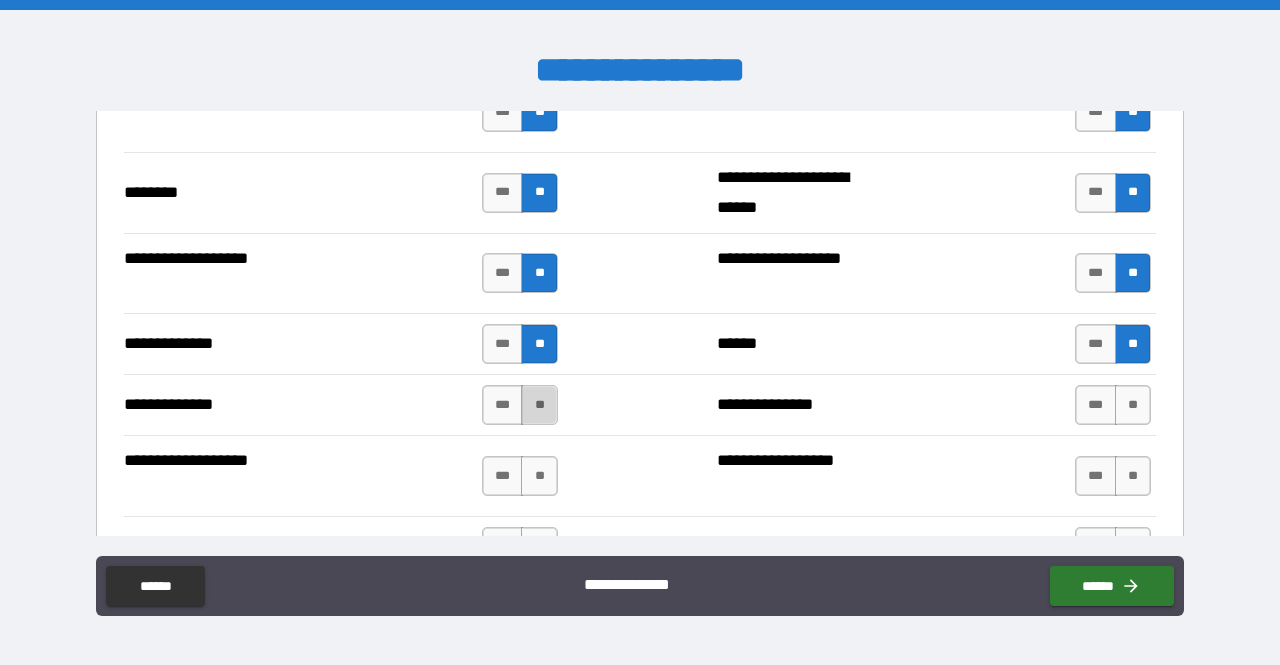 click on "**" at bounding box center [539, 405] 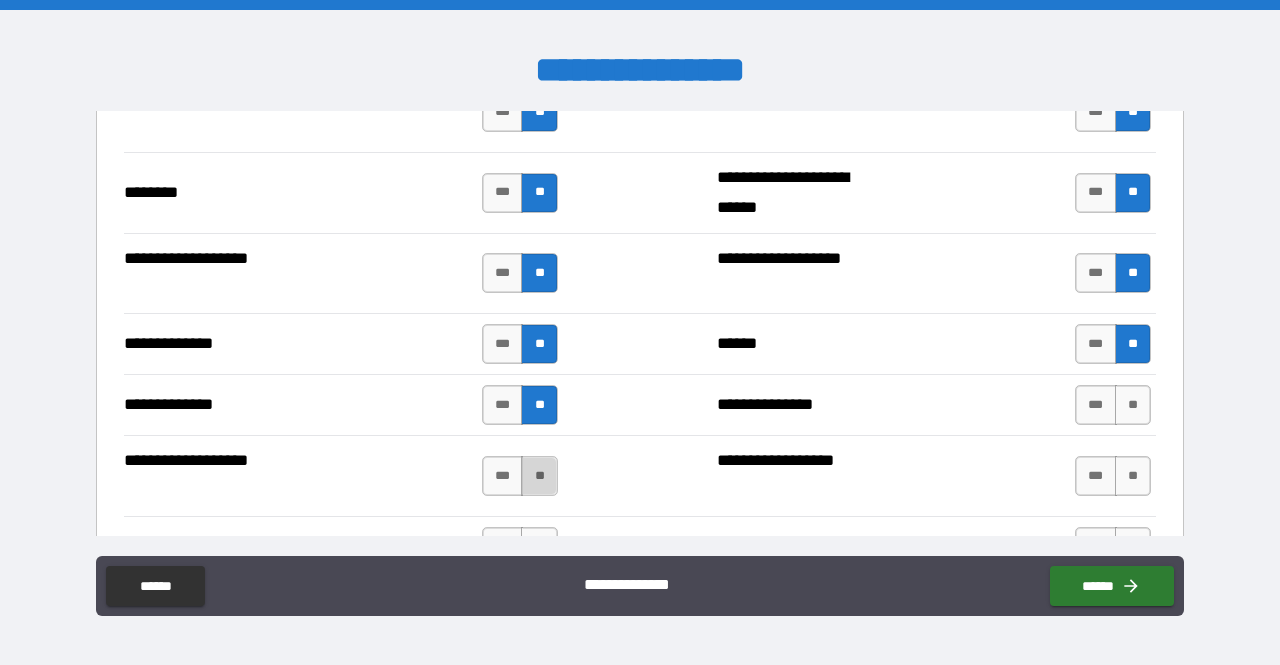 click on "**" at bounding box center [539, 476] 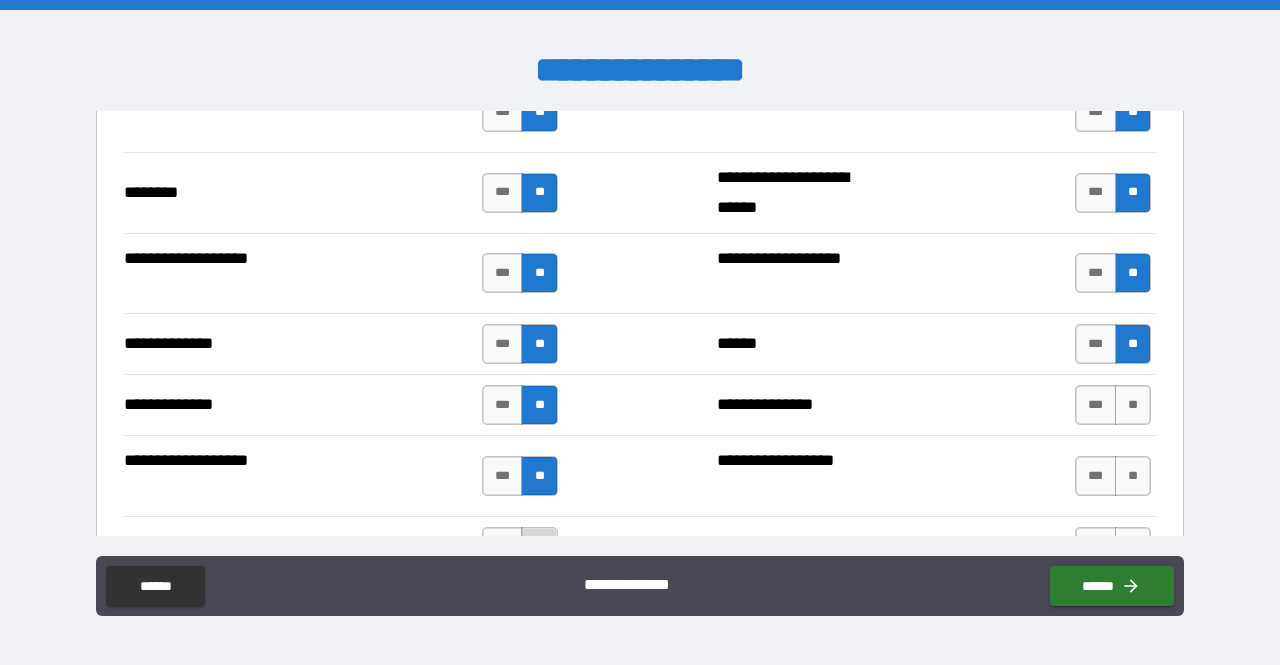click on "**" at bounding box center (539, 547) 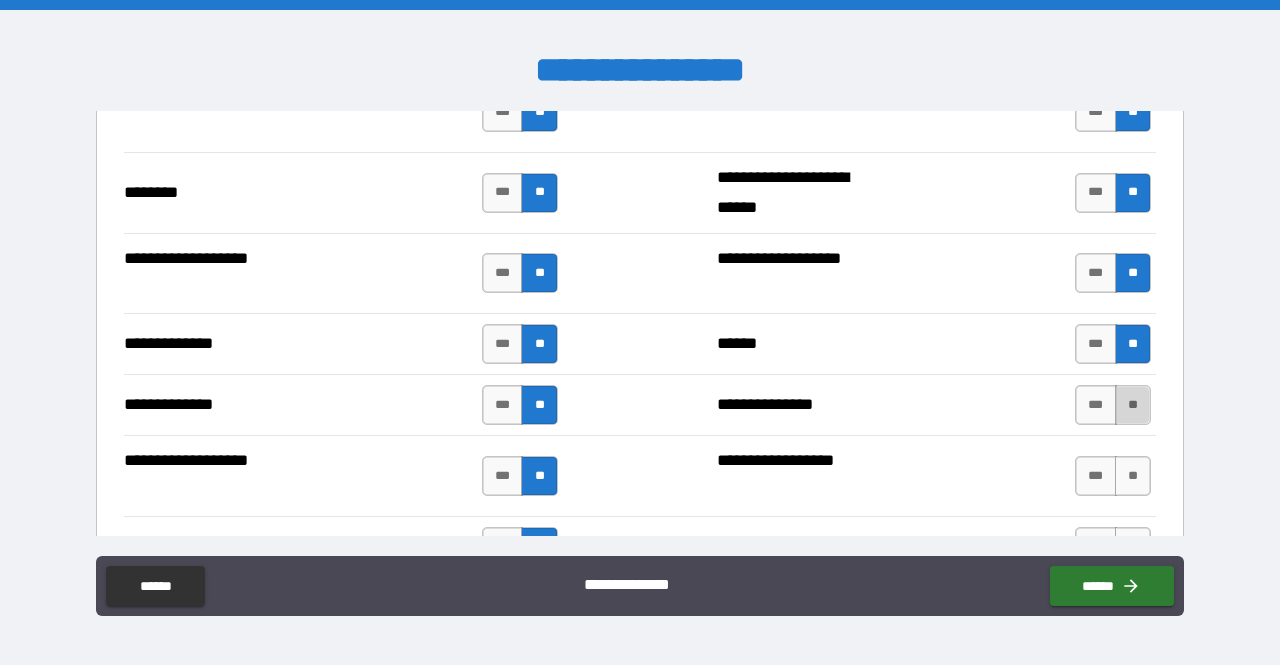 click on "**" at bounding box center (1133, 405) 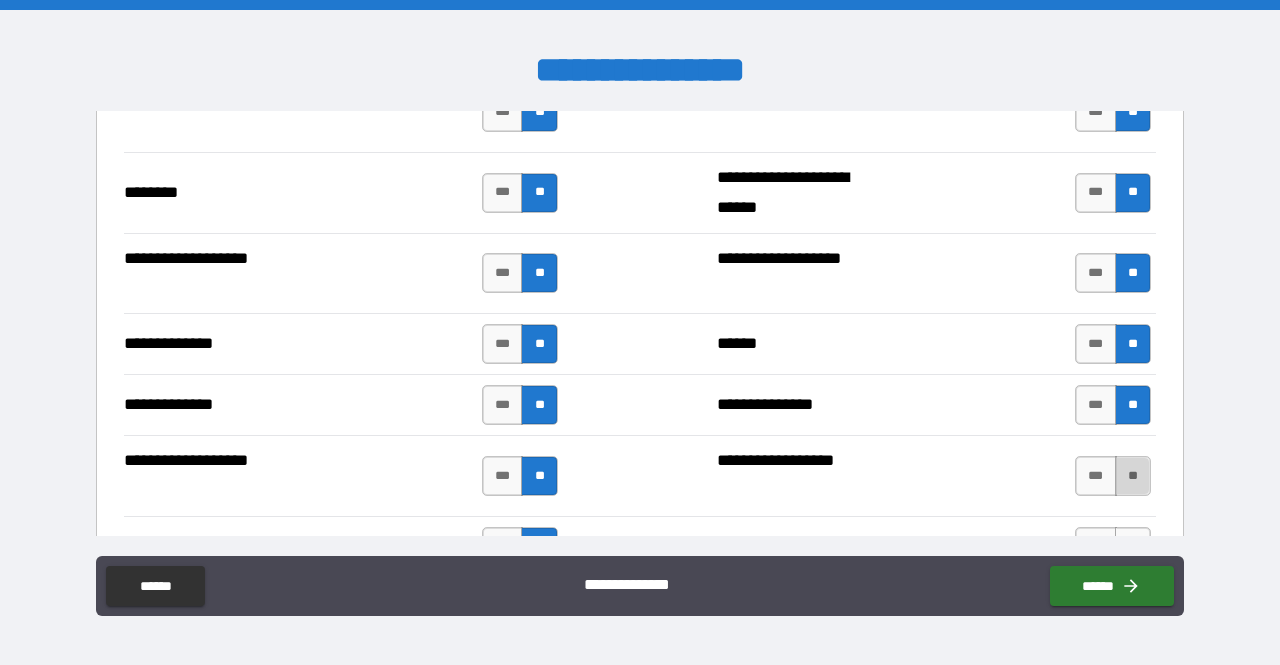 click on "**" at bounding box center (1133, 476) 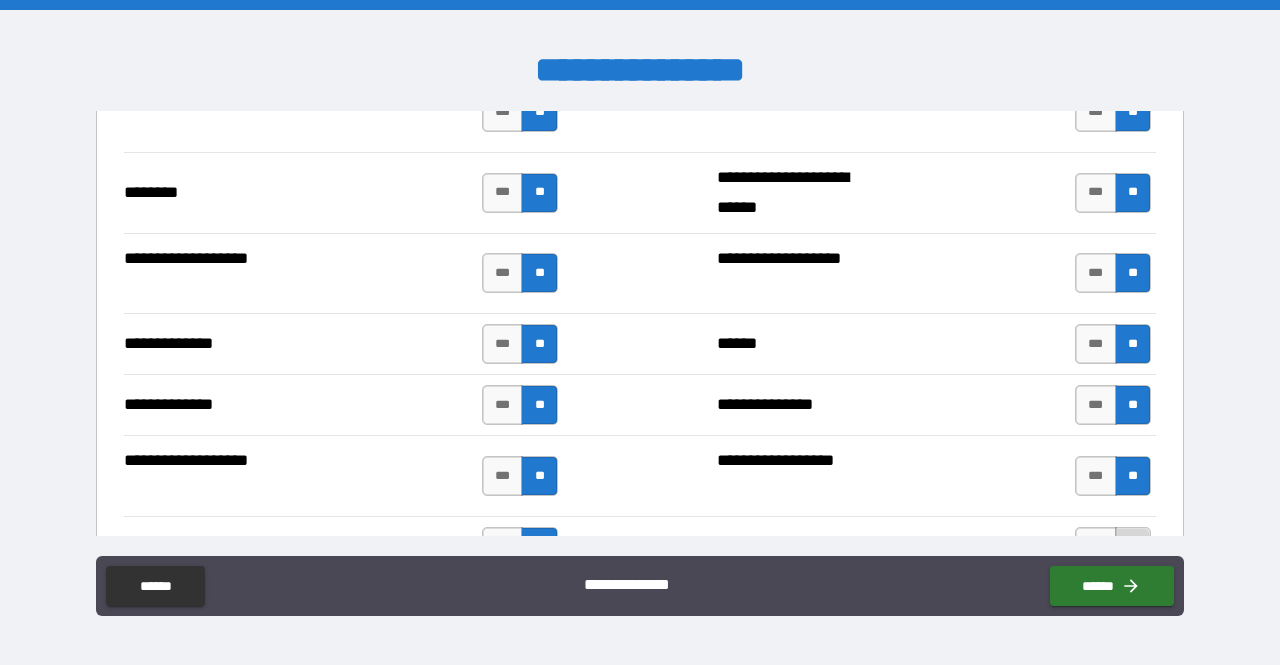 click on "**" at bounding box center (1133, 547) 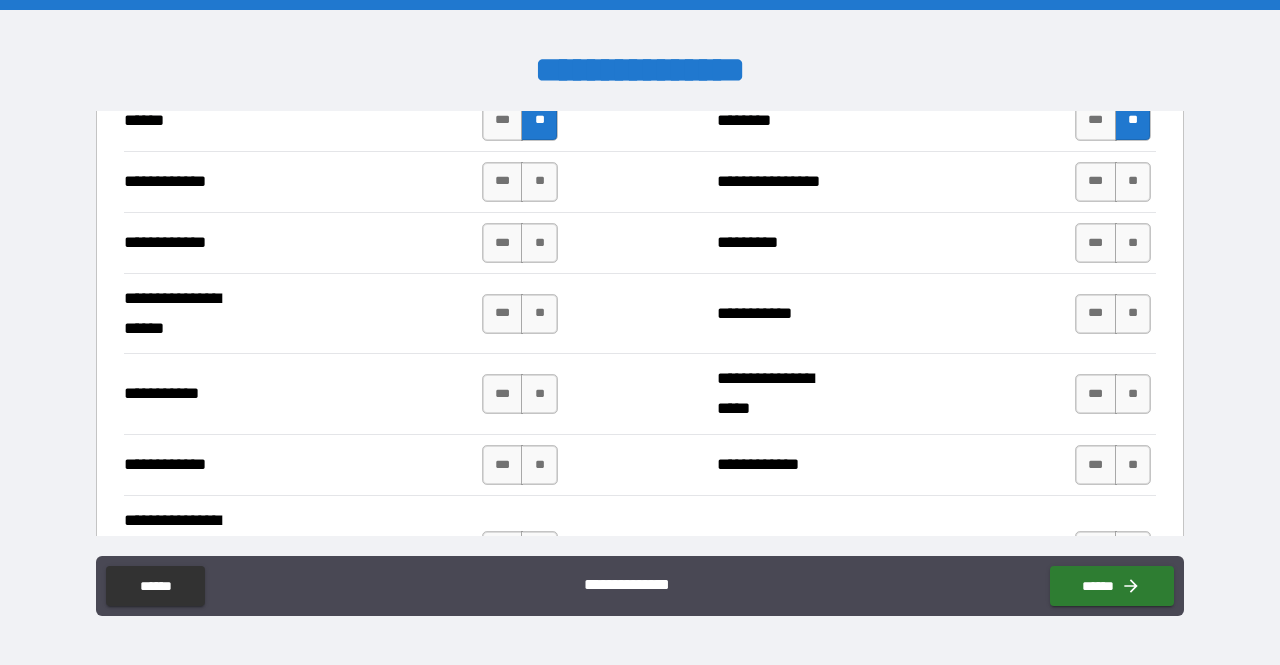 scroll, scrollTop: 3880, scrollLeft: 0, axis: vertical 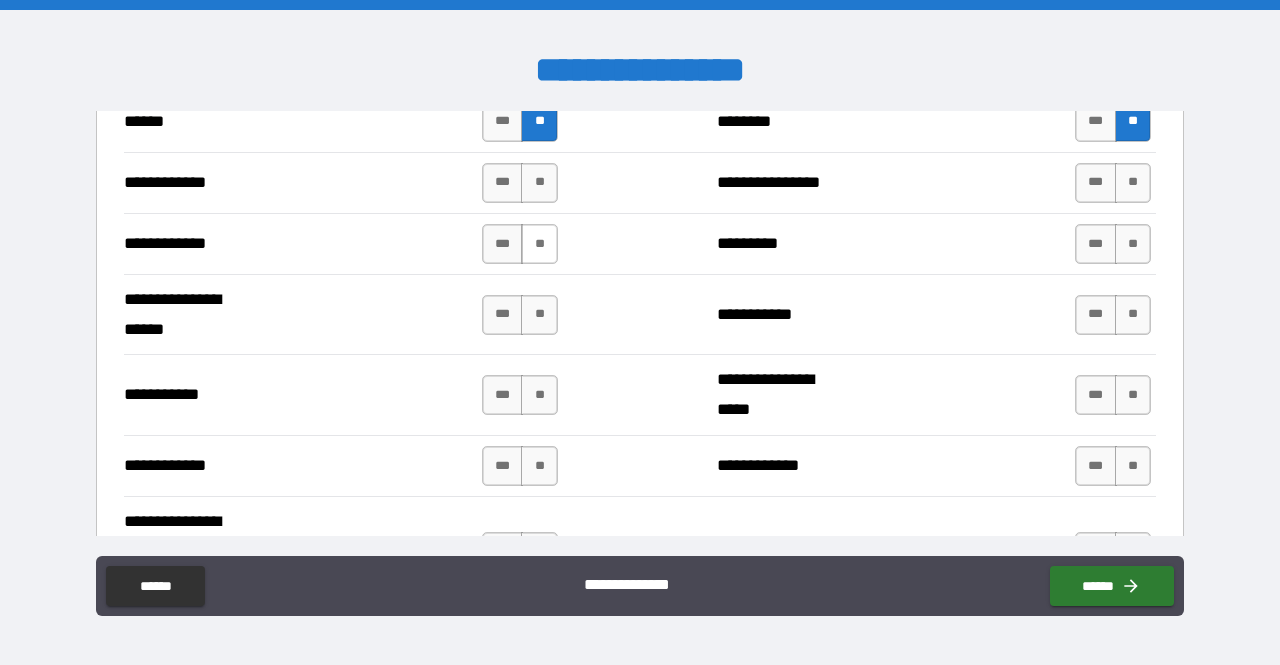 drag, startPoint x: 534, startPoint y: 157, endPoint x: 536, endPoint y: 220, distance: 63.03174 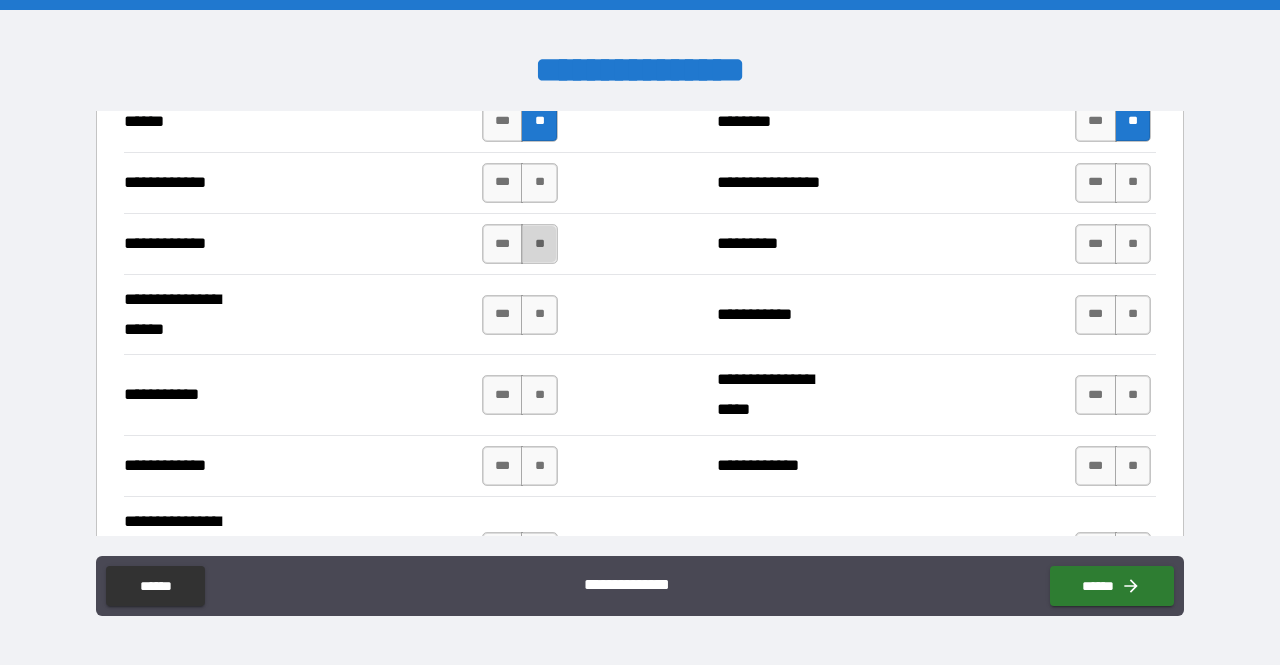 click on "**" at bounding box center (539, 244) 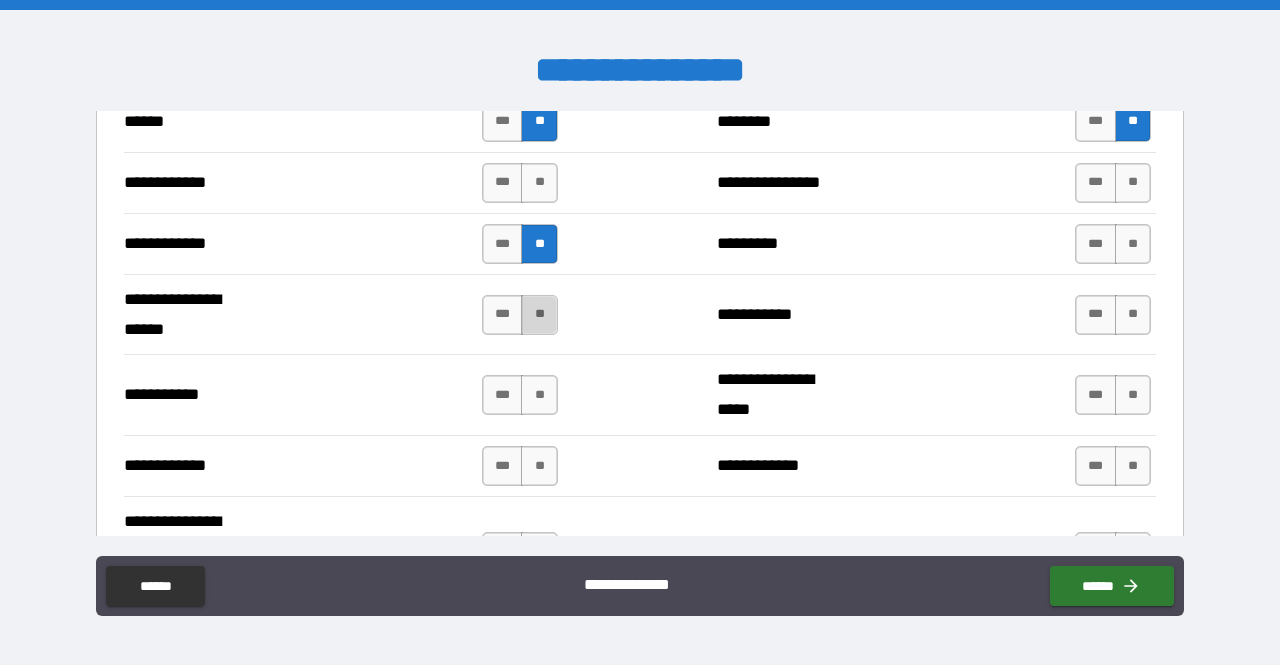 click on "**" at bounding box center [539, 315] 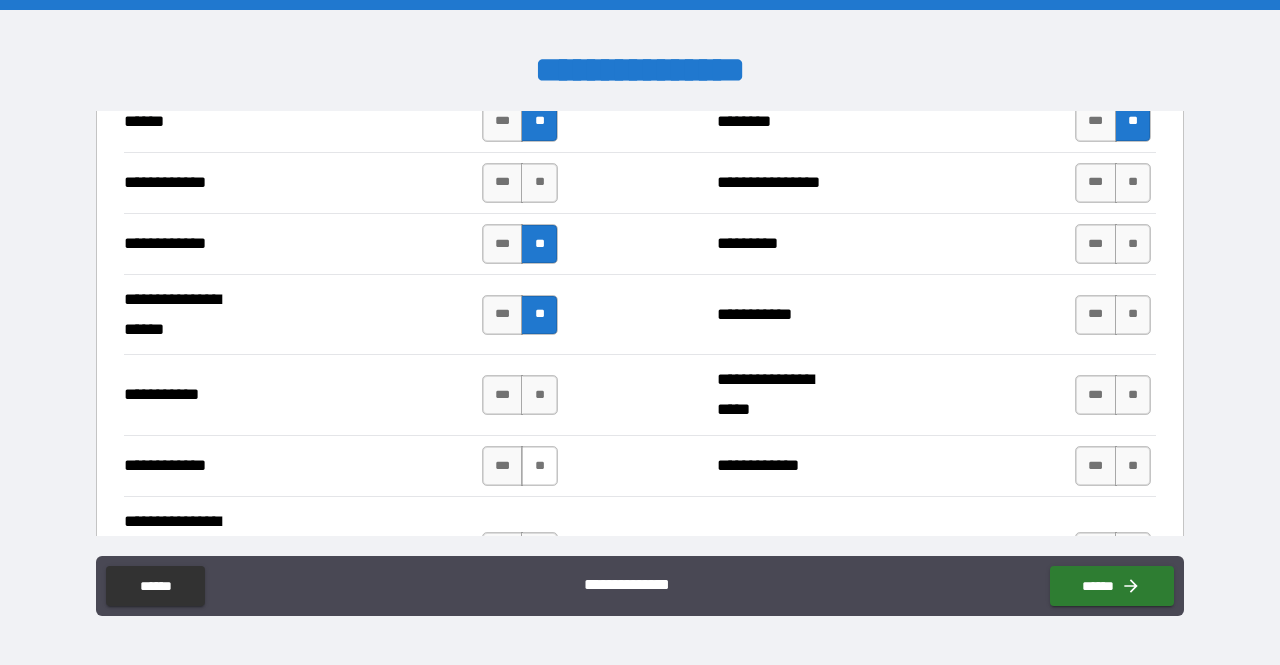 drag, startPoint x: 538, startPoint y: 377, endPoint x: 530, endPoint y: 442, distance: 65.490456 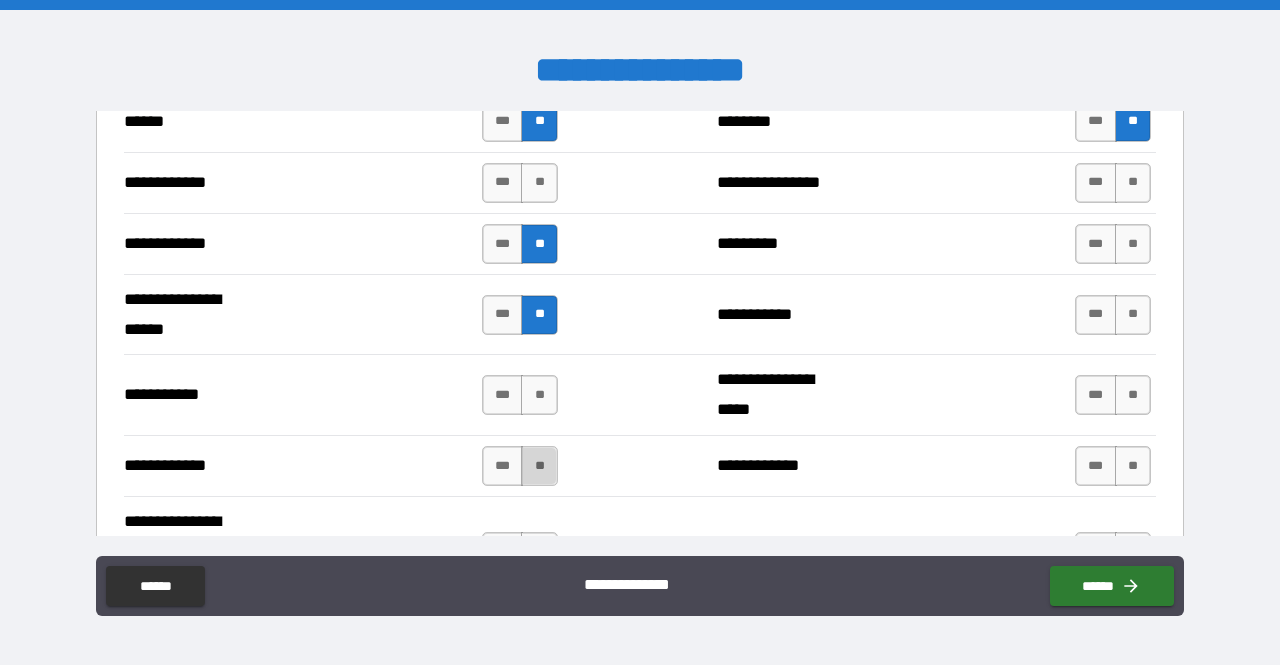 click on "**" at bounding box center [539, 466] 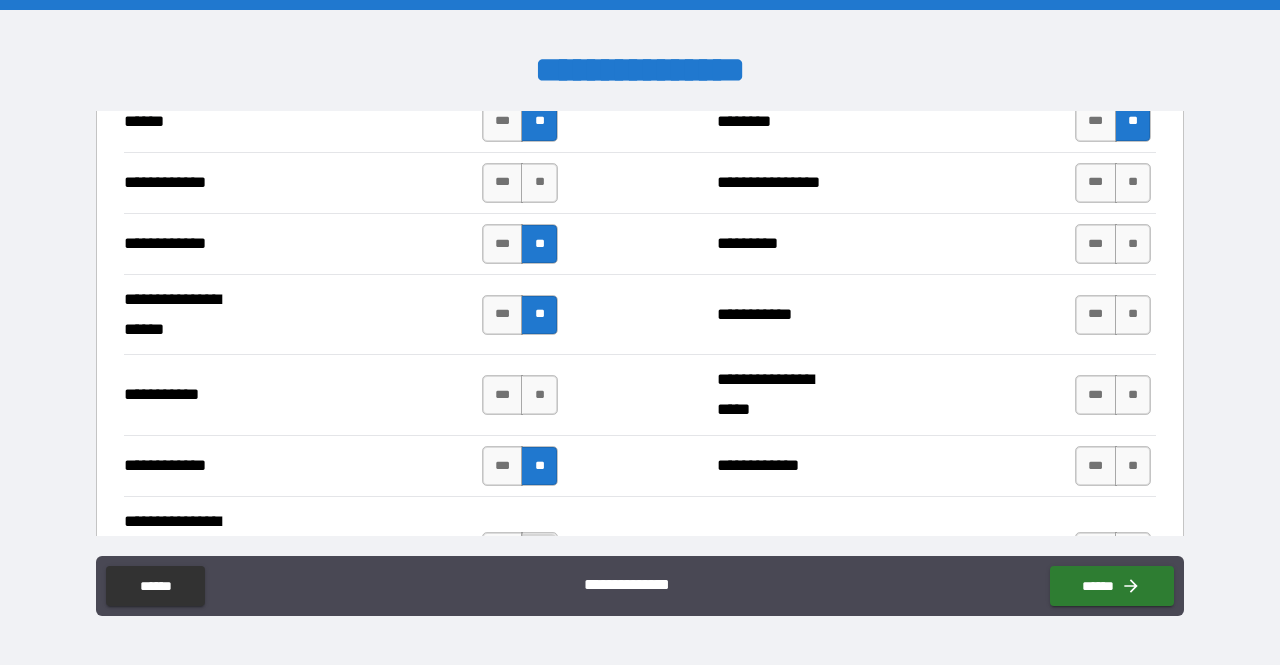 click on "**" at bounding box center [539, 552] 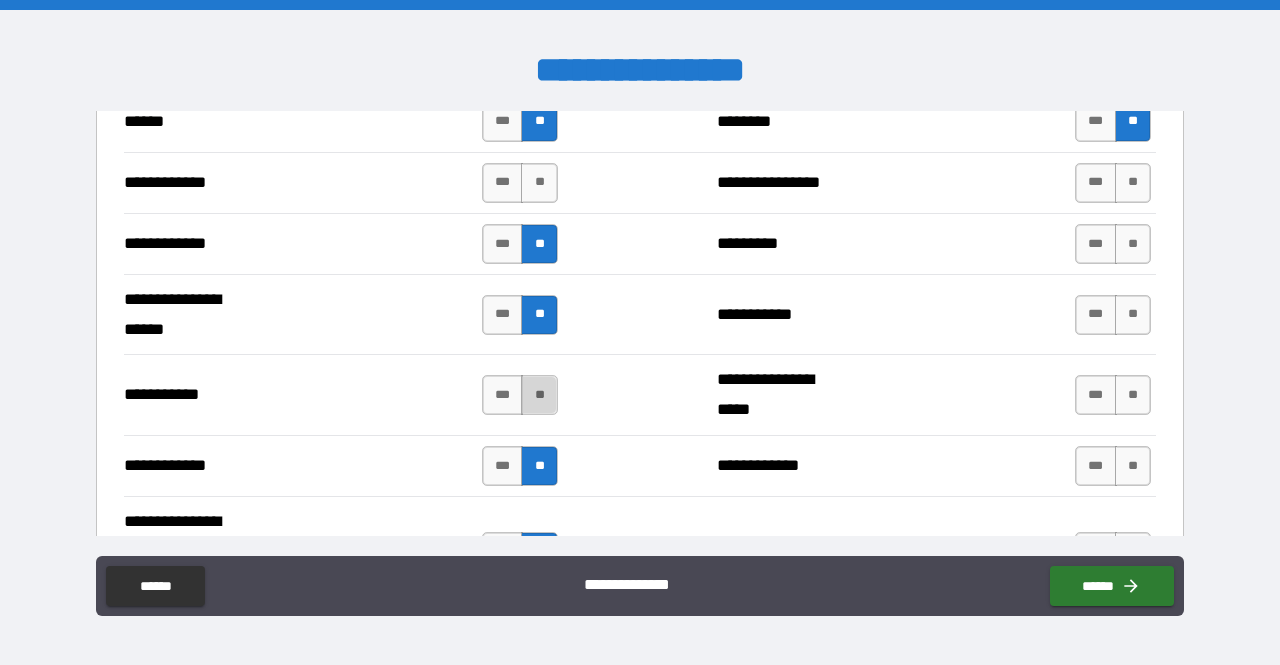 click on "**" at bounding box center (539, 395) 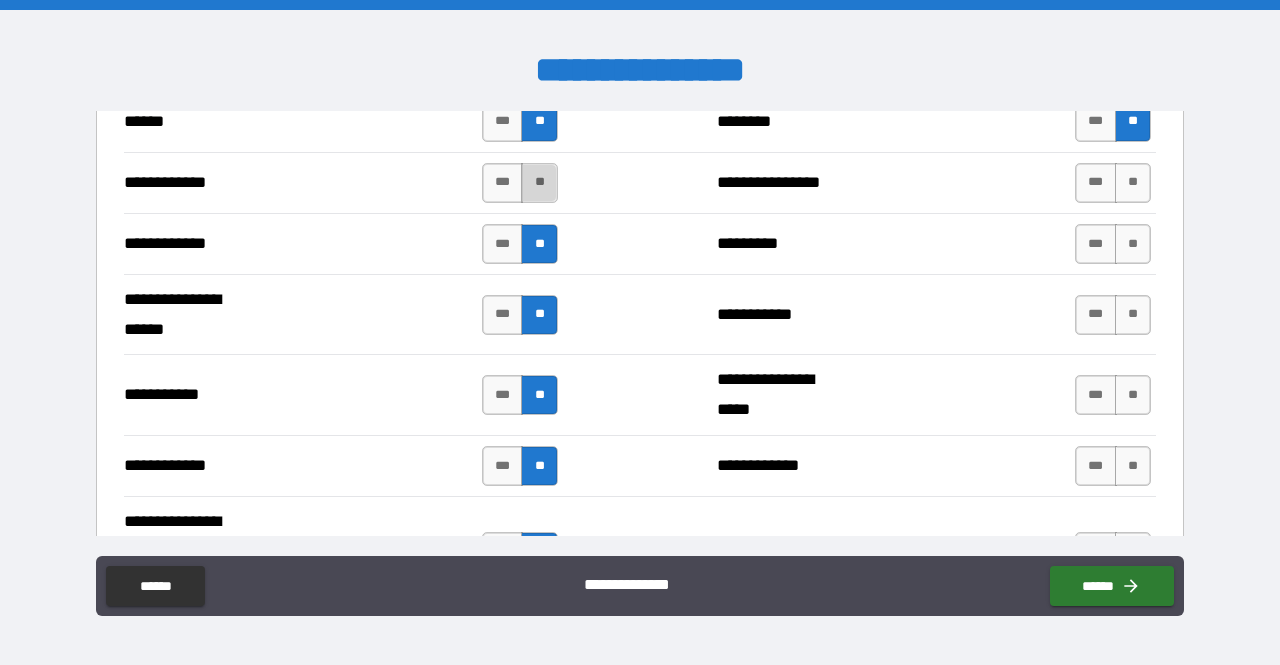 click on "**" at bounding box center [539, 183] 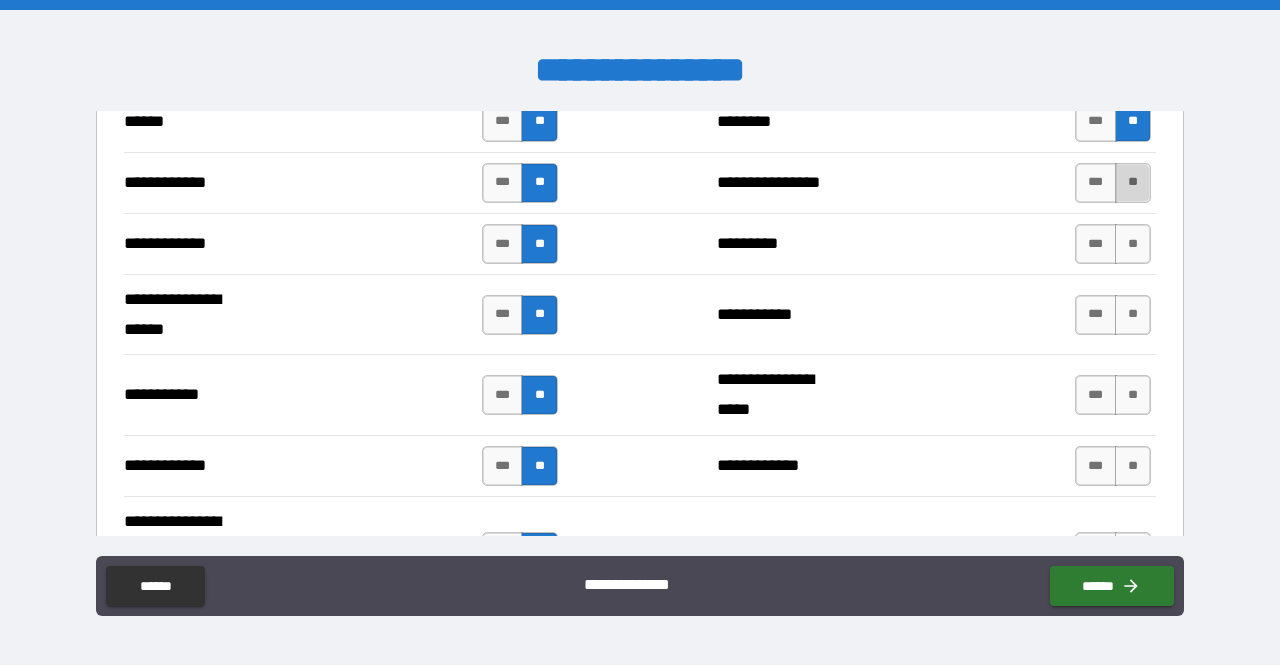 click on "**" at bounding box center (1133, 183) 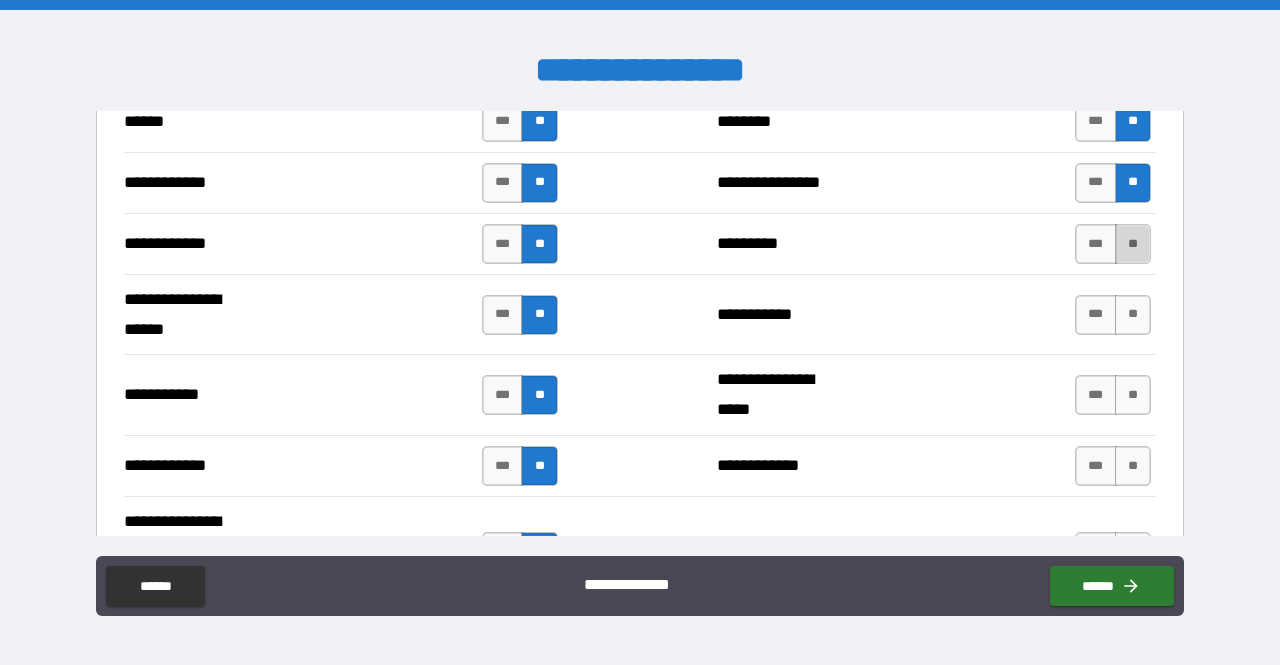 click on "**" at bounding box center (1133, 244) 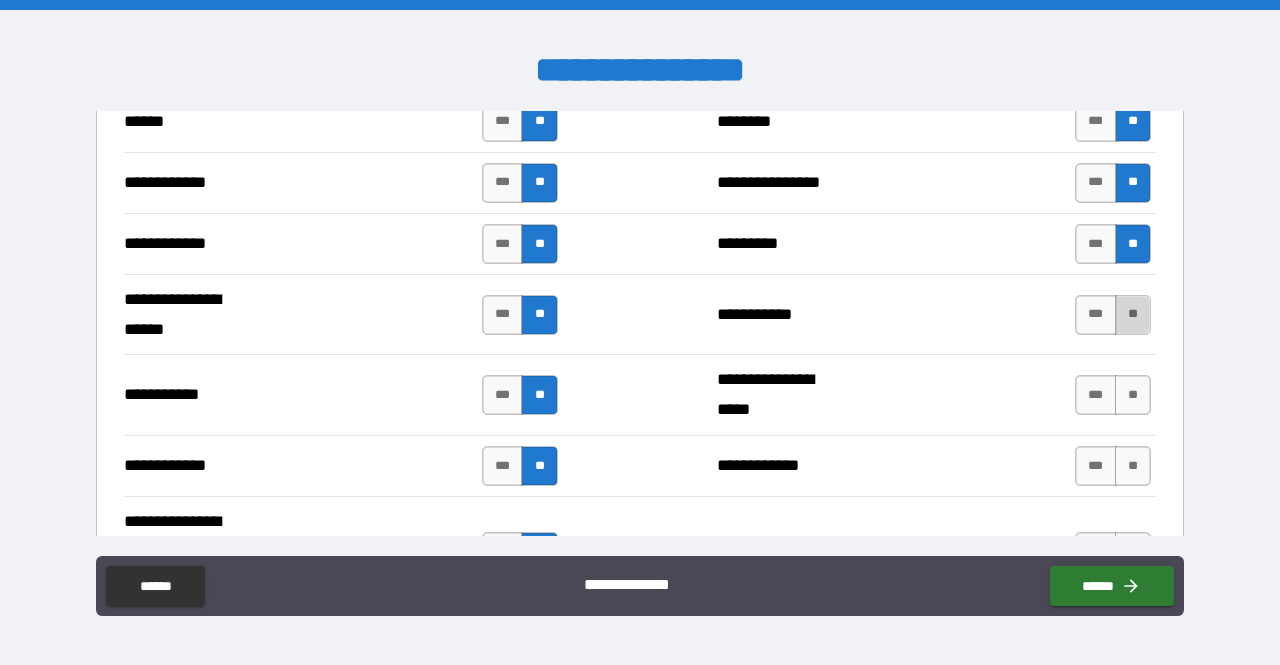 click on "**" at bounding box center (1133, 315) 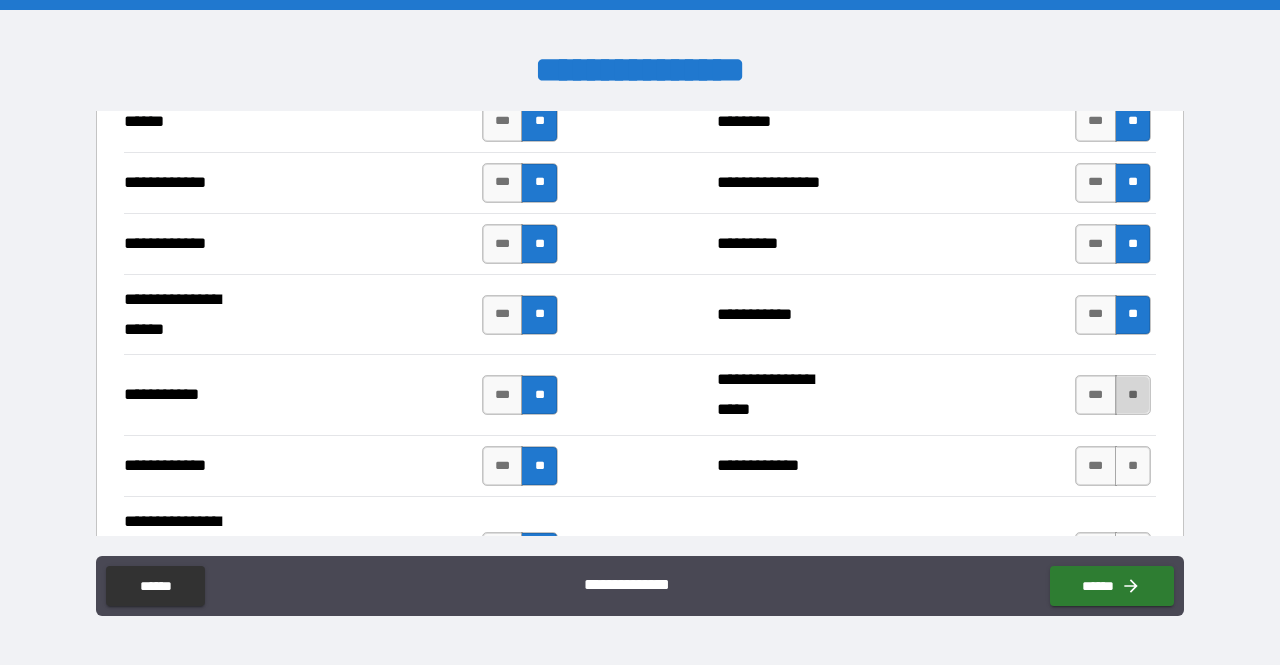 click on "**" at bounding box center [1133, 395] 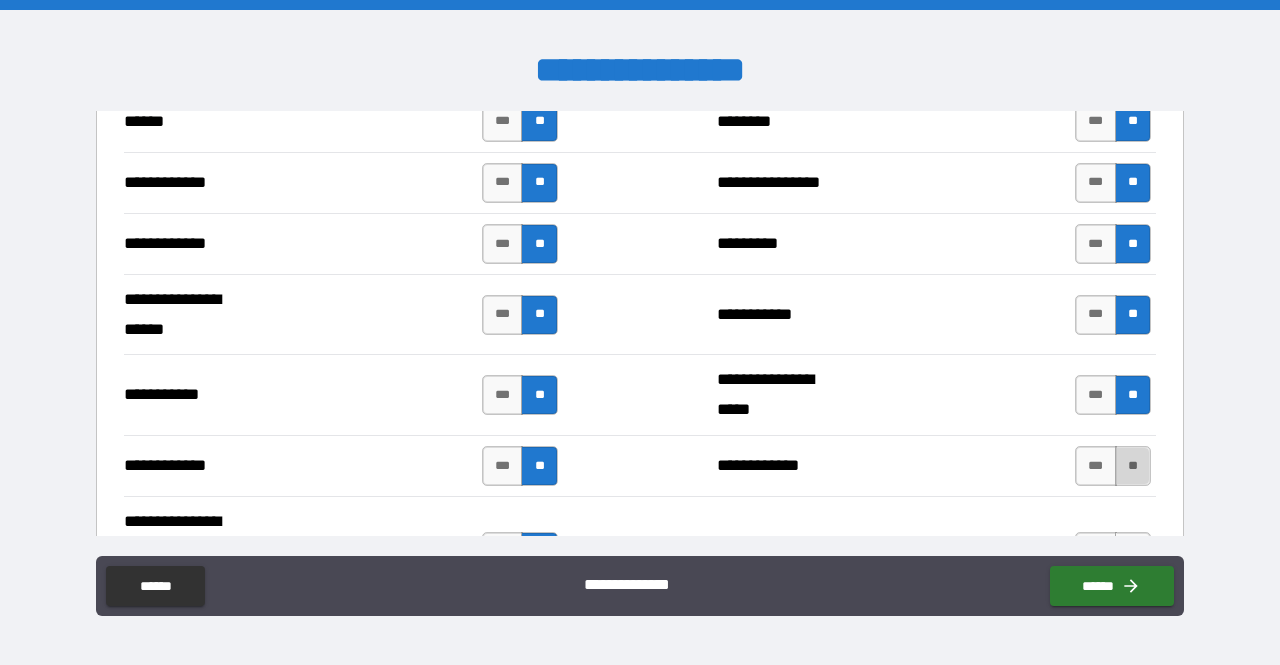 click on "**" at bounding box center [1133, 466] 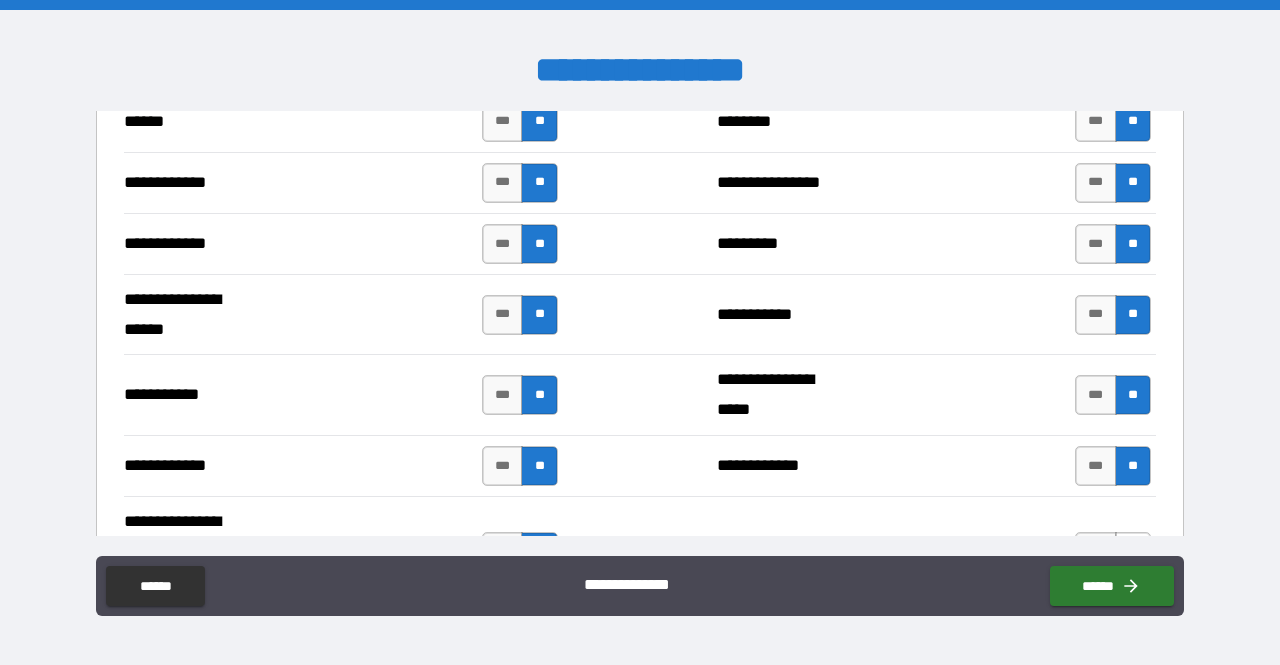 click on "**" at bounding box center (1133, 552) 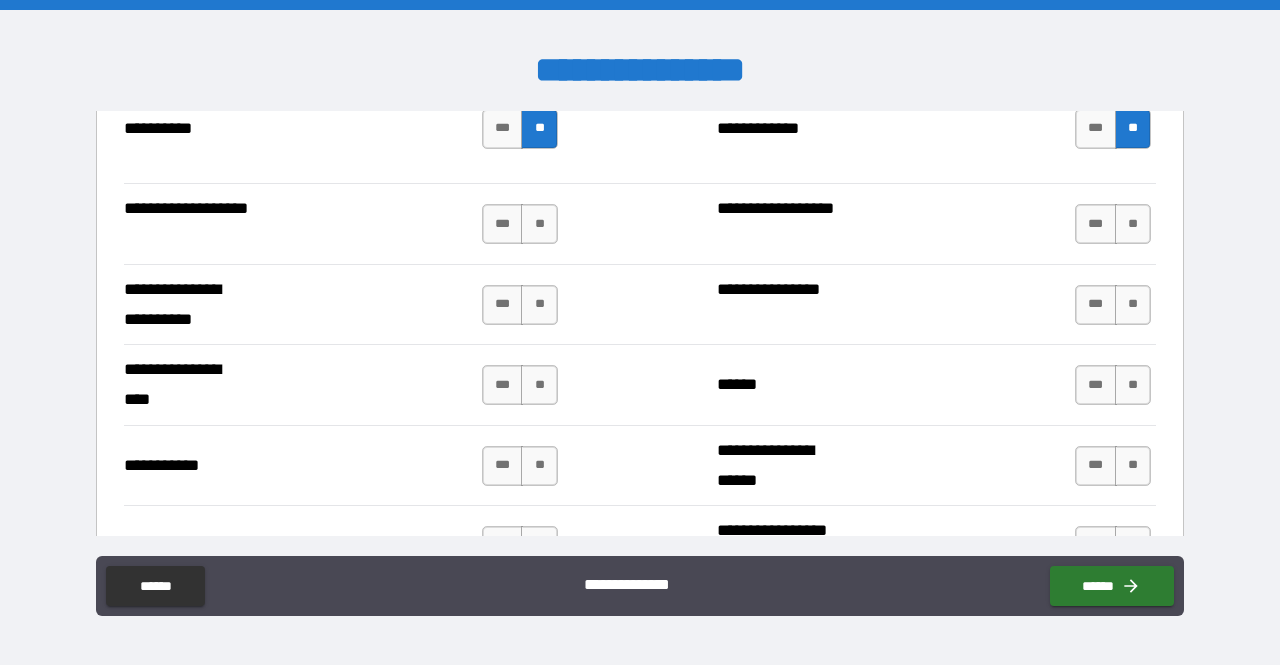 scroll, scrollTop: 4327, scrollLeft: 0, axis: vertical 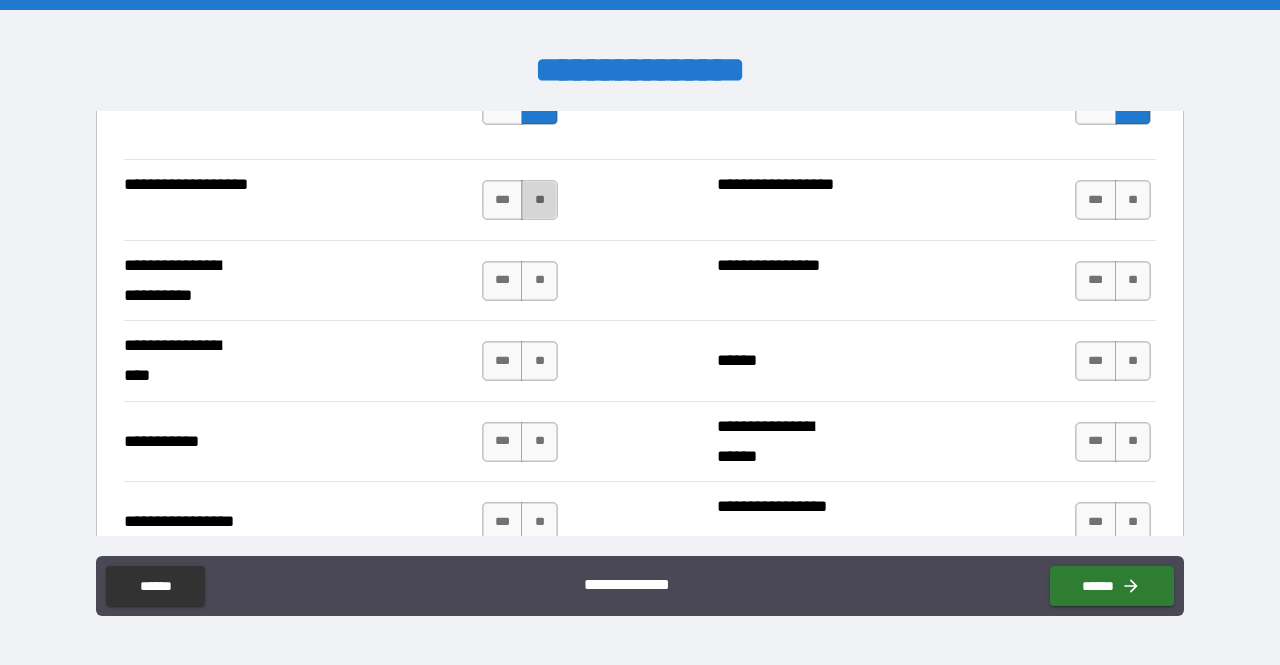 click on "**" at bounding box center [539, 200] 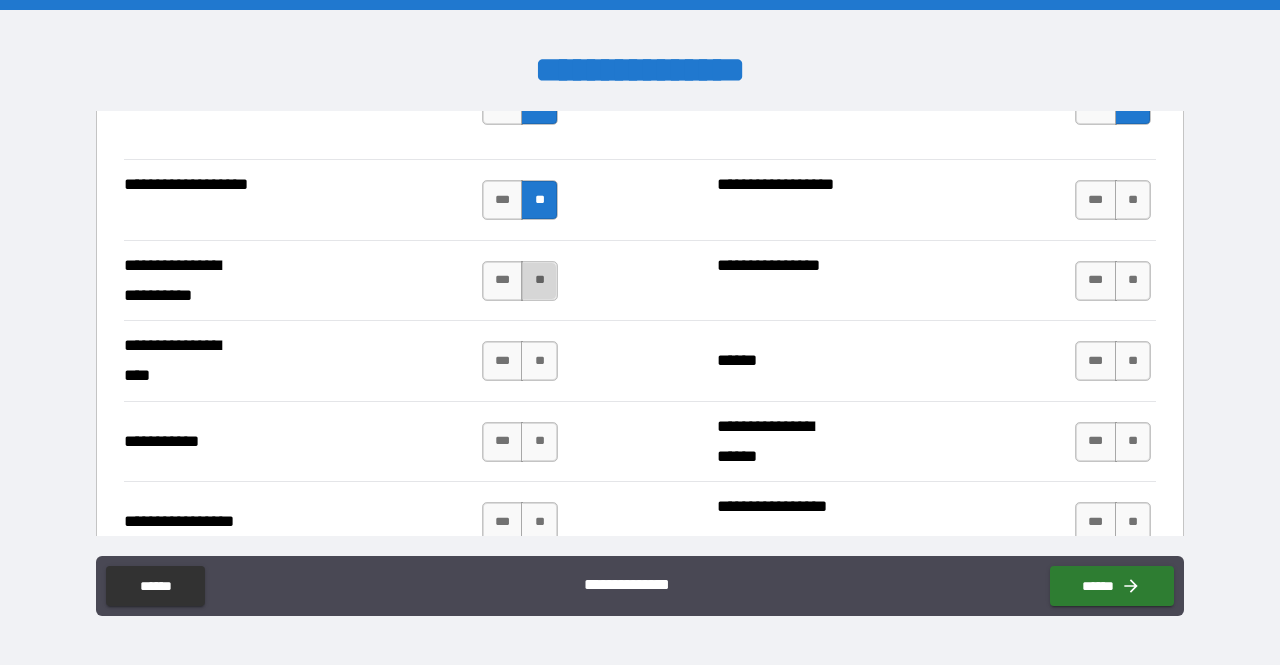 click on "**" at bounding box center (539, 281) 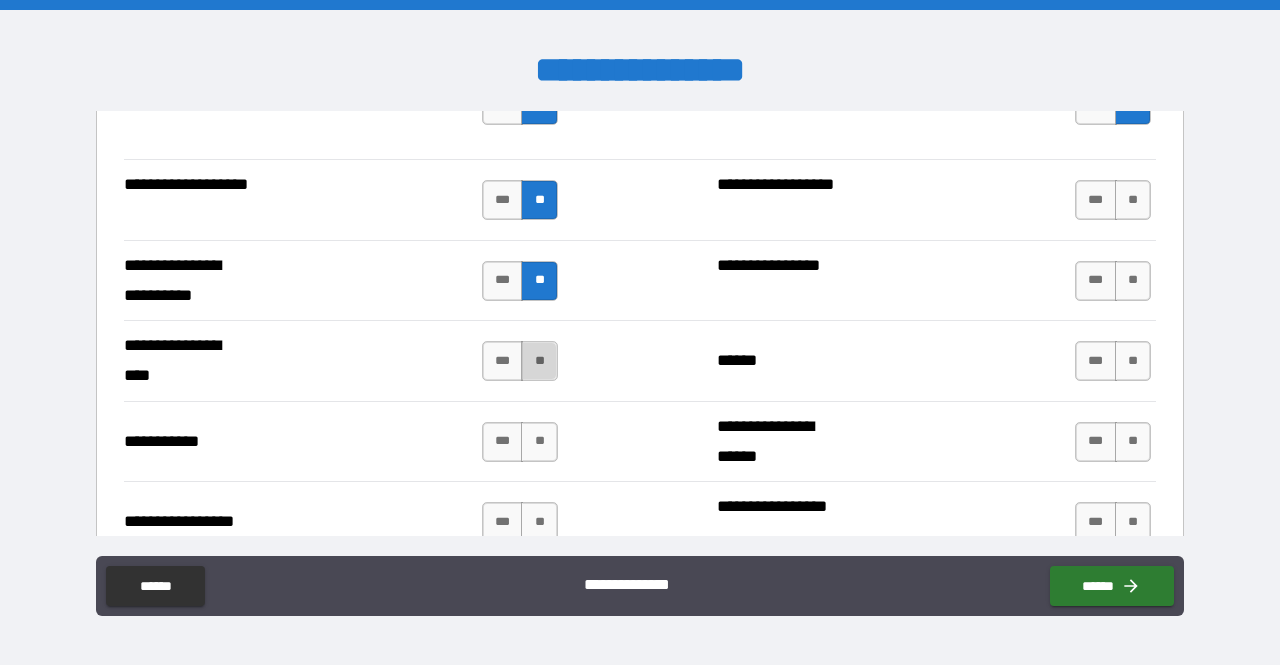 click on "**" at bounding box center [539, 361] 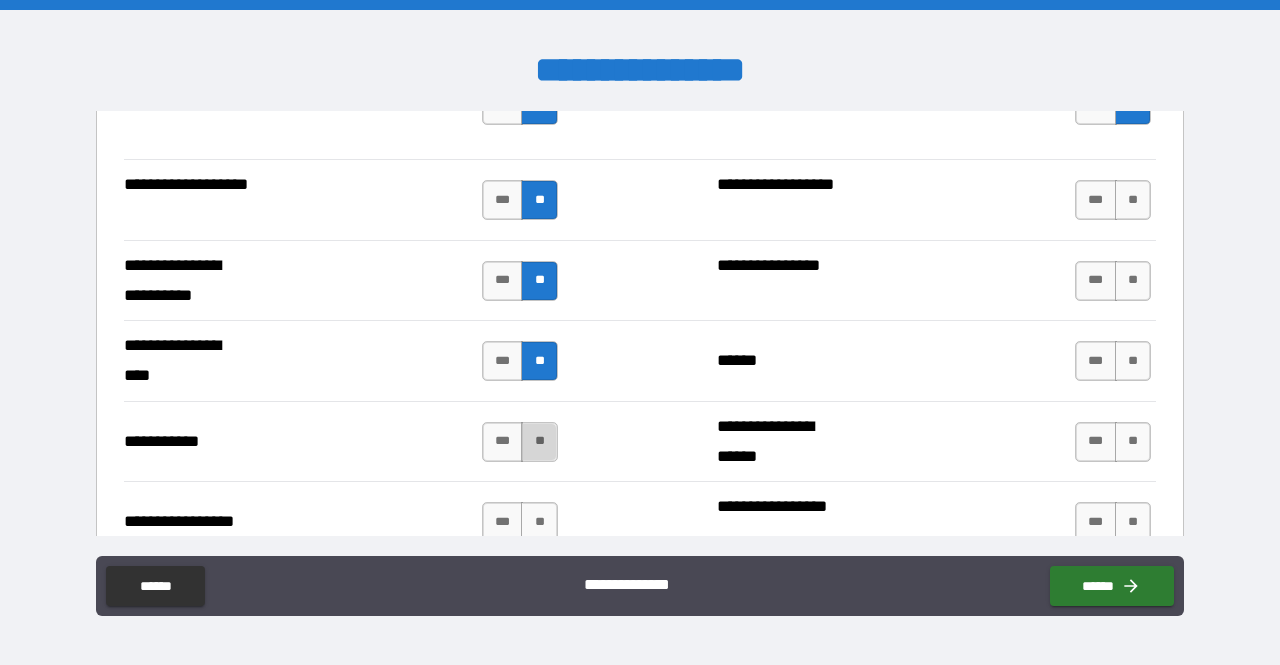 click on "**" at bounding box center (539, 442) 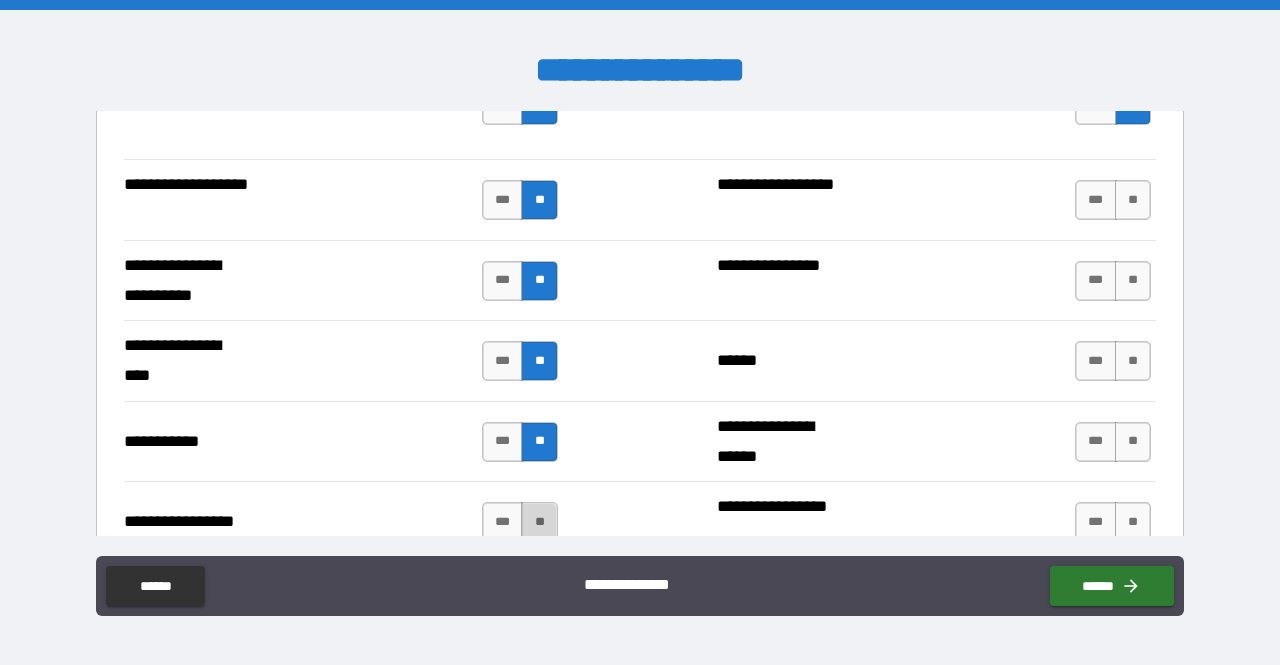 click on "**" at bounding box center [539, 522] 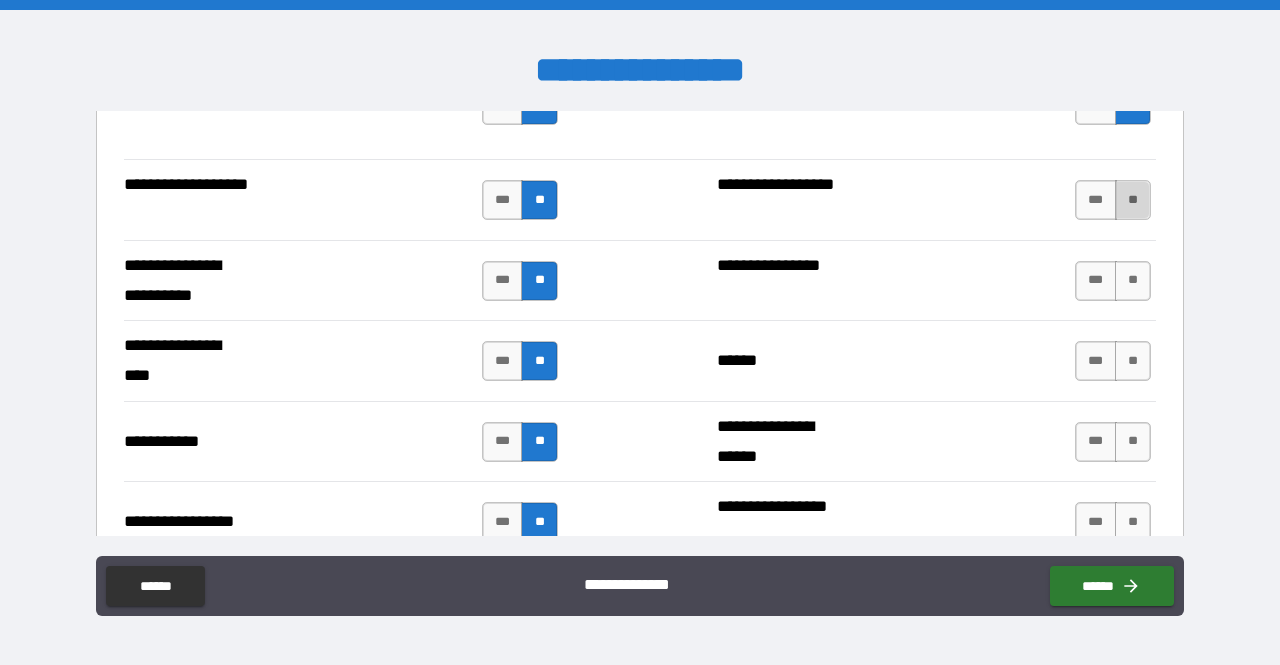 click on "**" at bounding box center (1133, 200) 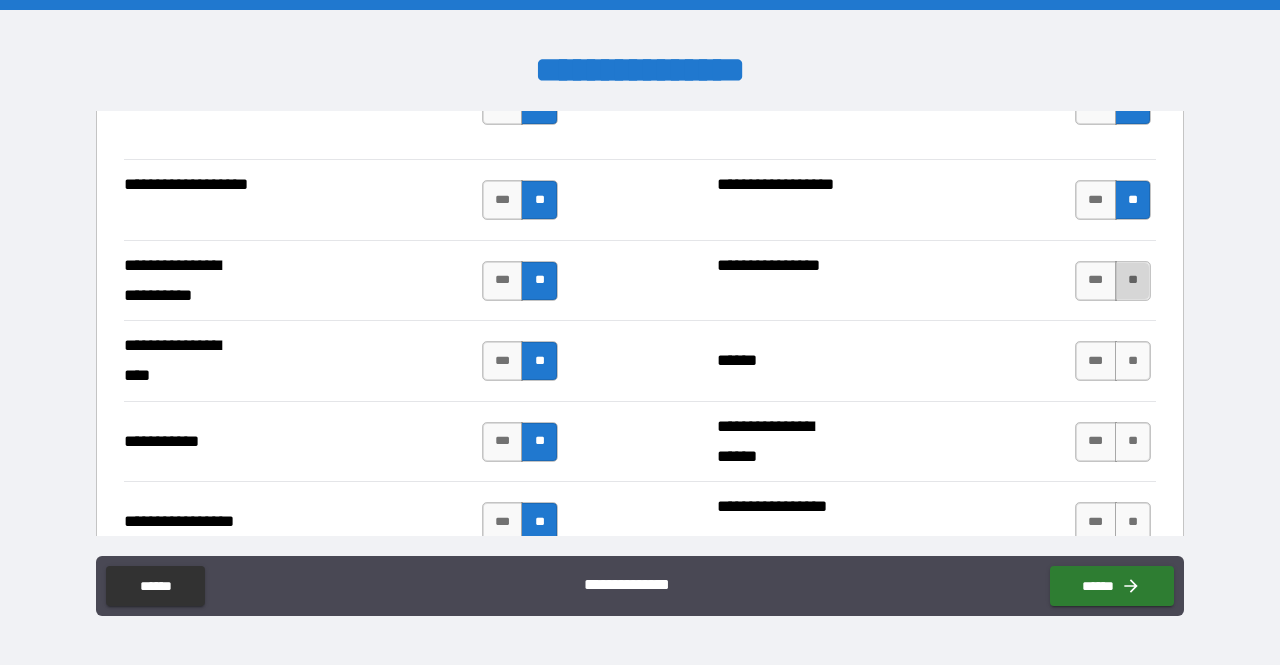 click on "**" at bounding box center [1133, 281] 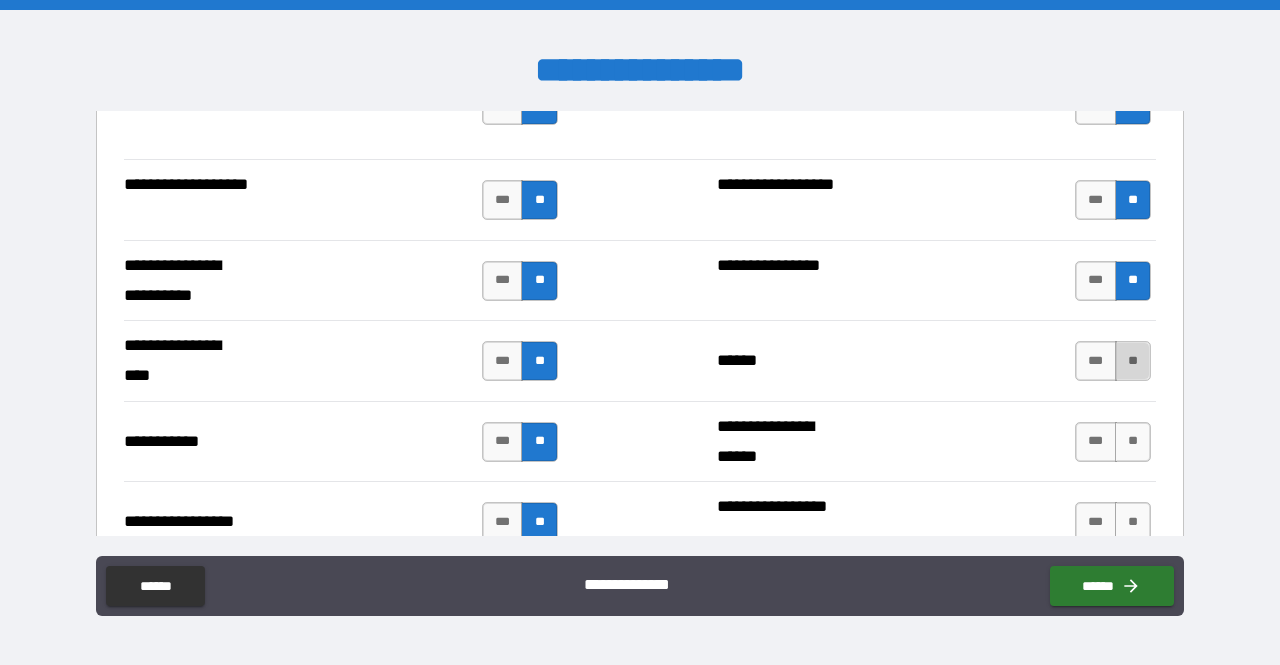 click on "**" at bounding box center [1133, 361] 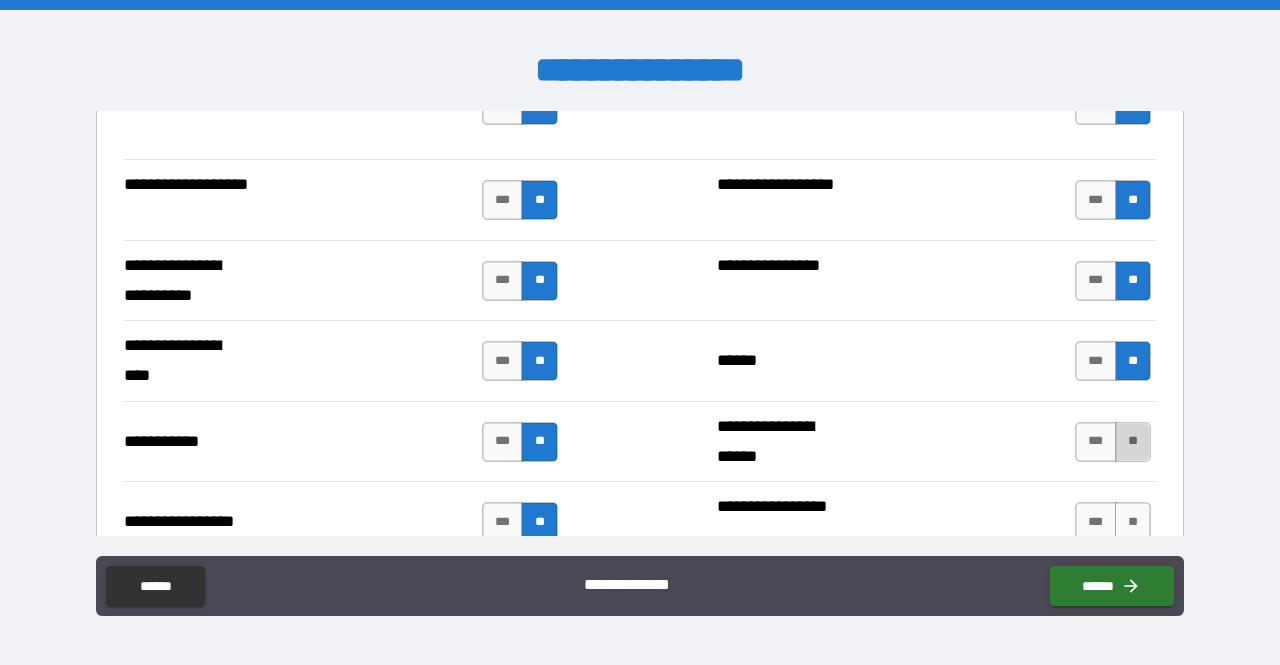 click on "**" at bounding box center [1133, 442] 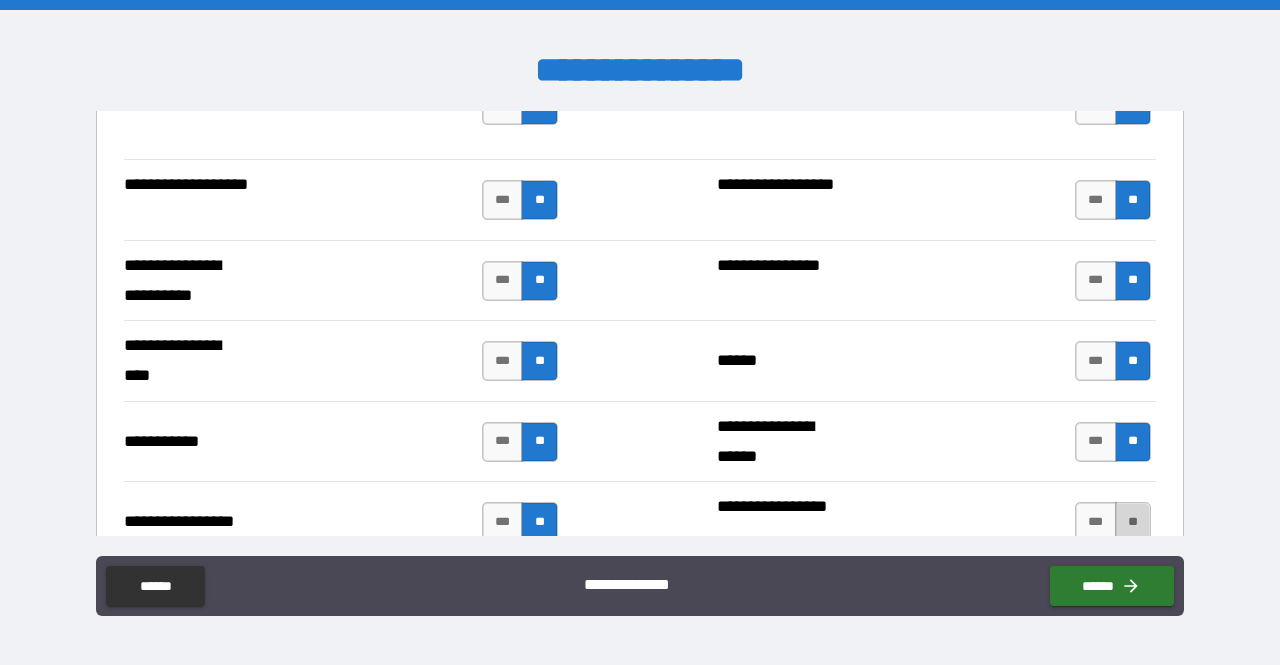click on "**" at bounding box center [1133, 522] 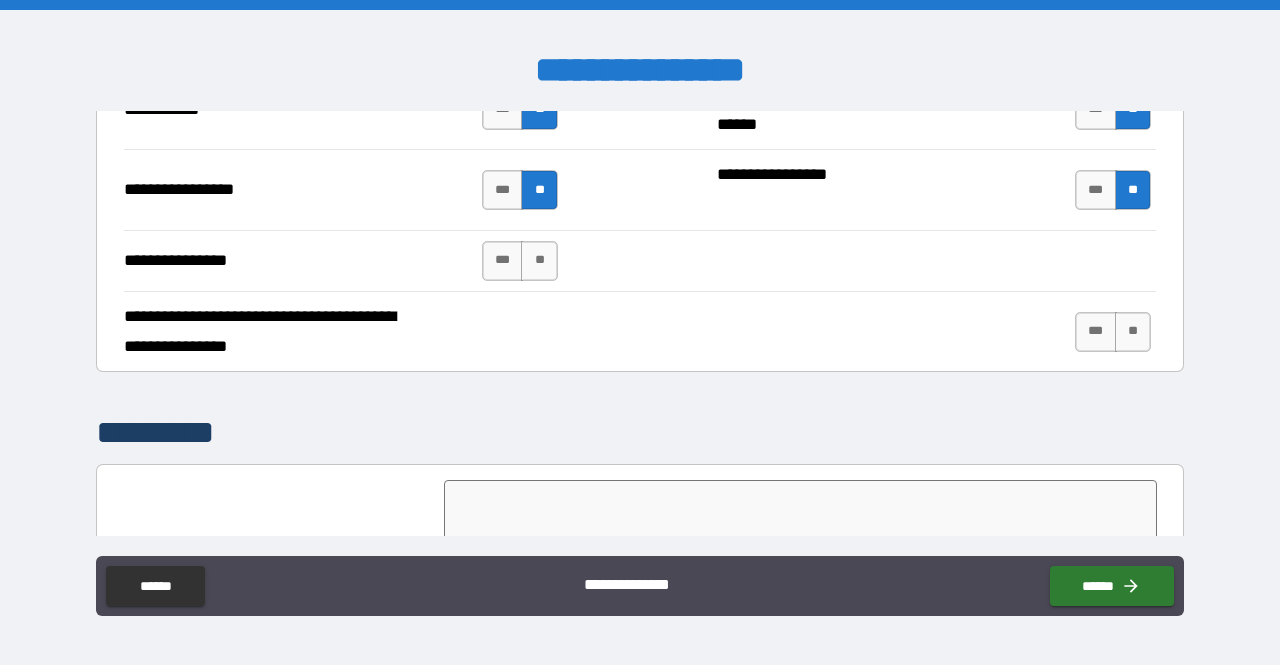 scroll, scrollTop: 4661, scrollLeft: 0, axis: vertical 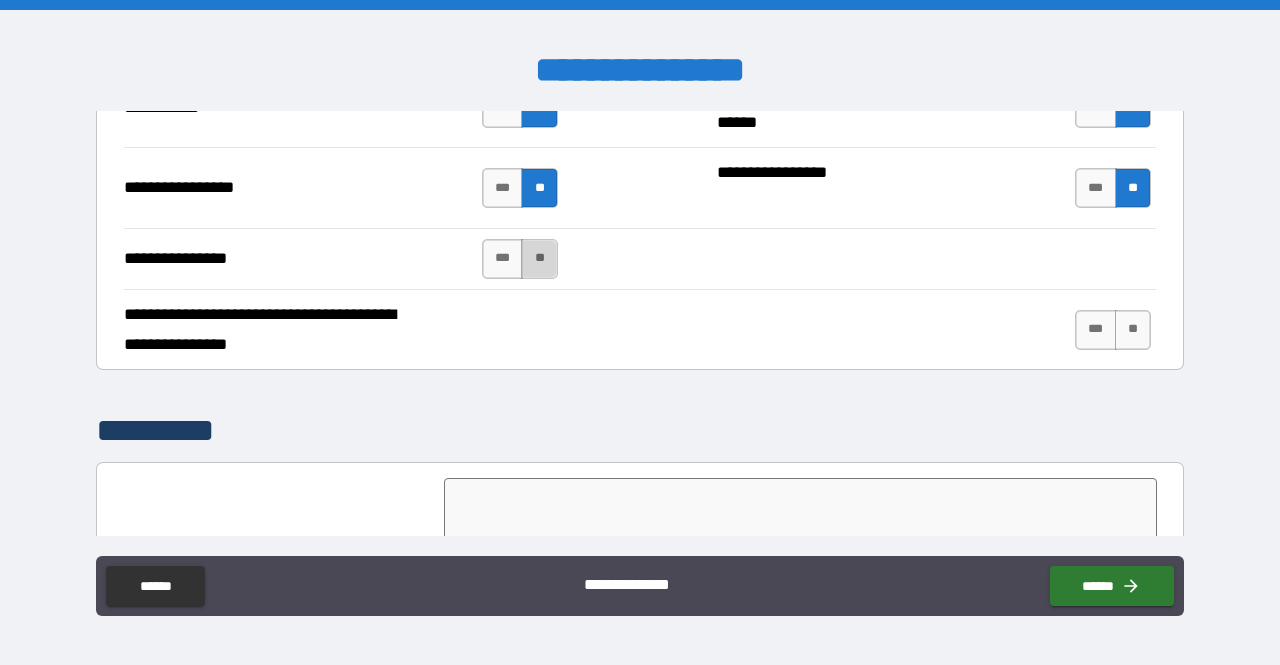 click on "**" at bounding box center (539, 259) 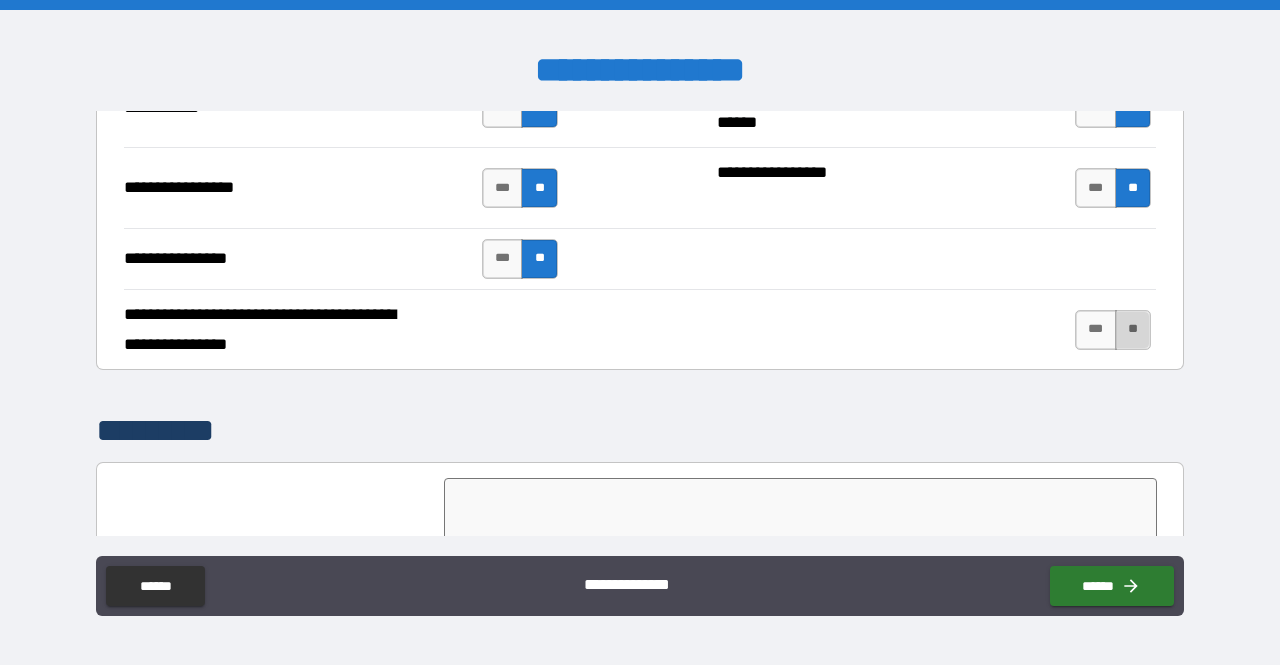 click on "**" at bounding box center (1133, 330) 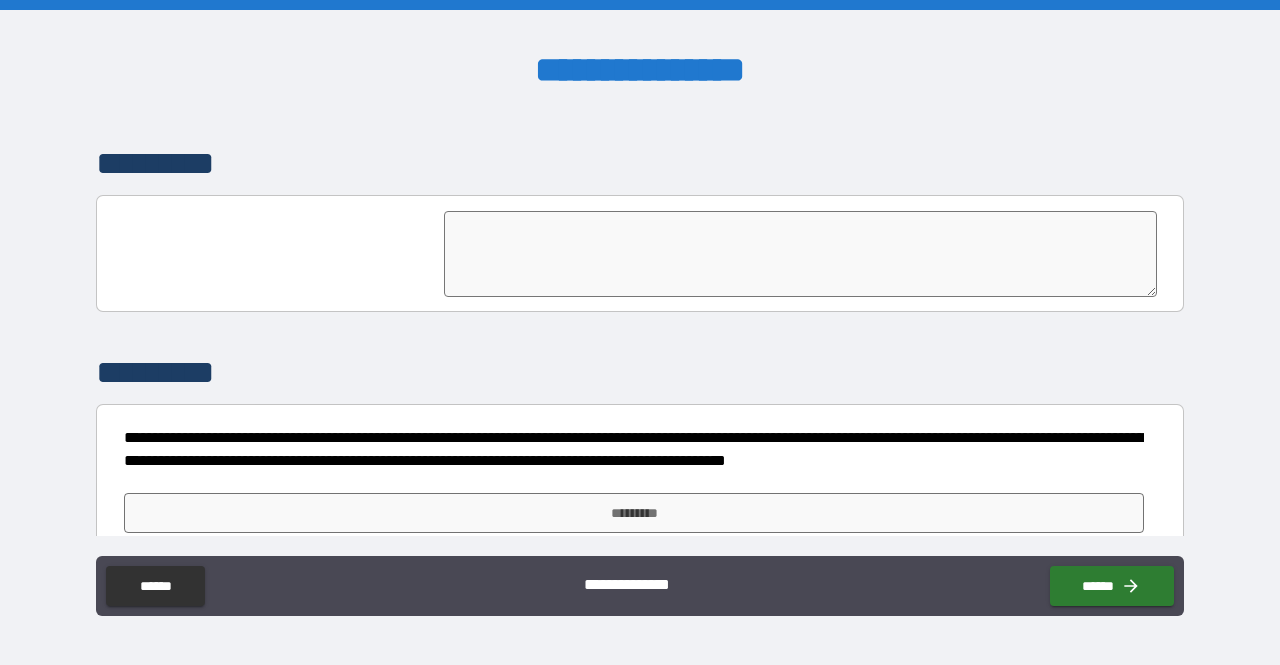 scroll, scrollTop: 4931, scrollLeft: 0, axis: vertical 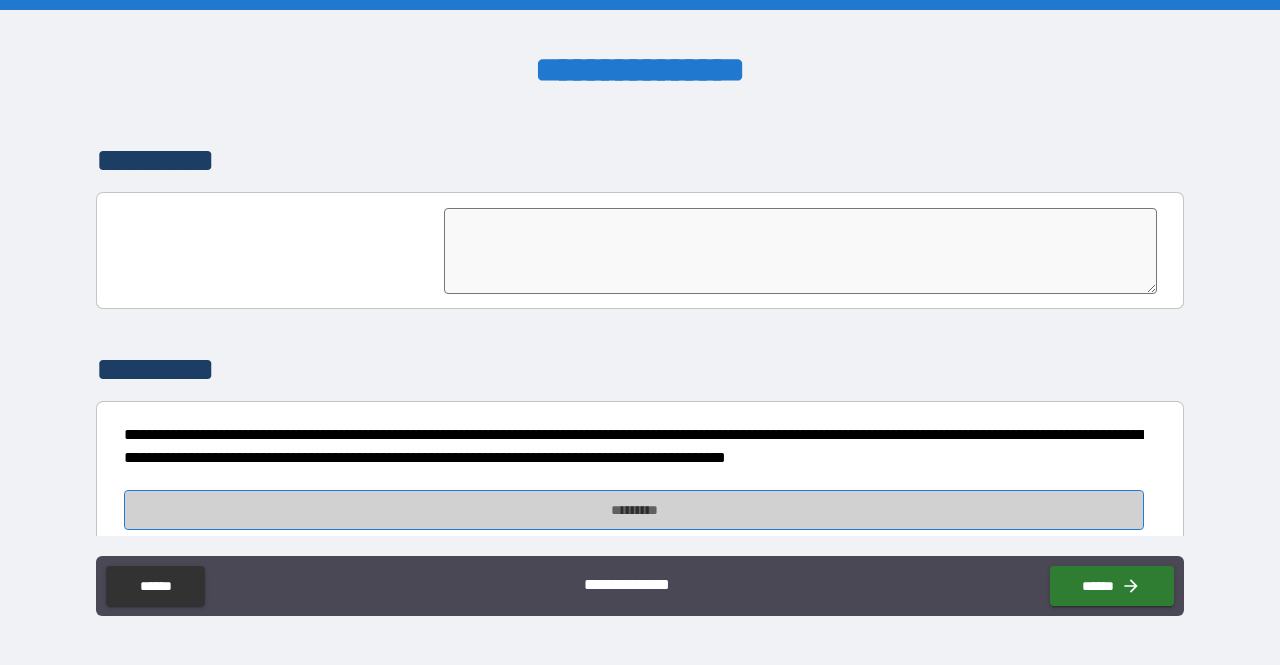 click on "*********" at bounding box center [634, 510] 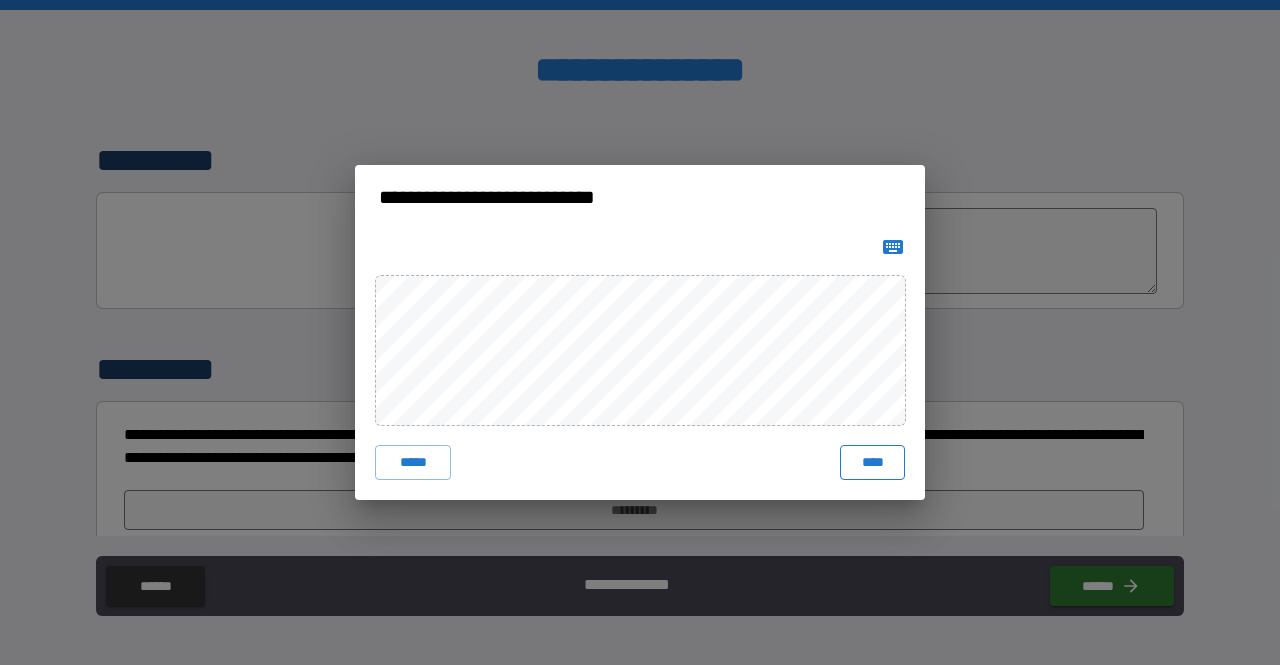 click on "****" at bounding box center (872, 463) 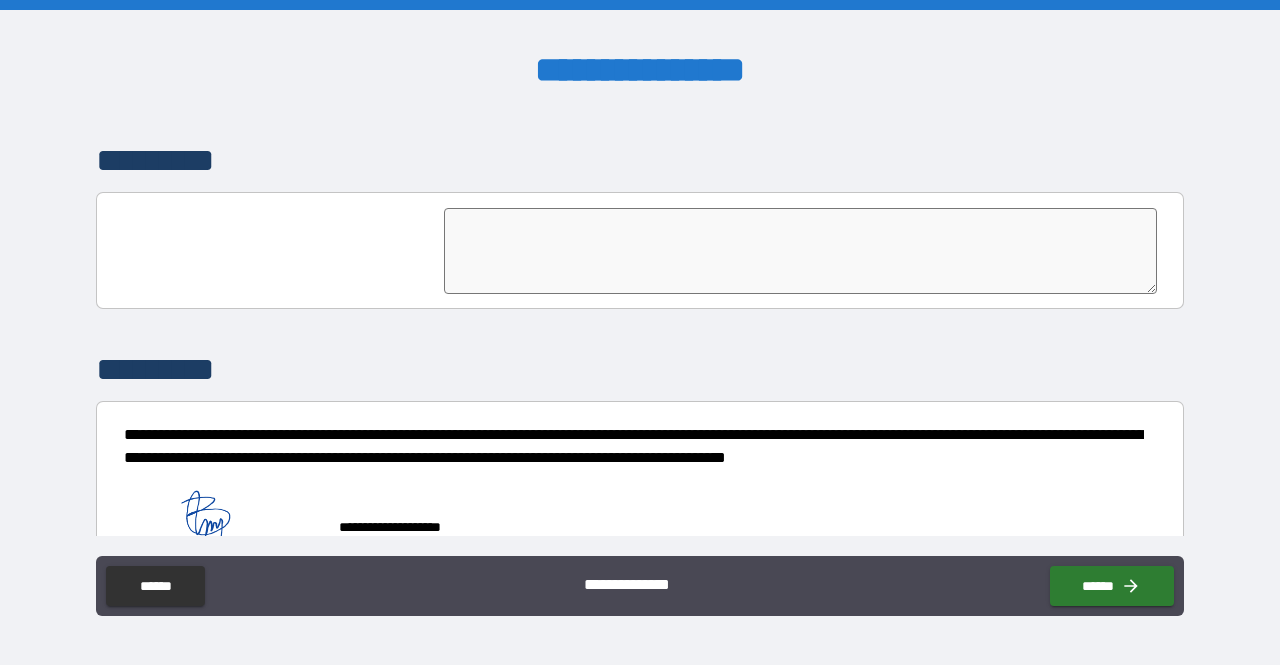 scroll, scrollTop: 4948, scrollLeft: 0, axis: vertical 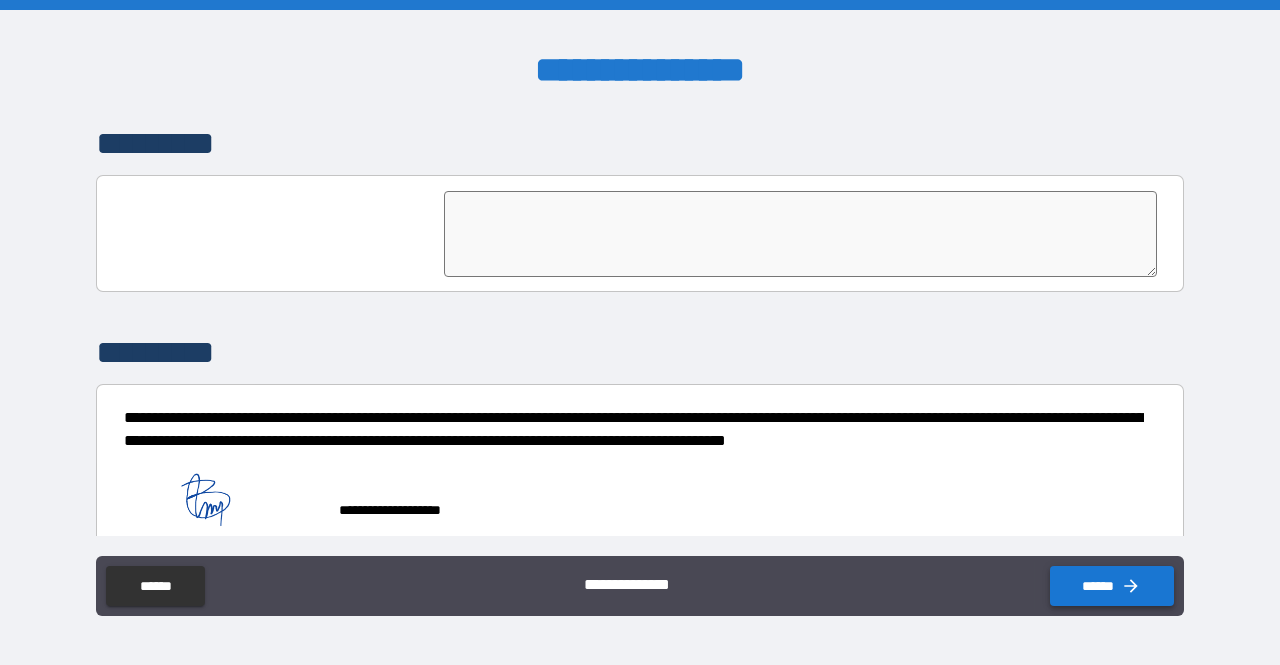 click on "******" at bounding box center [1112, 586] 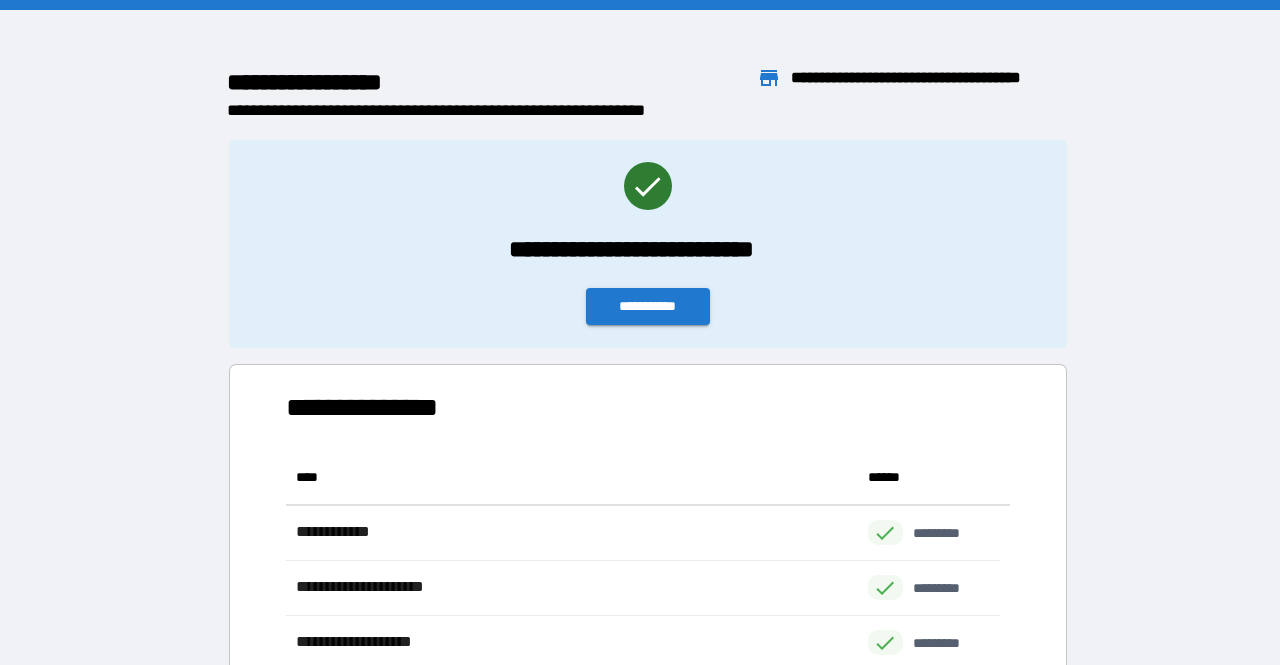 scroll, scrollTop: 16, scrollLeft: 16, axis: both 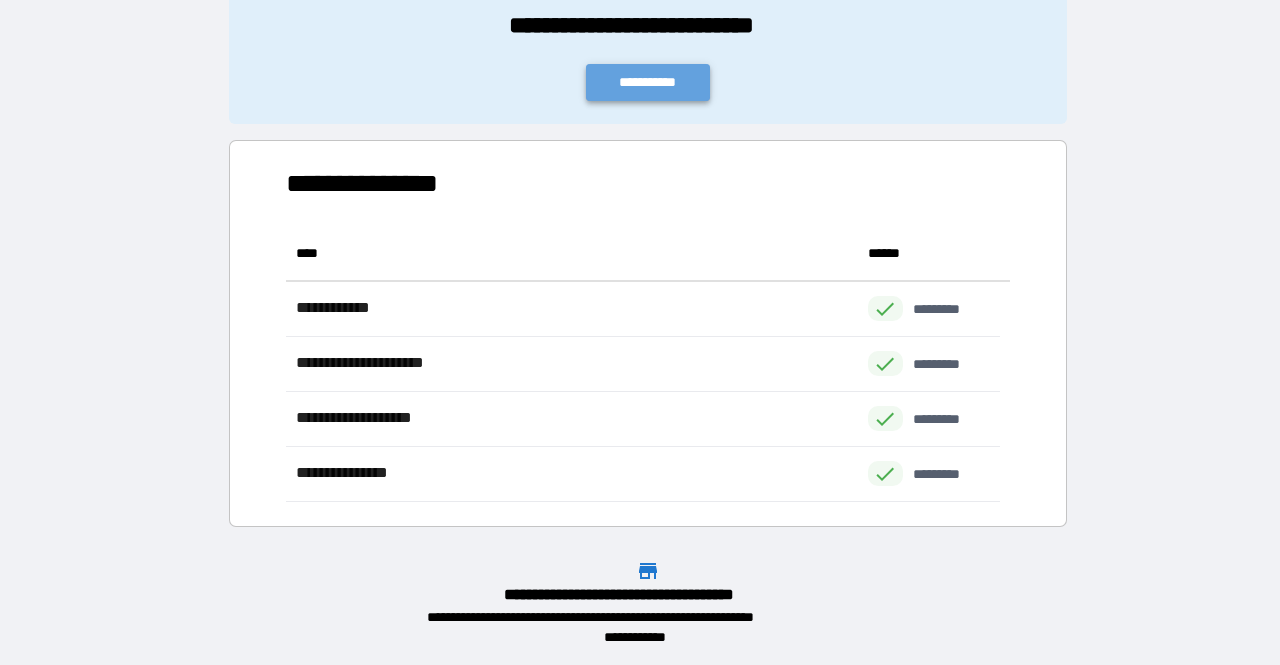 click on "**********" at bounding box center (648, 82) 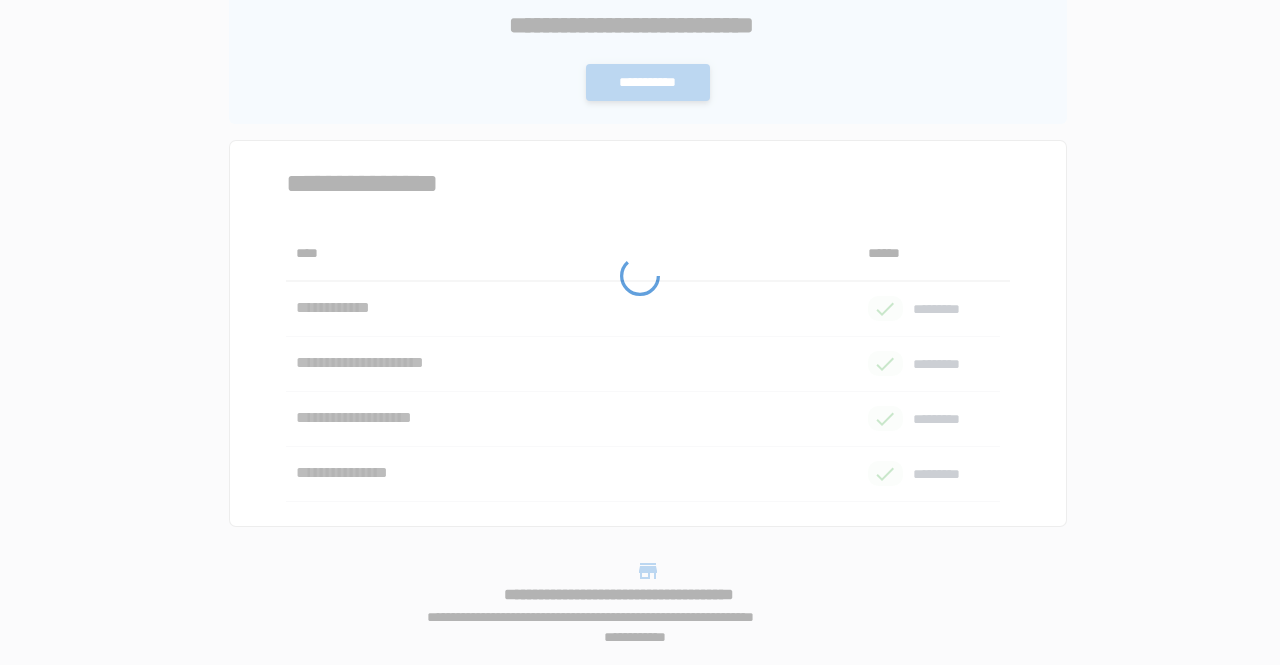 scroll, scrollTop: 0, scrollLeft: 0, axis: both 